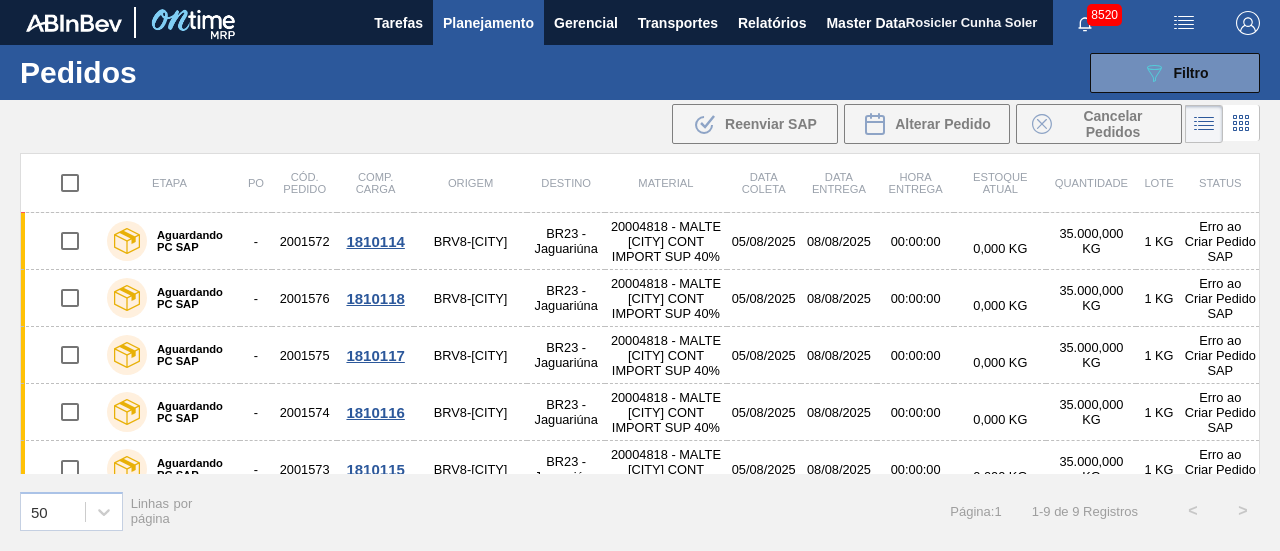 scroll, scrollTop: 0, scrollLeft: 0, axis: both 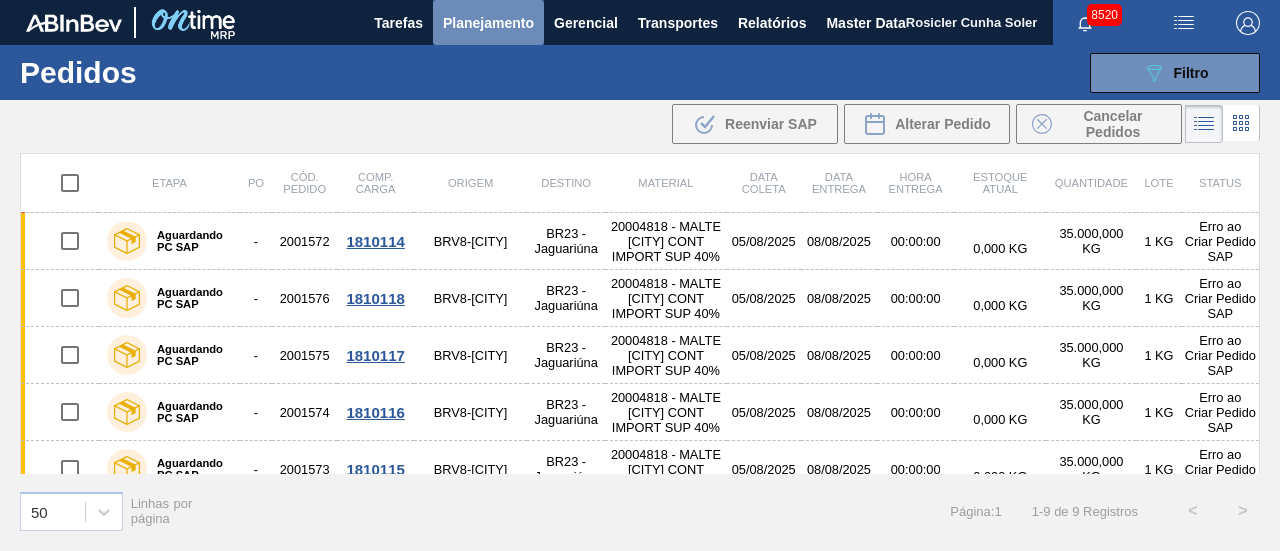 click on "Planejamento" at bounding box center [488, 23] 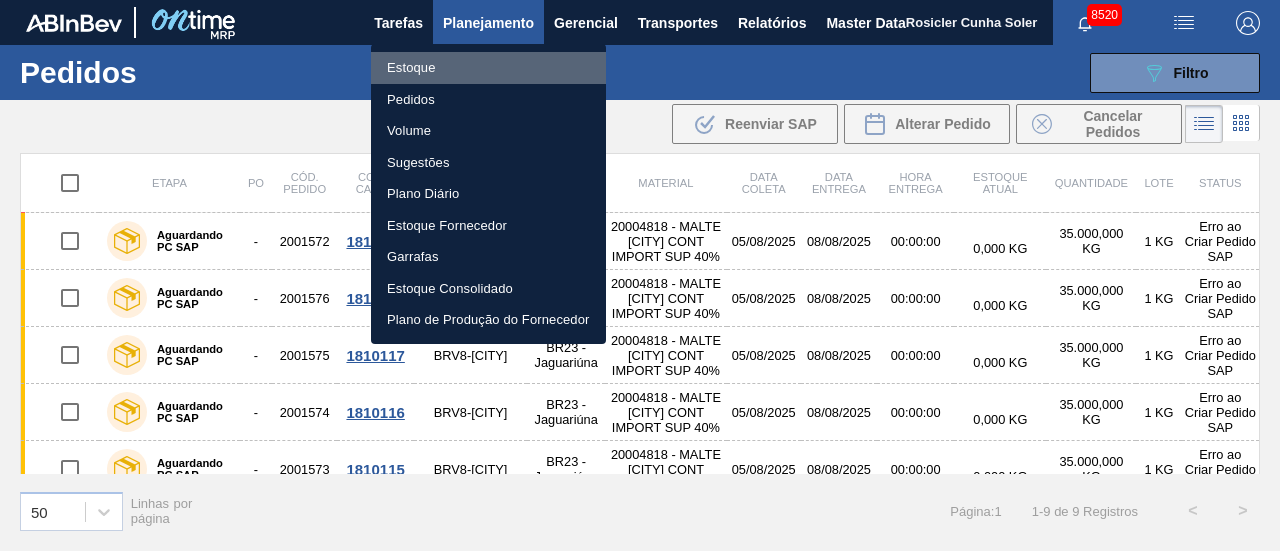 click on "Estoque" at bounding box center (488, 68) 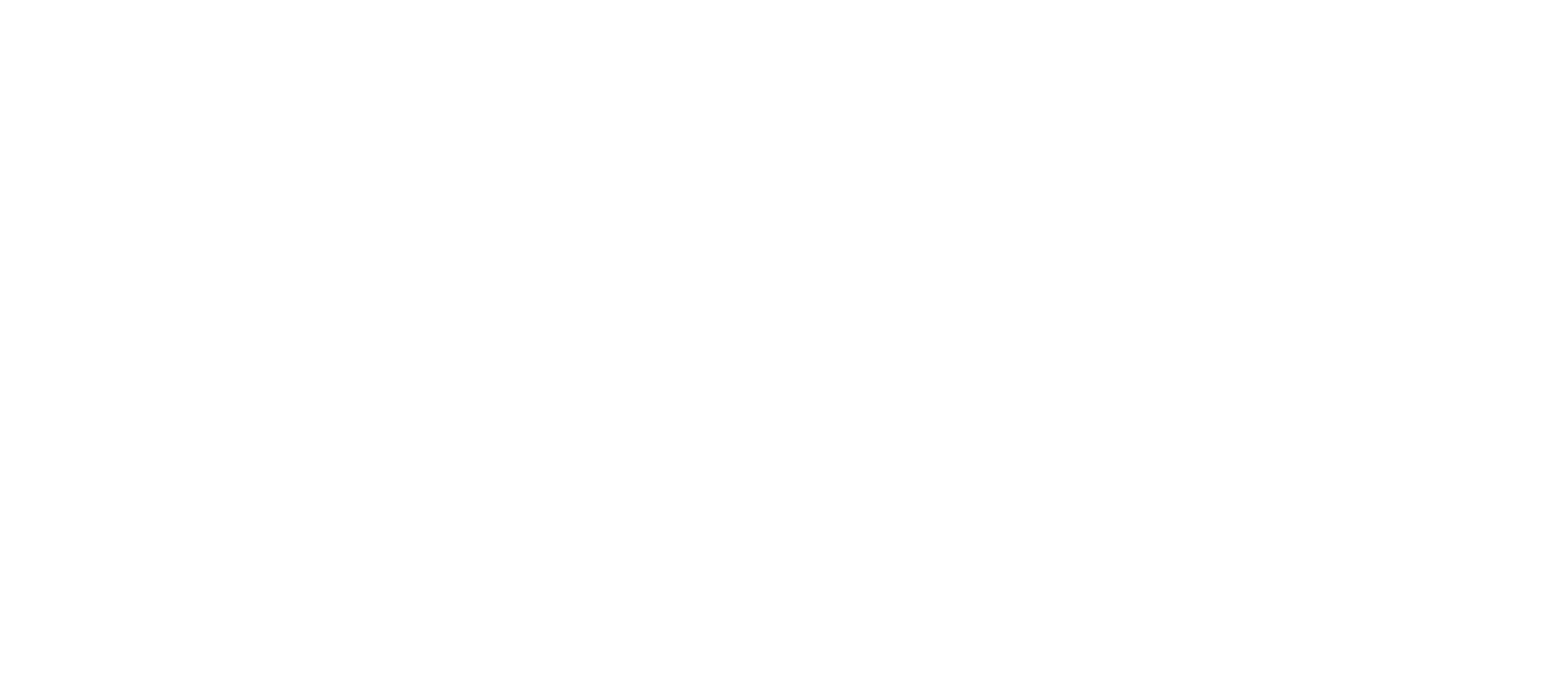 scroll, scrollTop: 0, scrollLeft: 0, axis: both 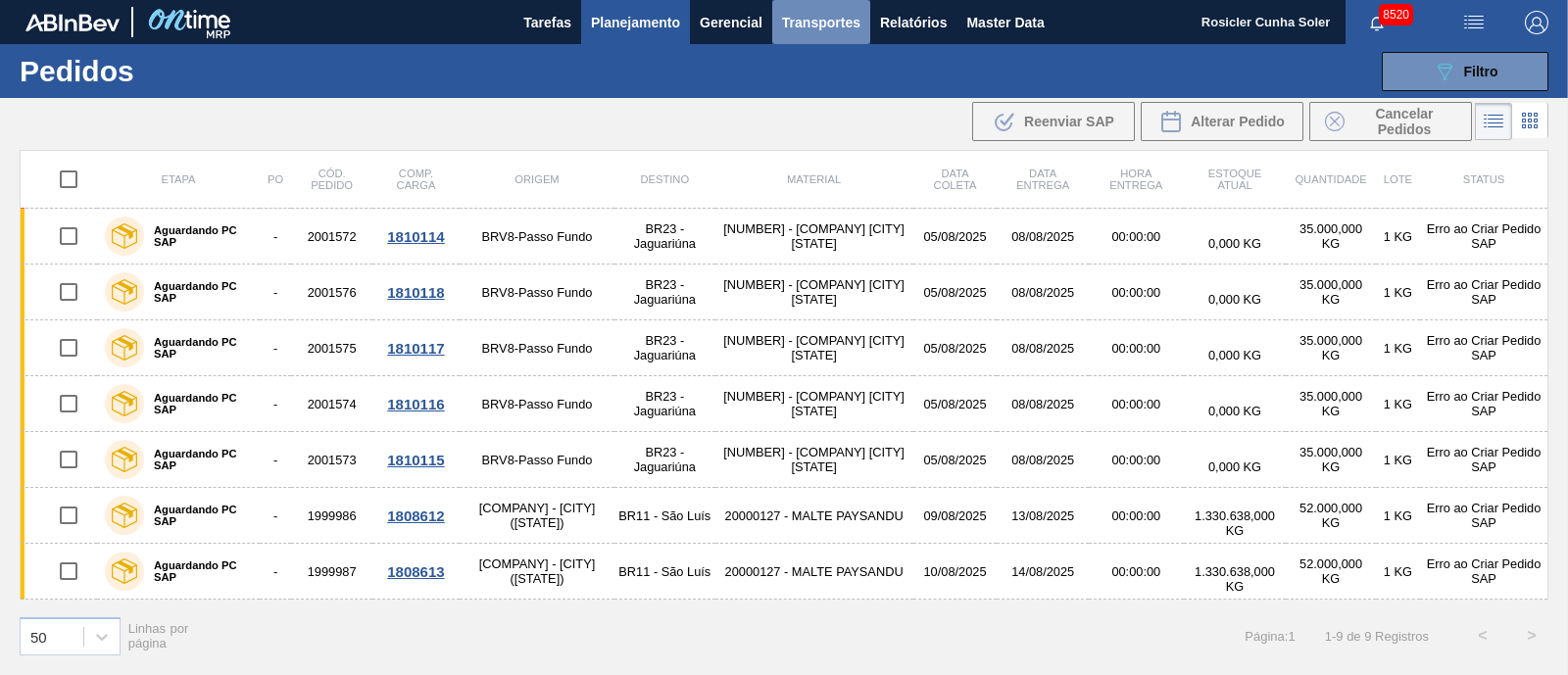 click on "Transportes" at bounding box center (821, 23) 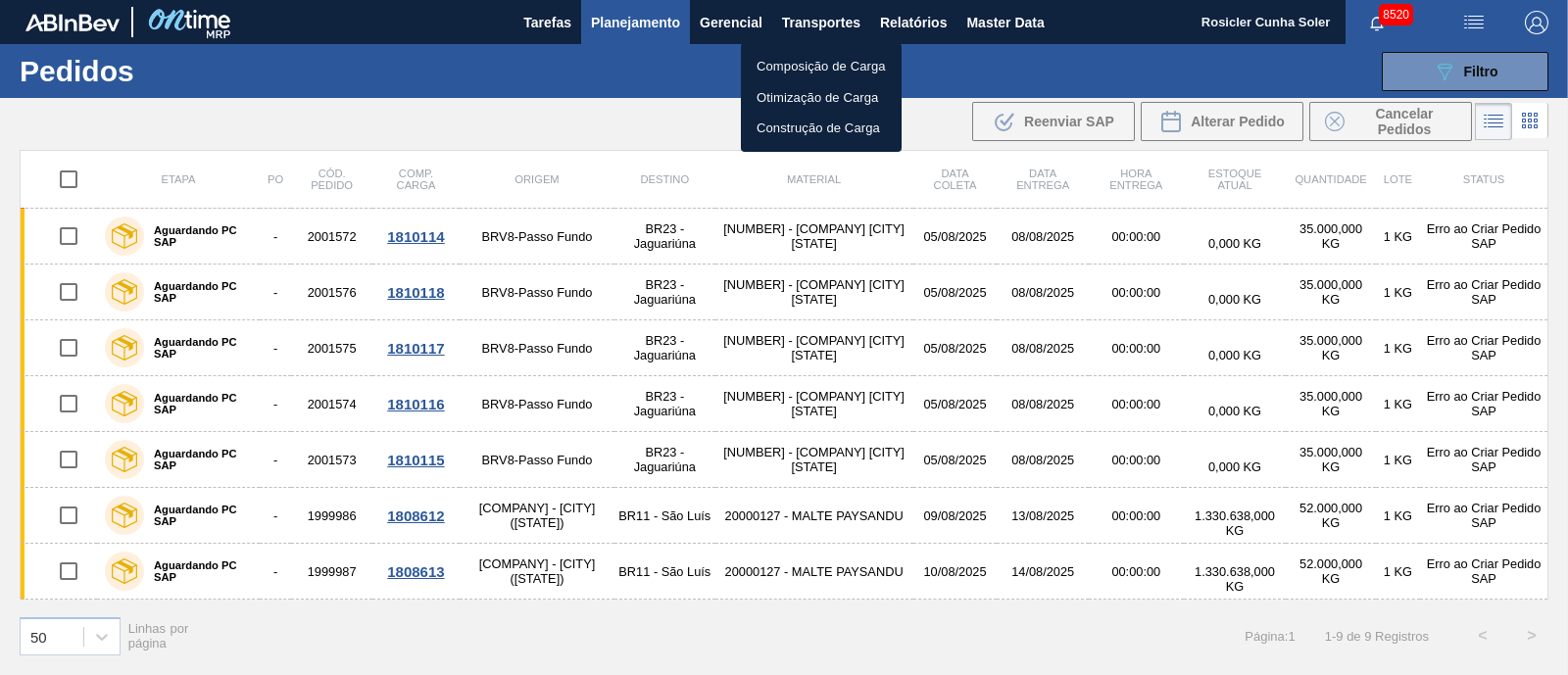click on "Composição de Carga" at bounding box center (821, 67) 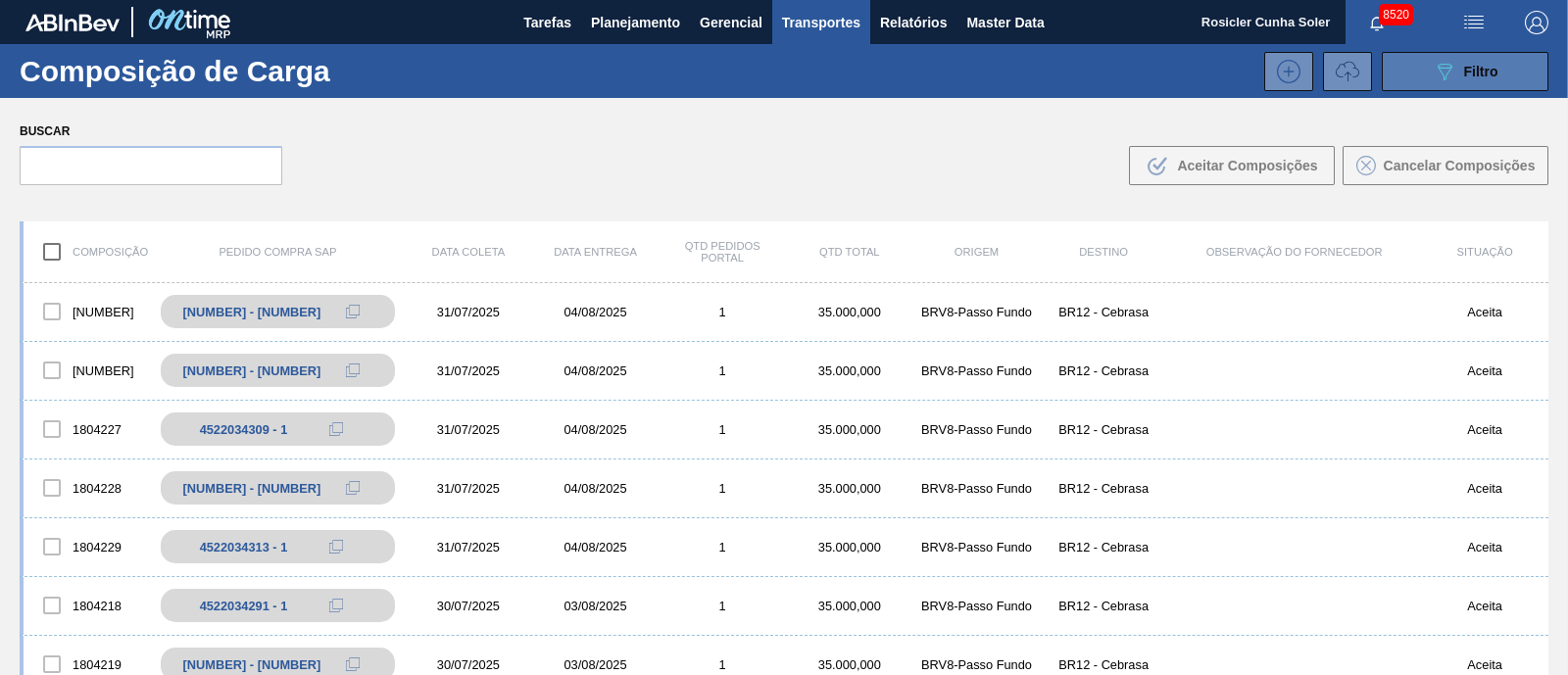 click on "089F7B8B-B2A5-4AFE-B5C0-19BA573D28AC" 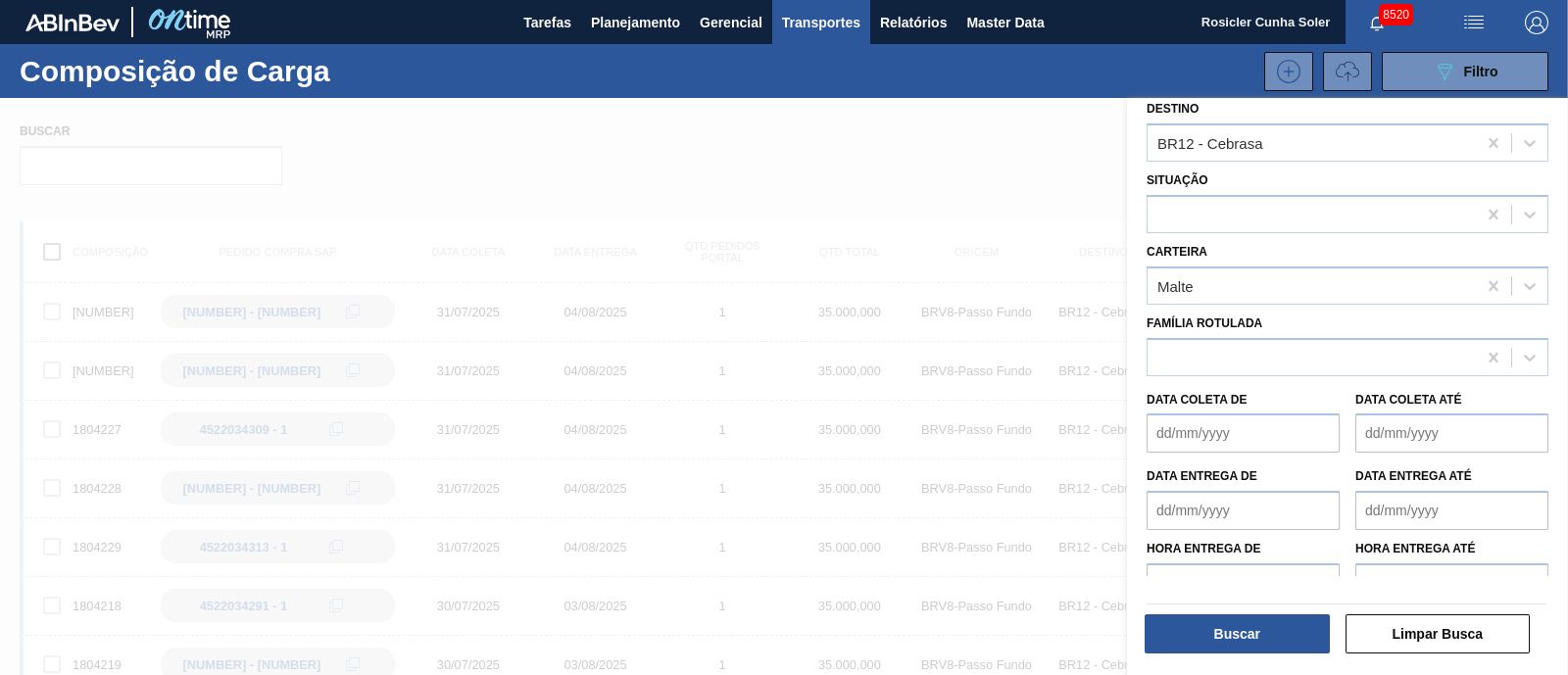 scroll, scrollTop: 264, scrollLeft: 0, axis: vertical 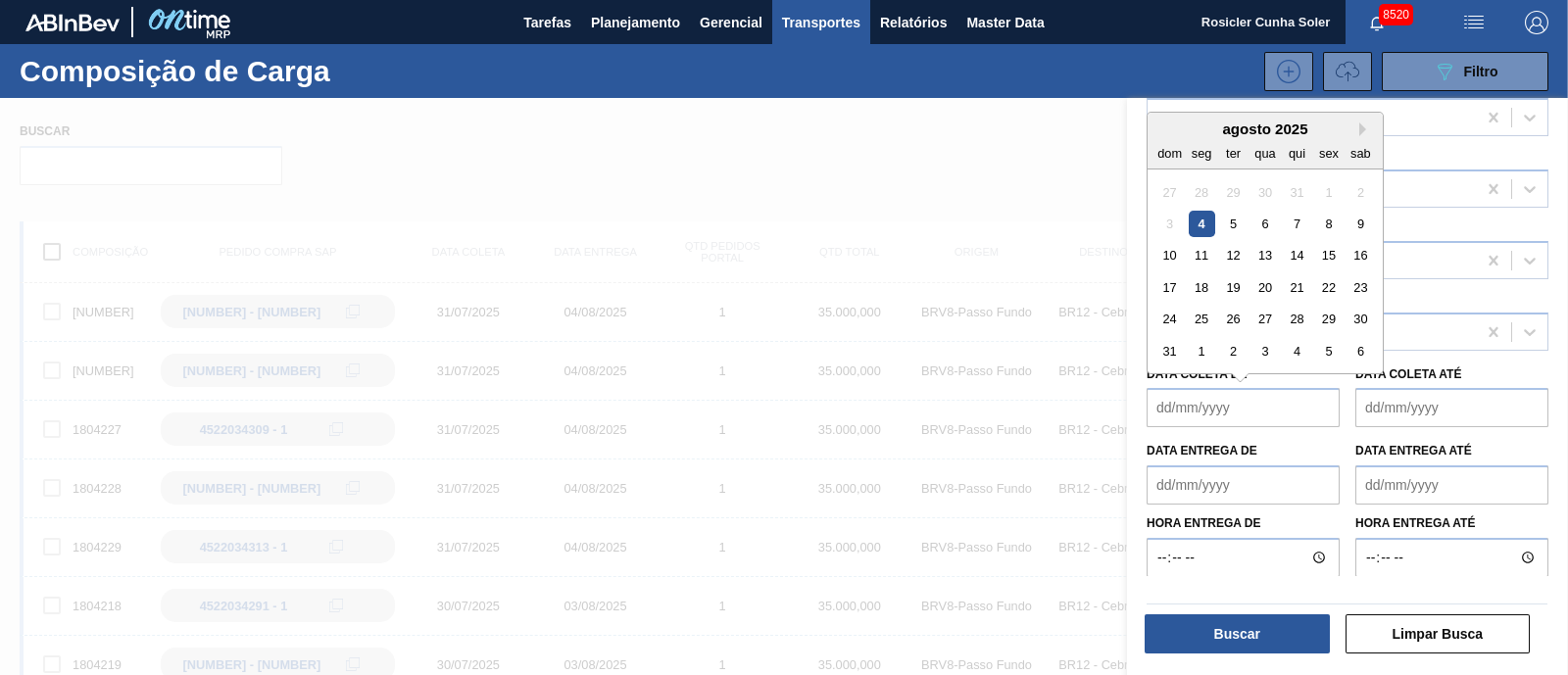 click on "Data coleta de" at bounding box center [1243, 408] 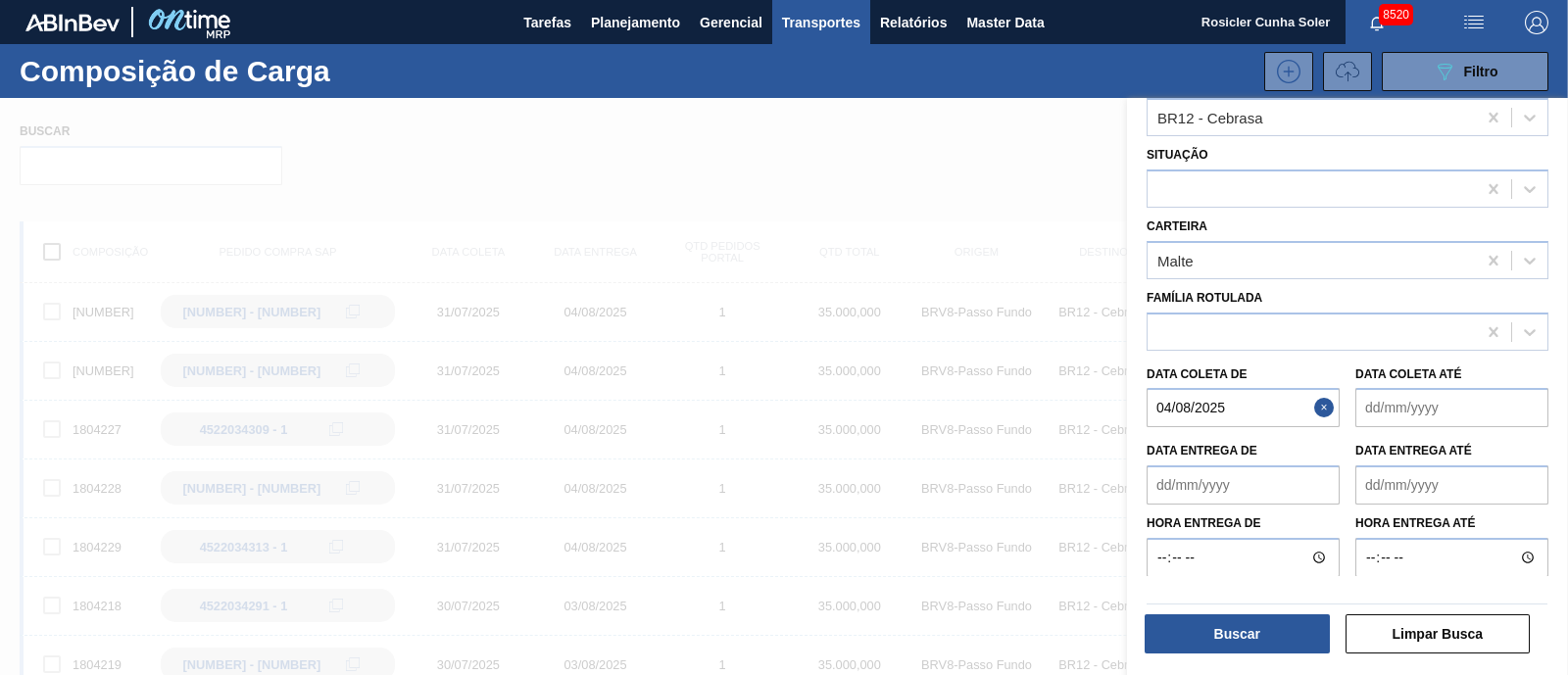drag, startPoint x: 1478, startPoint y: 402, endPoint x: 1465, endPoint y: 387, distance: 19.849433 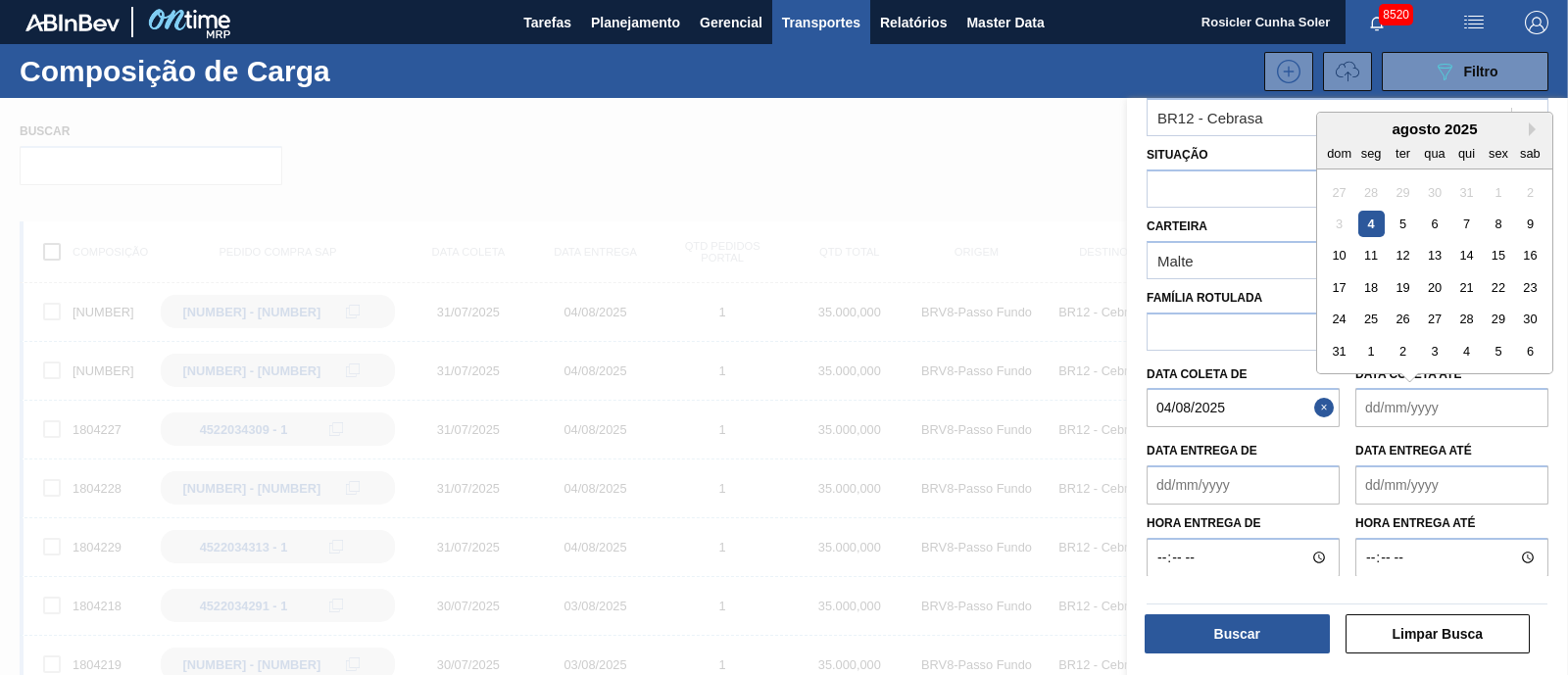 click on "agosto 2025" at bounding box center [1435, 128] 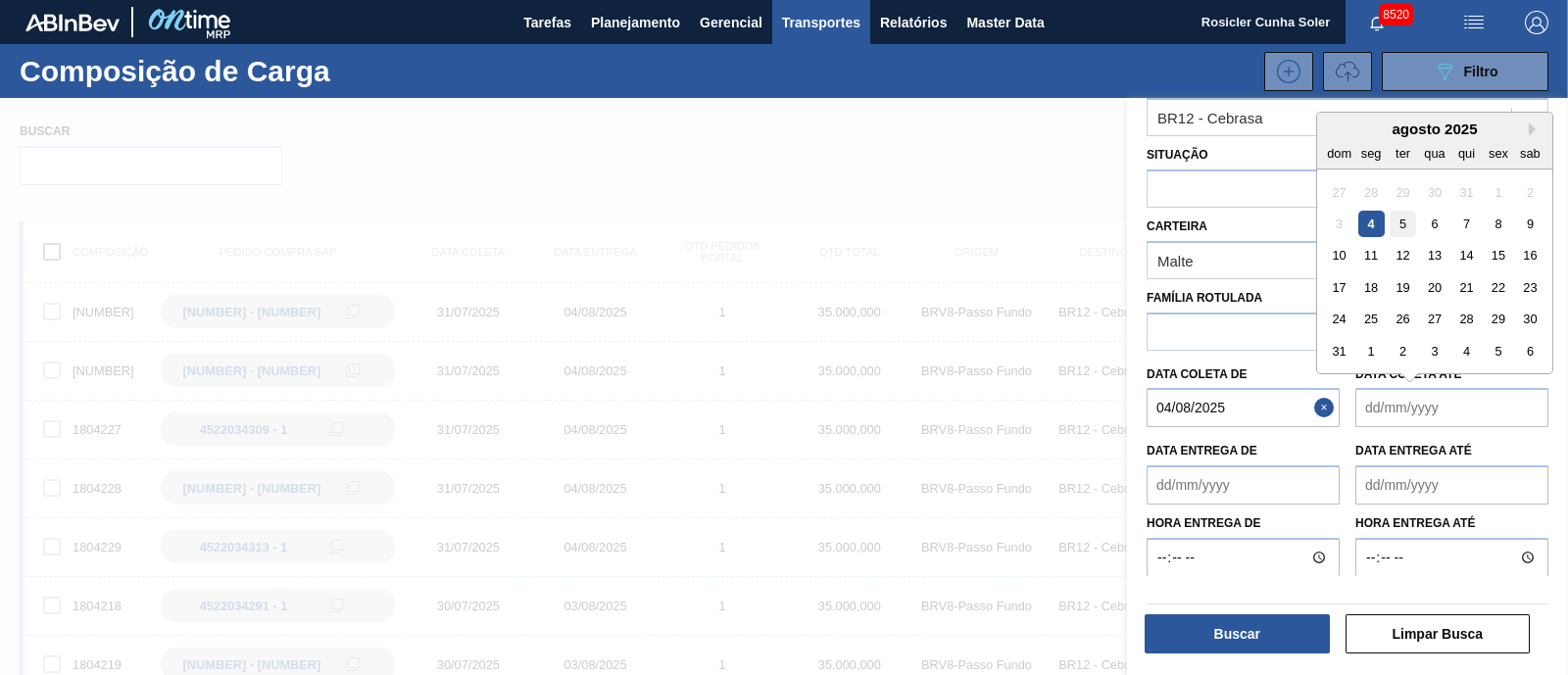 click on "5" at bounding box center [1402, 223] 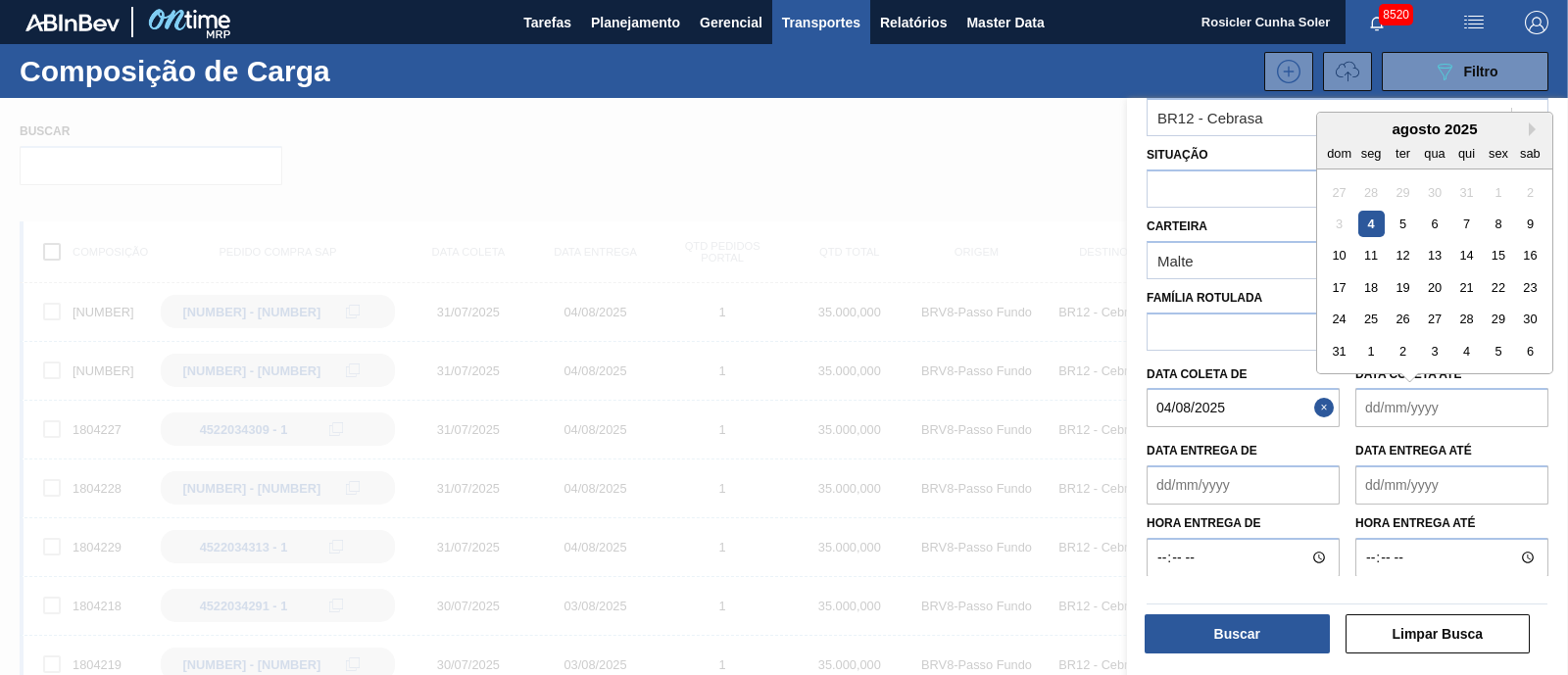 type on "05/08/2025" 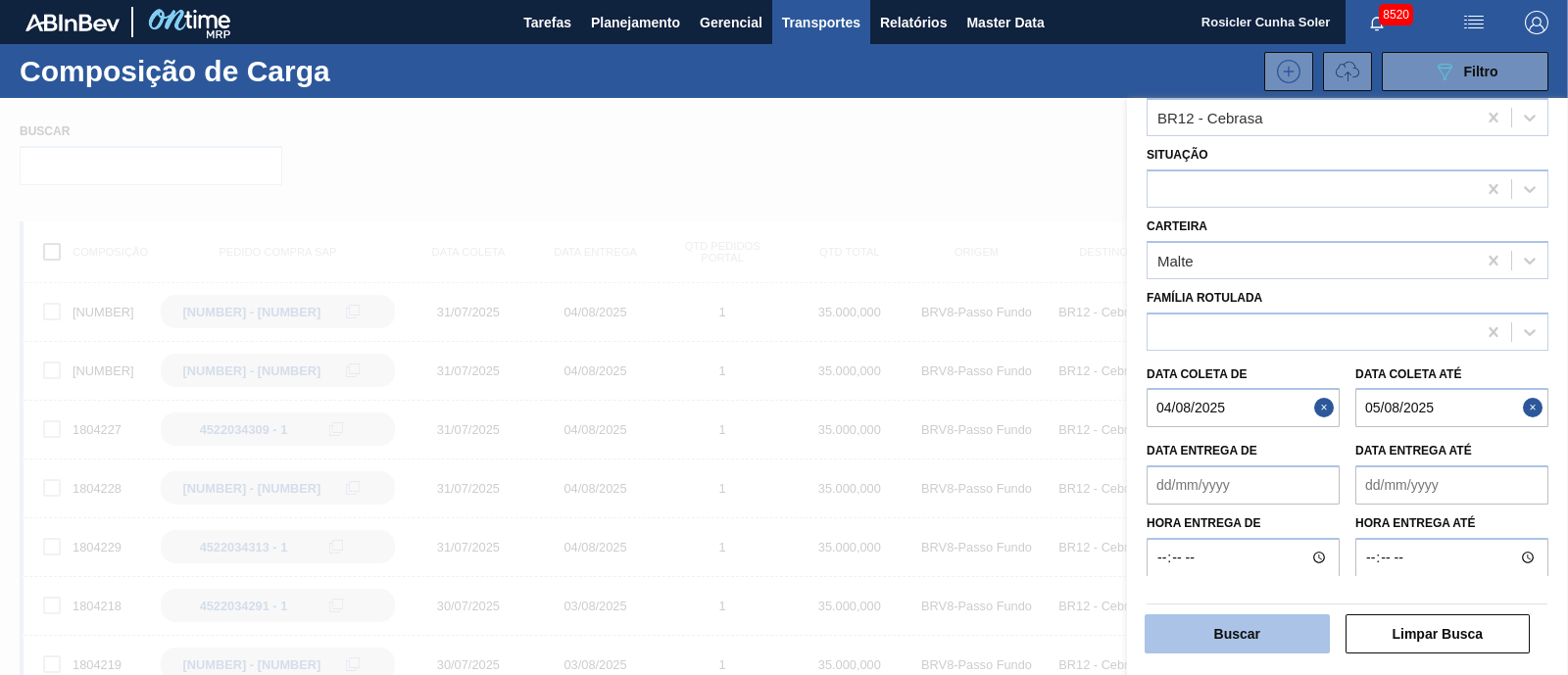 click on "Buscar" at bounding box center (1237, 634) 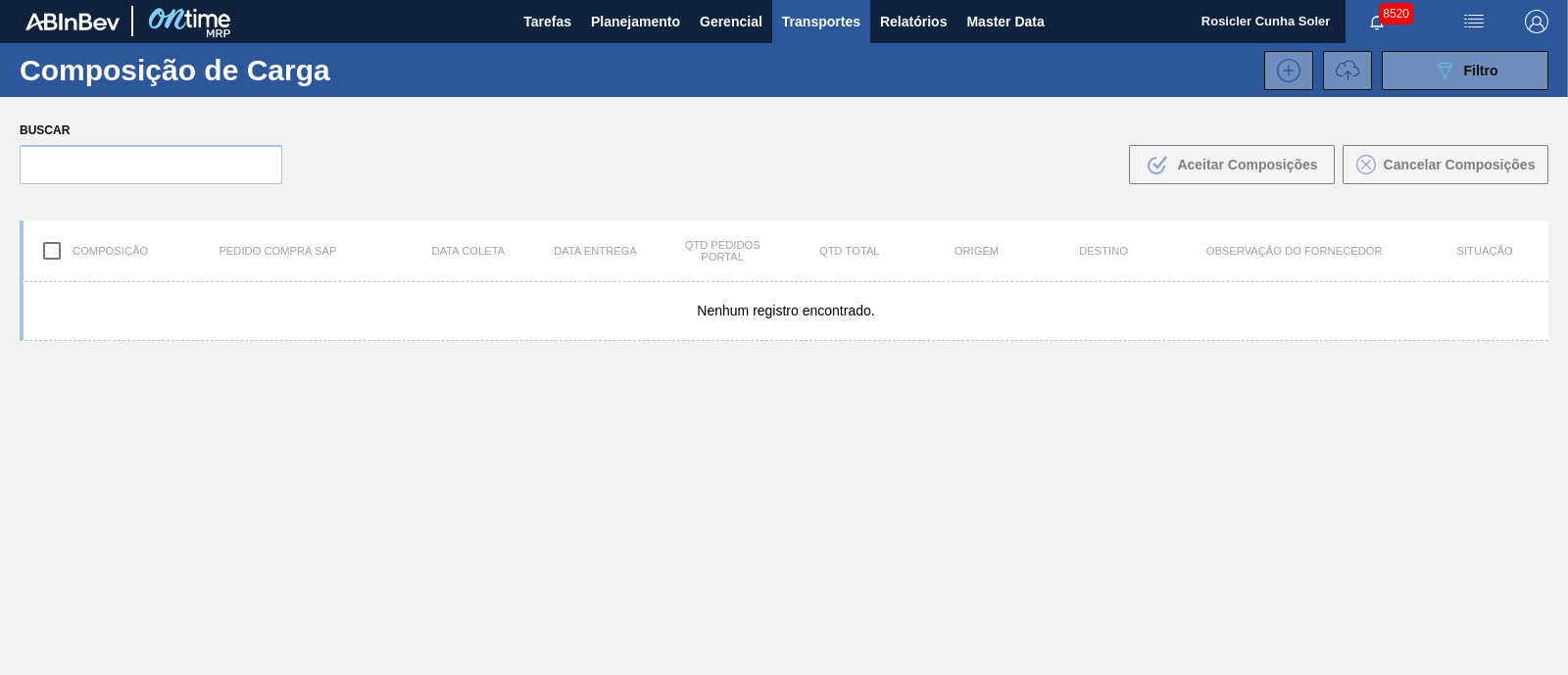scroll, scrollTop: 0, scrollLeft: 0, axis: both 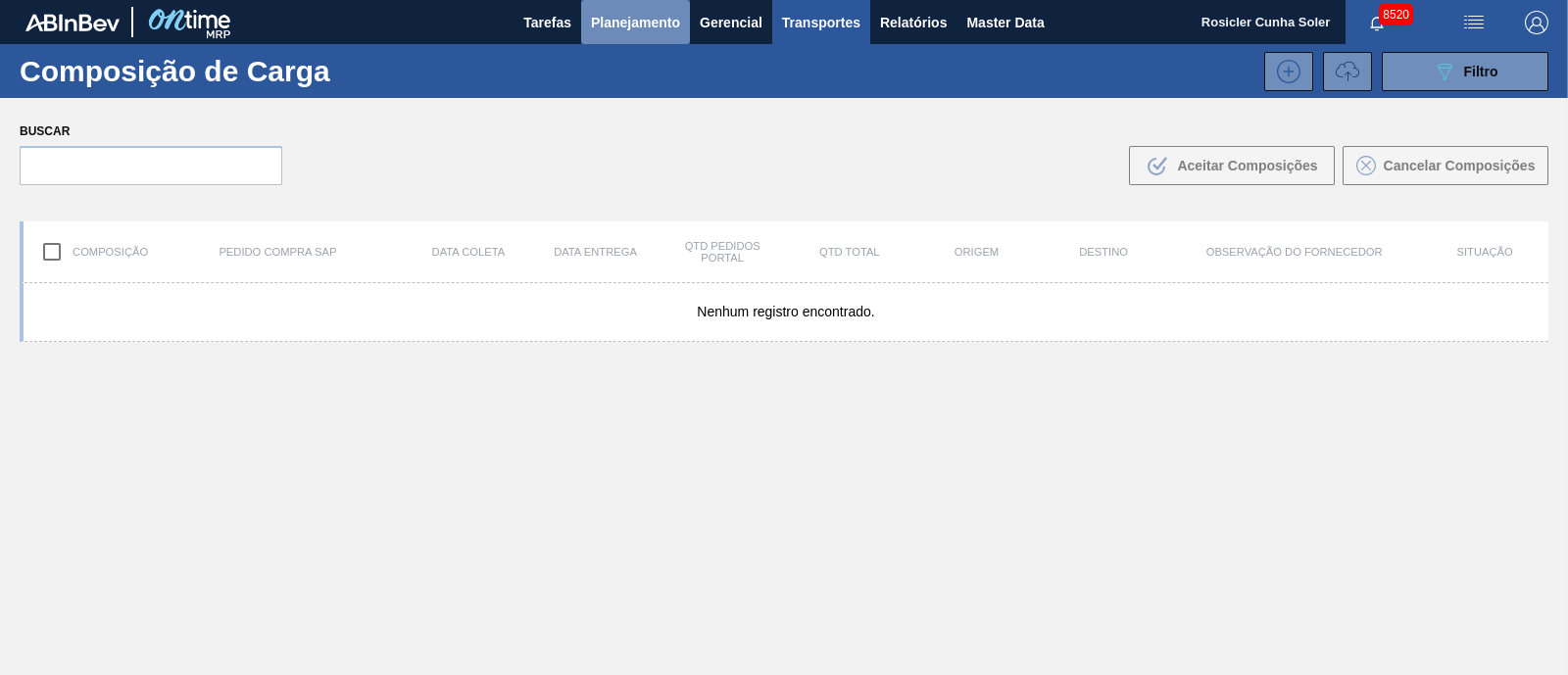 click on "Planejamento" at bounding box center [635, 23] 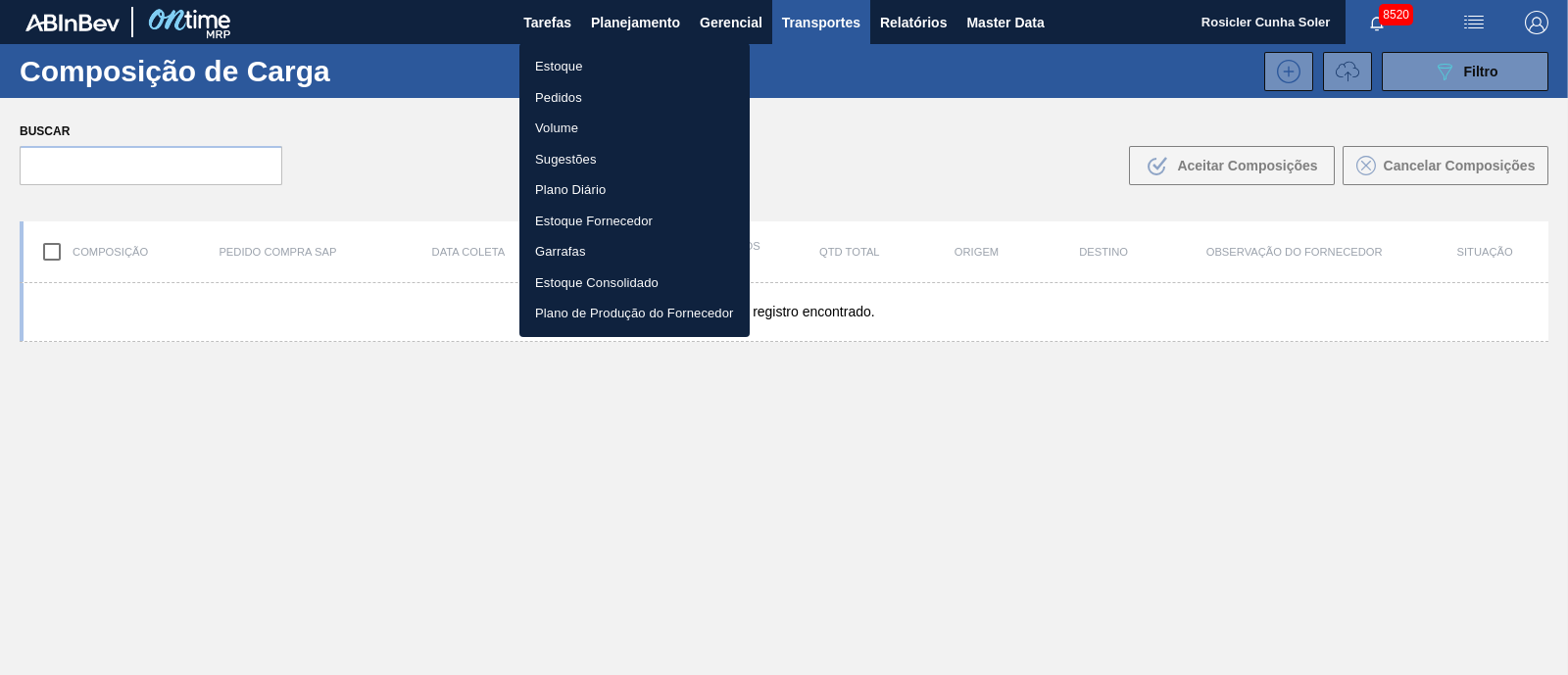 click on "Estoque" at bounding box center [634, 67] 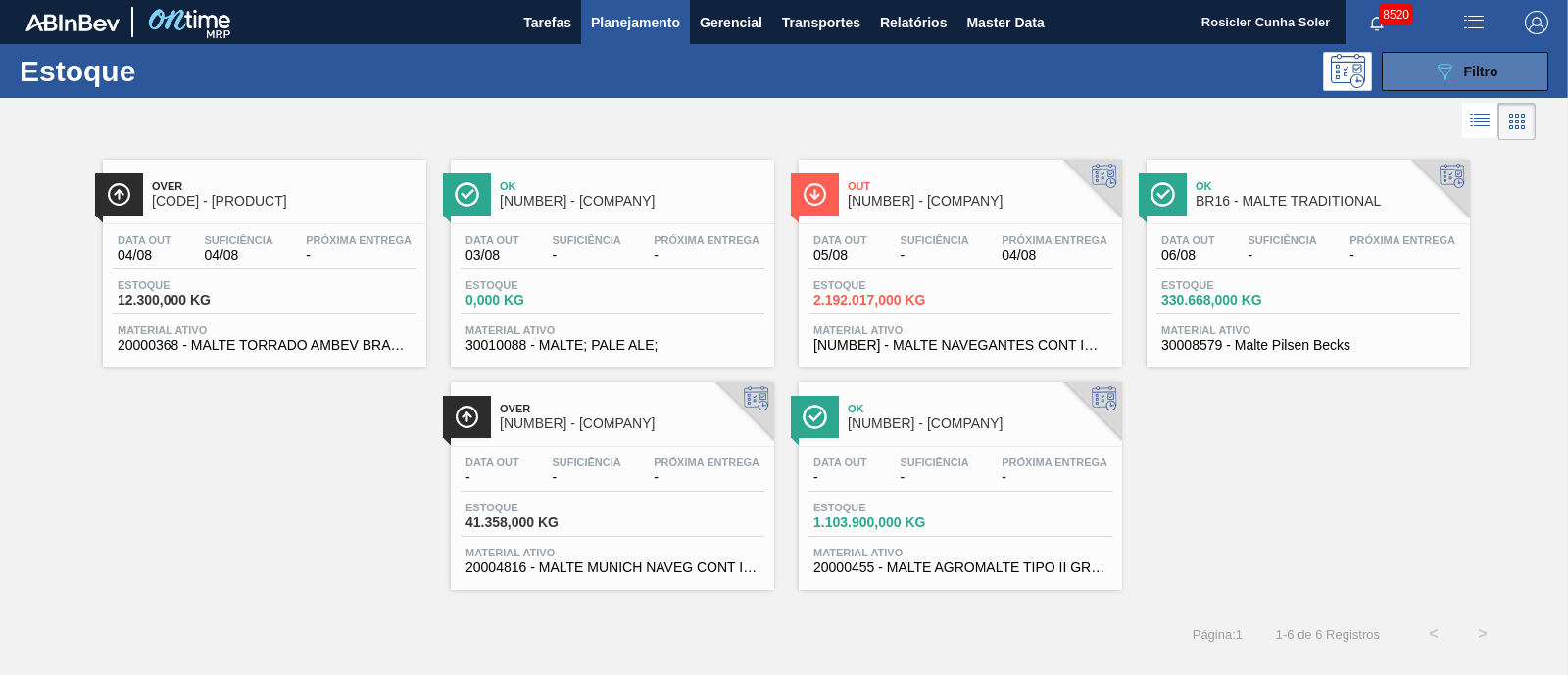 click on "Filtro" at bounding box center (1481, 72) 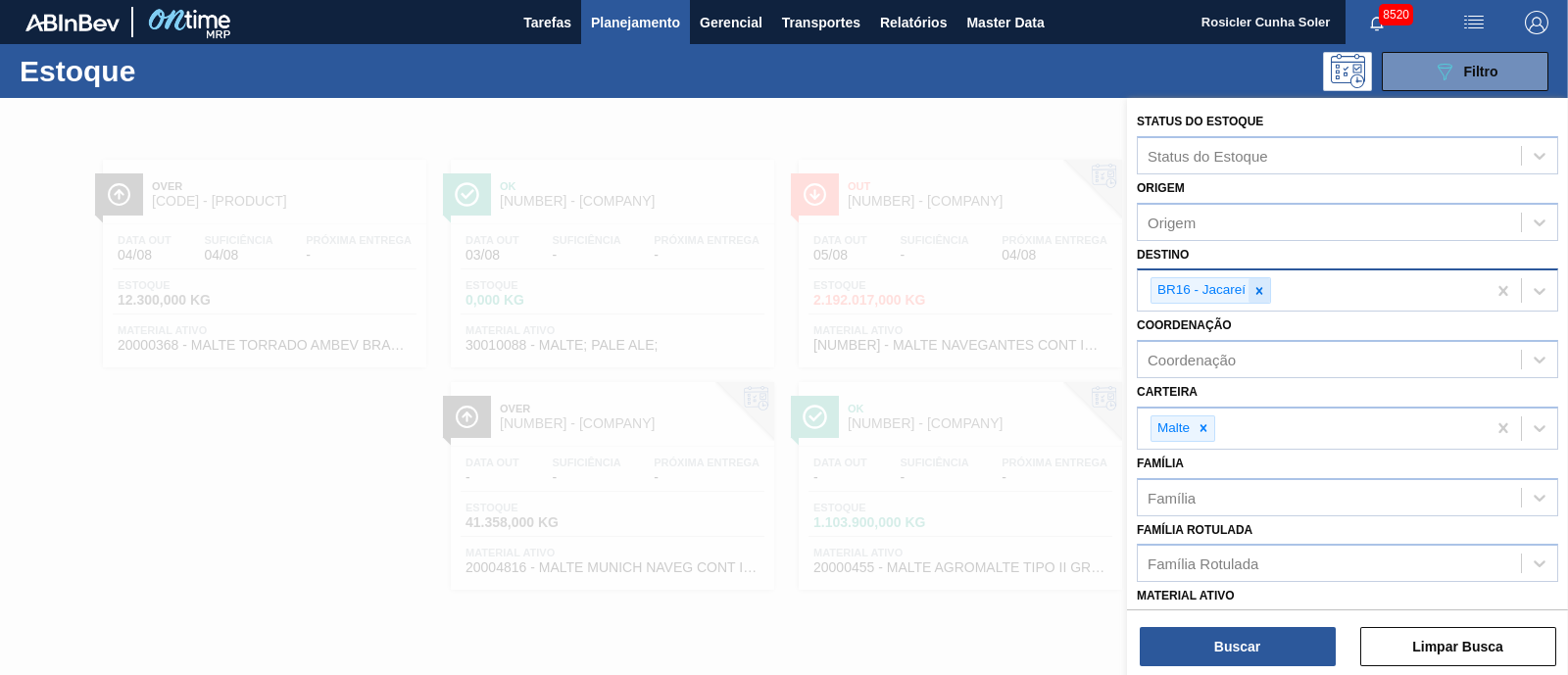 click 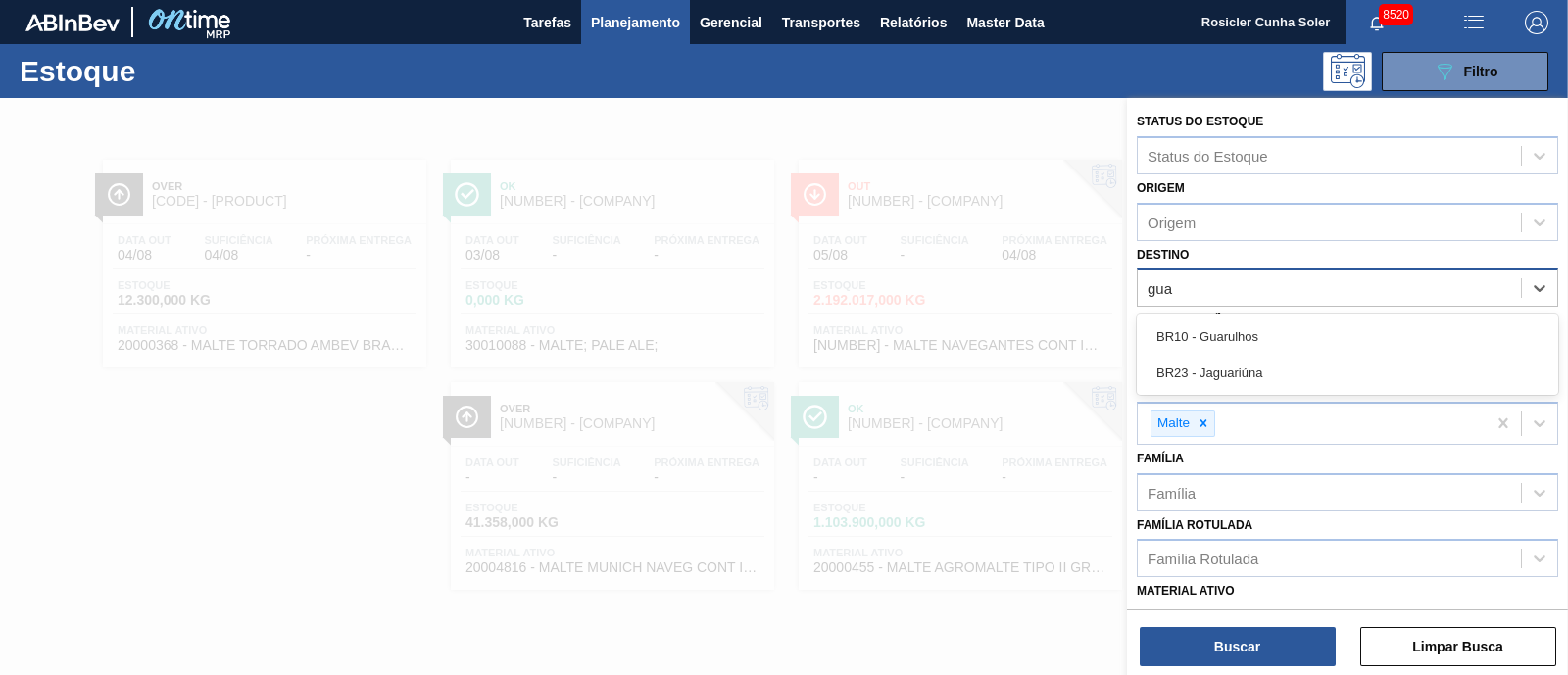 type on "guar" 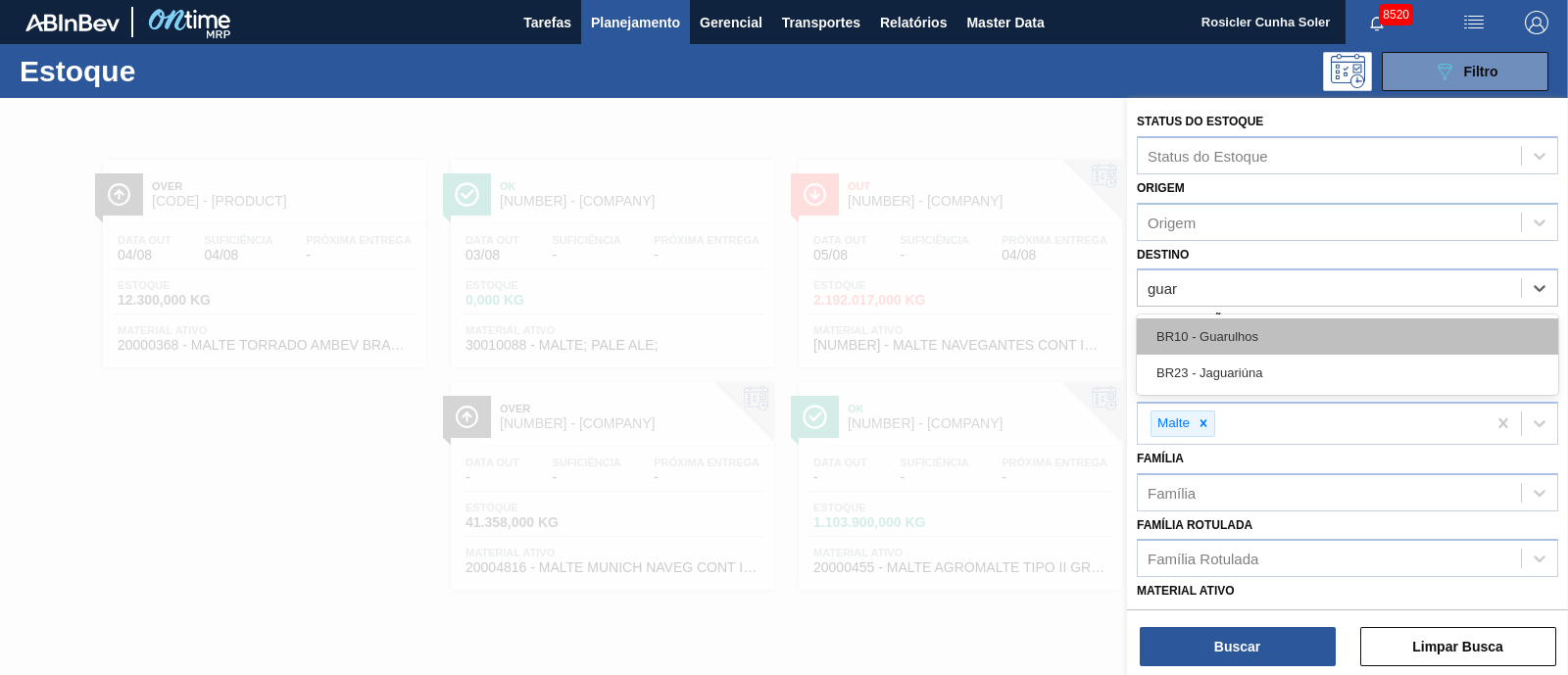 click on "BR10 - Guarulhos" at bounding box center [1348, 336] 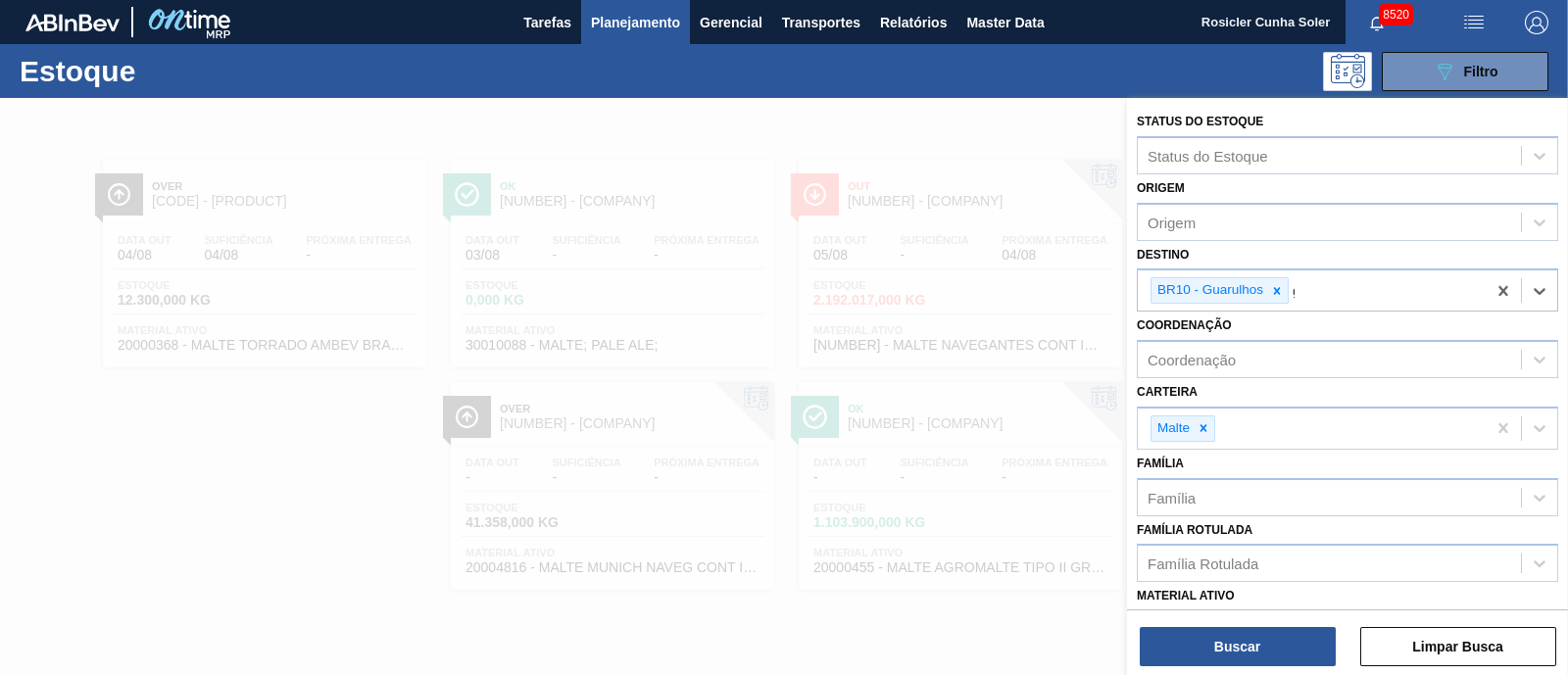 type 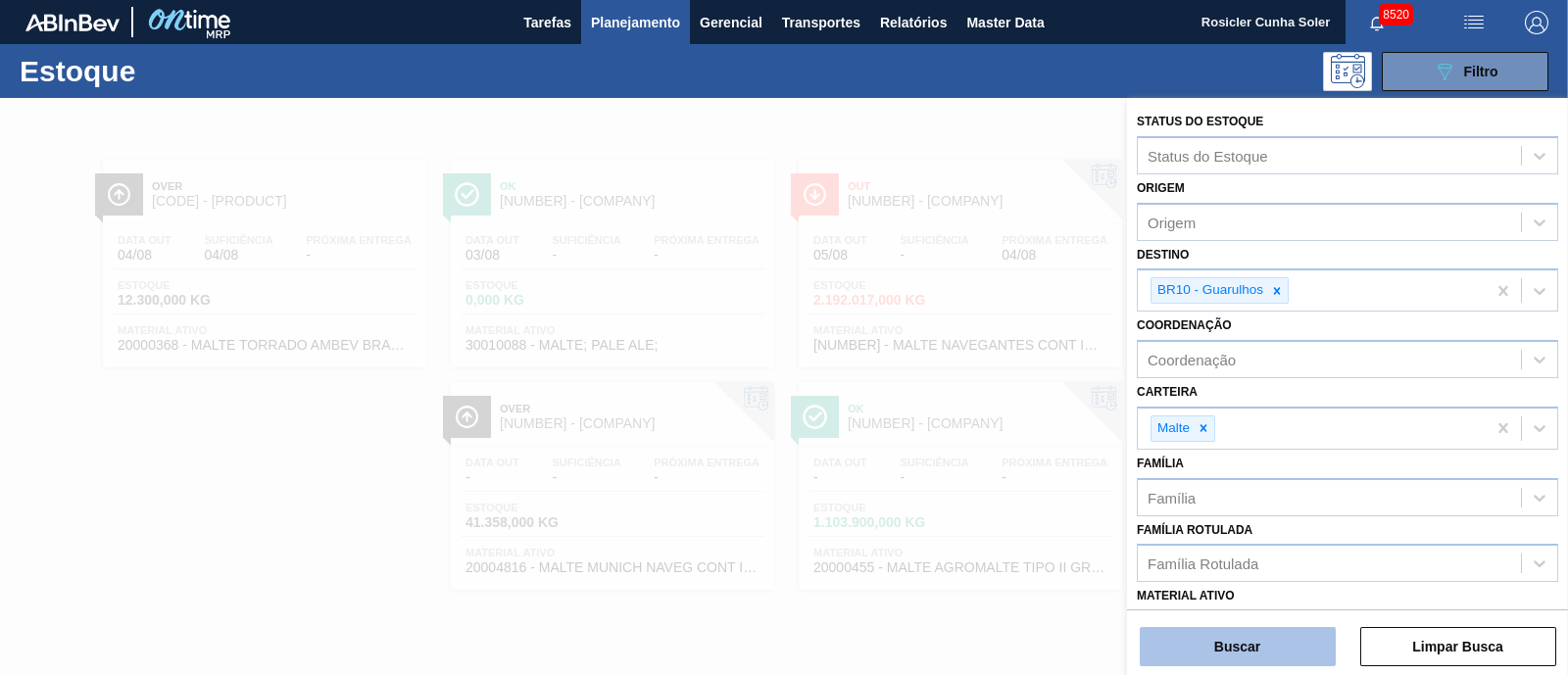 click on "Buscar" at bounding box center [1238, 647] 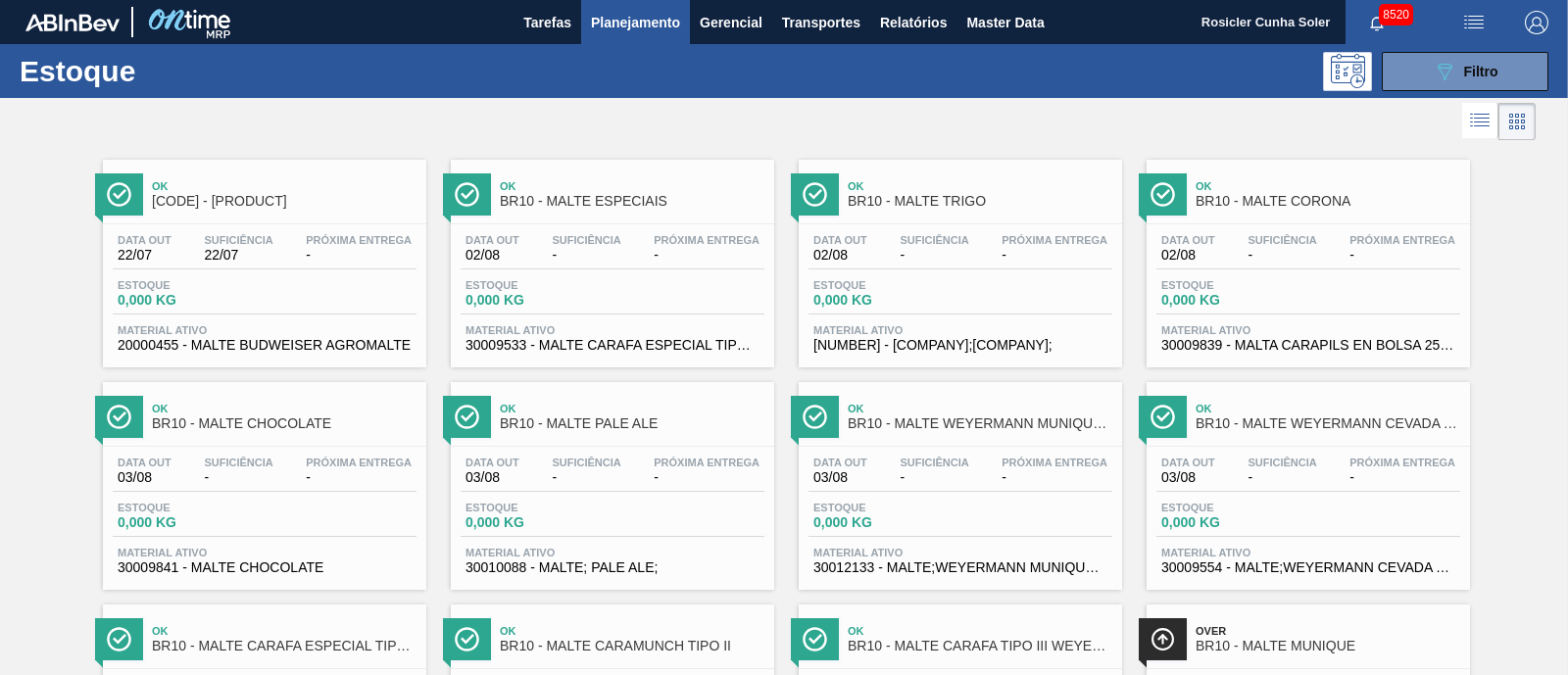 scroll, scrollTop: 411, scrollLeft: 0, axis: vertical 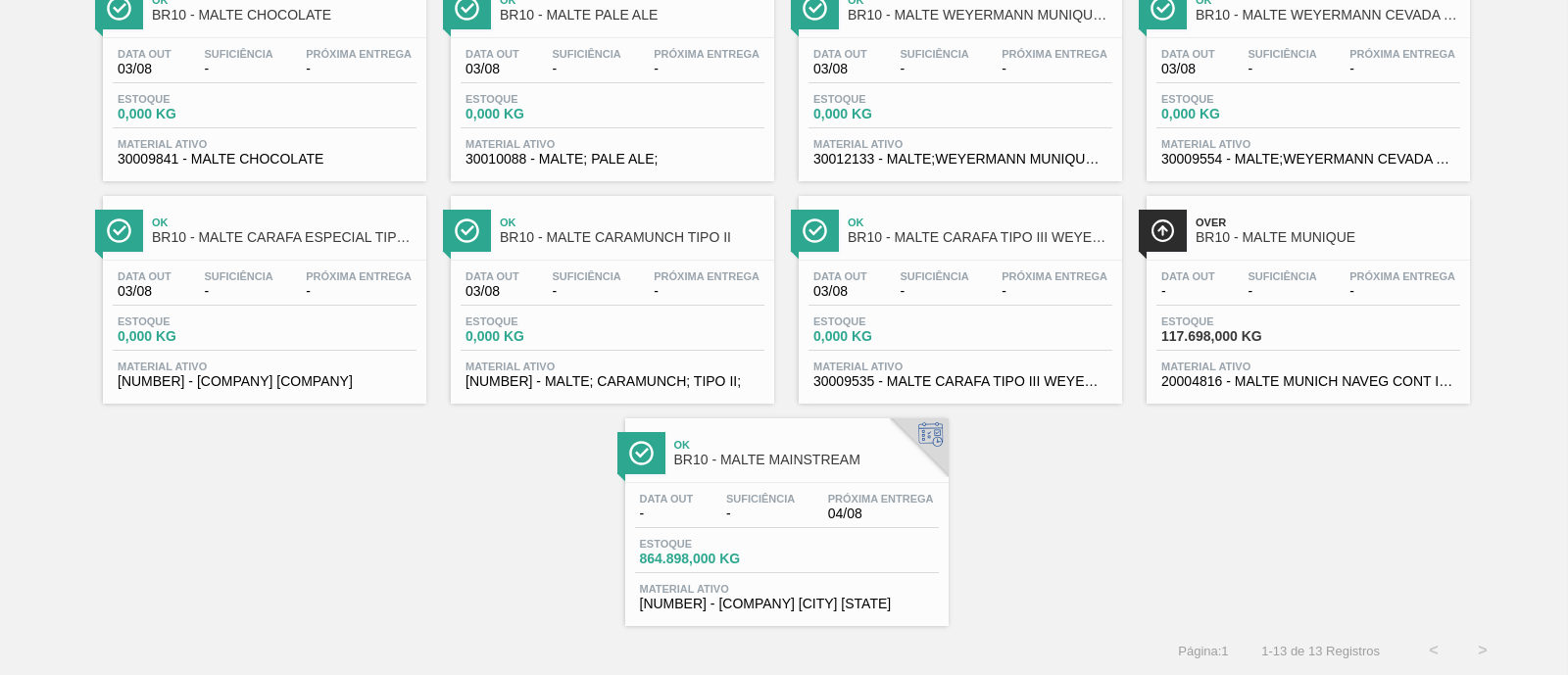 click on "Ok" at bounding box center (807, 445) 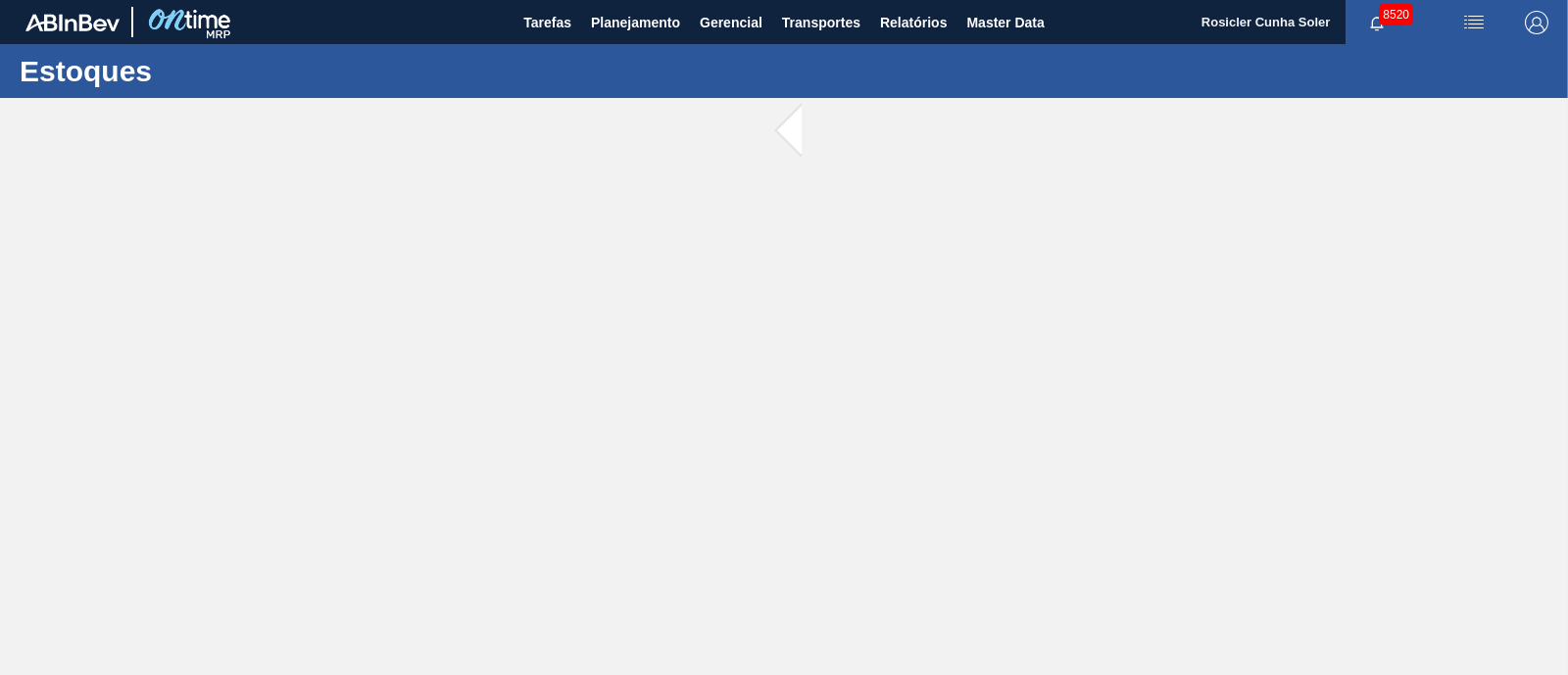 scroll, scrollTop: 0, scrollLeft: 0, axis: both 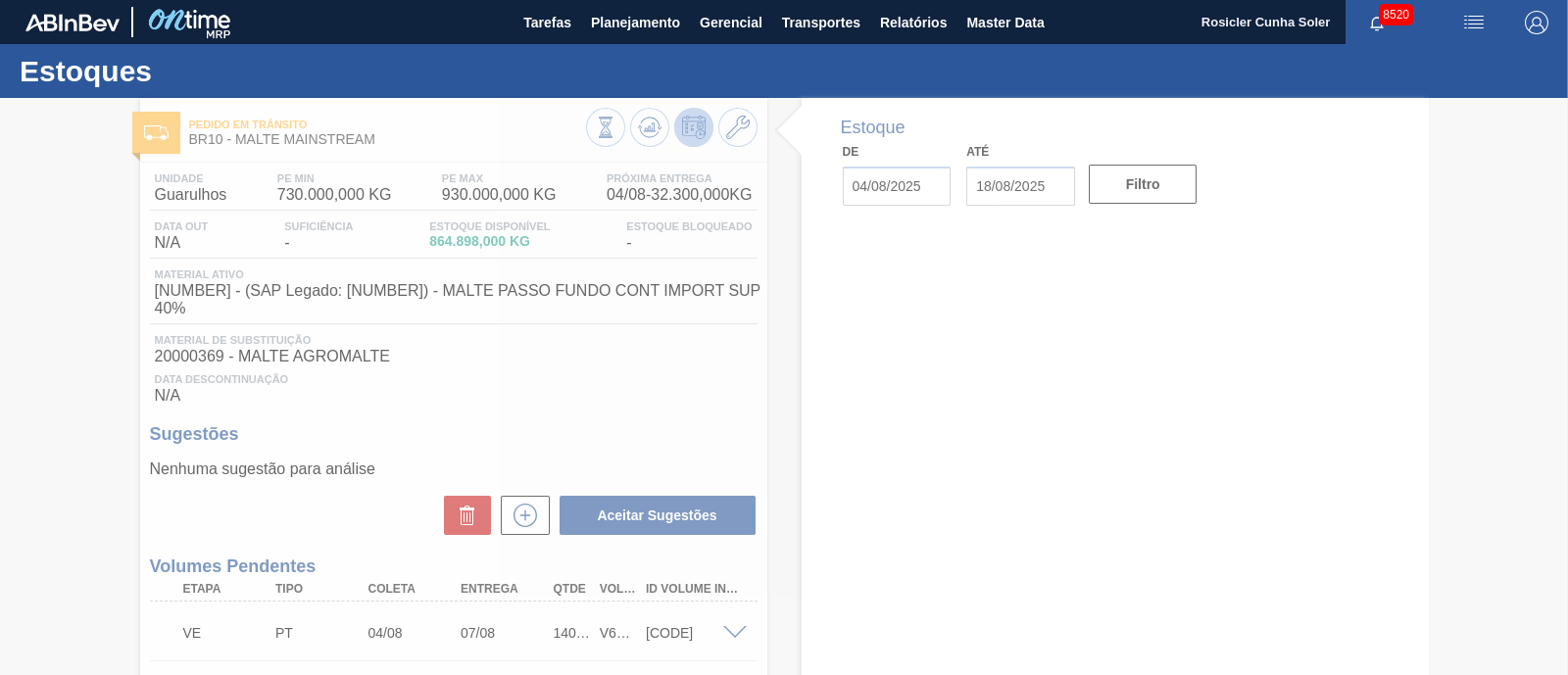 type on "04/08/2025" 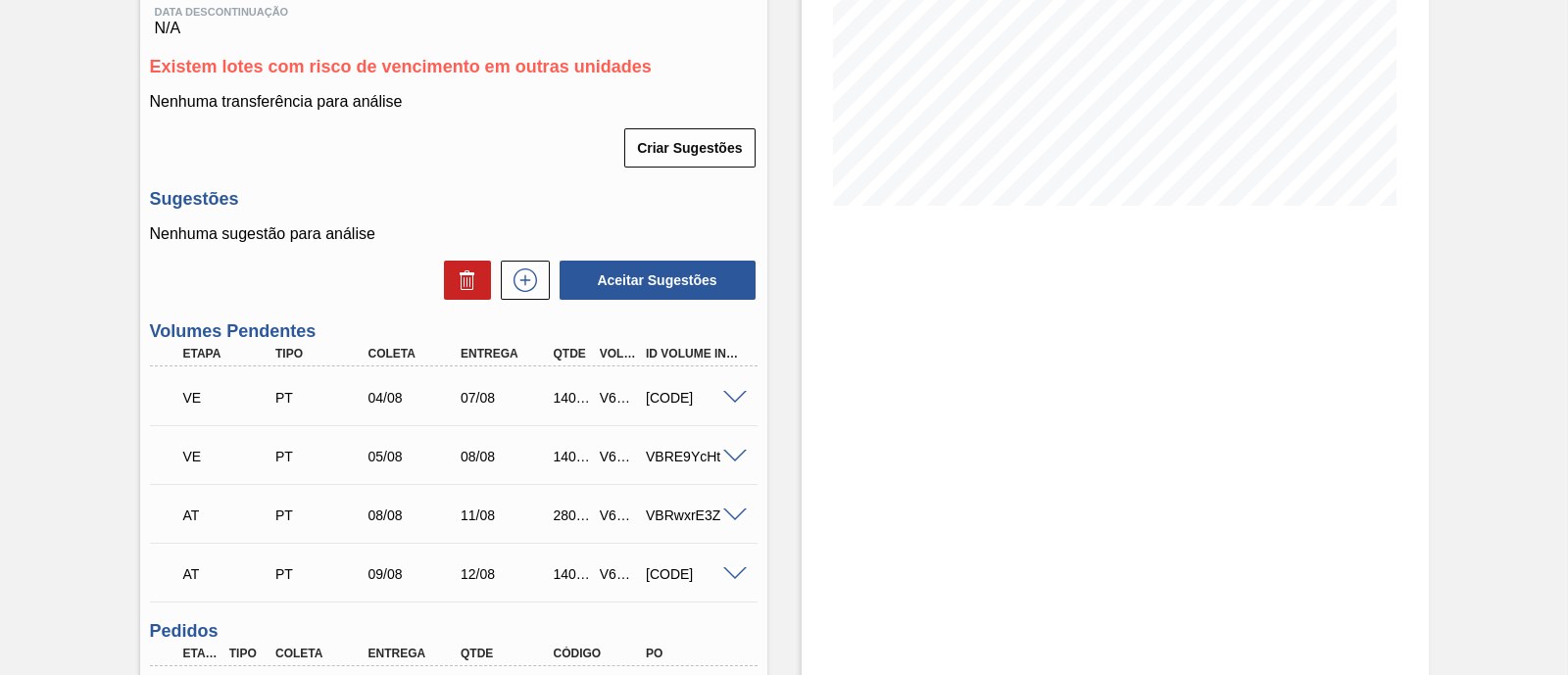 scroll, scrollTop: 0, scrollLeft: 0, axis: both 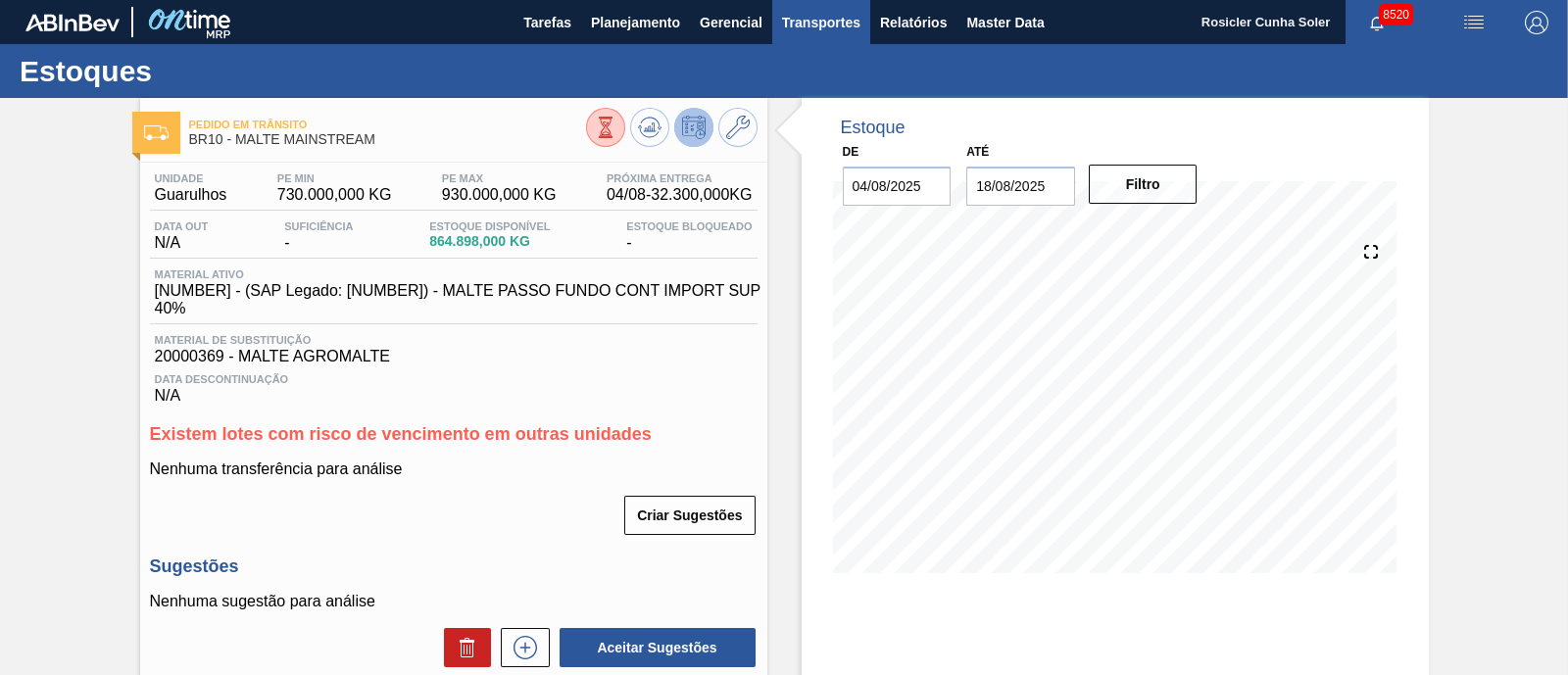 click on "Transportes" at bounding box center [821, 23] 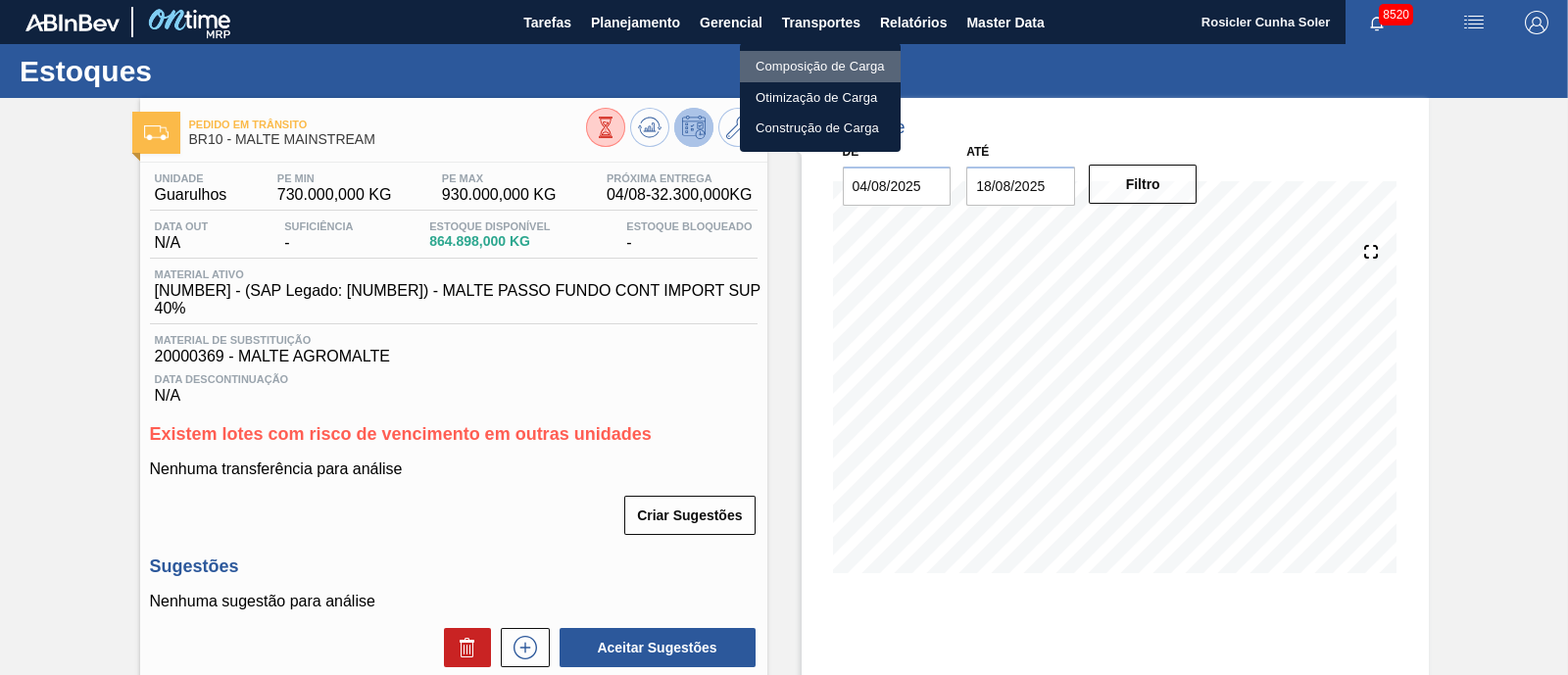 click on "Composição de Carga" at bounding box center (820, 67) 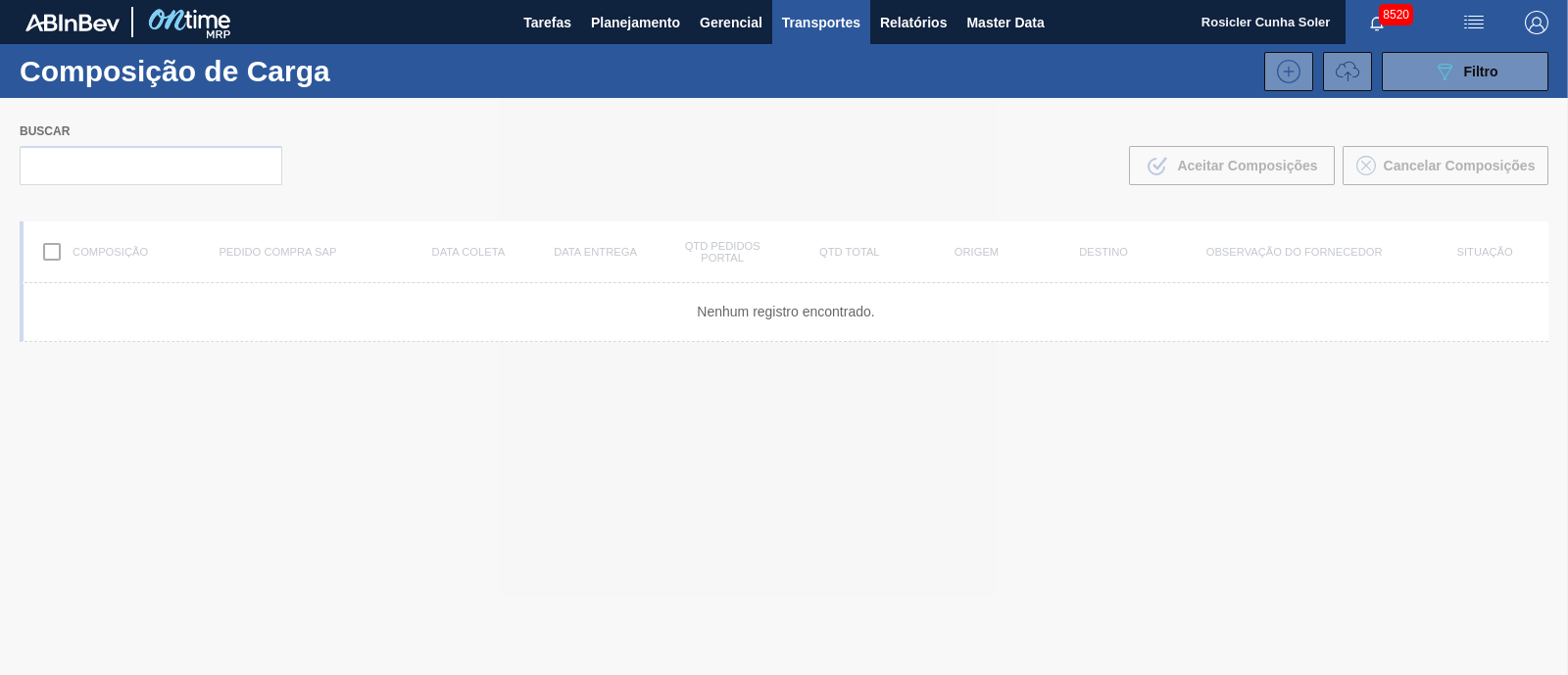 drag, startPoint x: 1463, startPoint y: 65, endPoint x: 1435, endPoint y: 95, distance: 41.03657 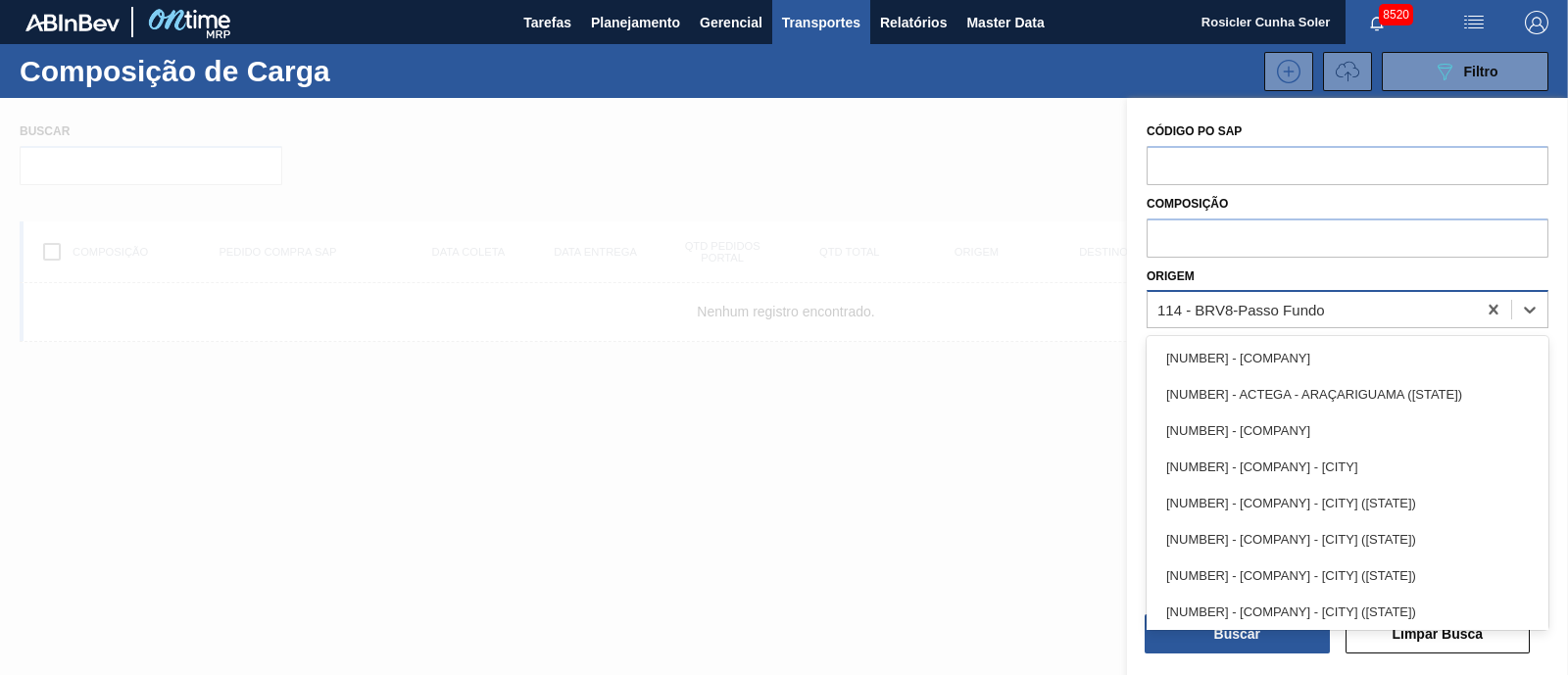 click on "114 - BRV8-Passo Fundo" at bounding box center [1241, 310] 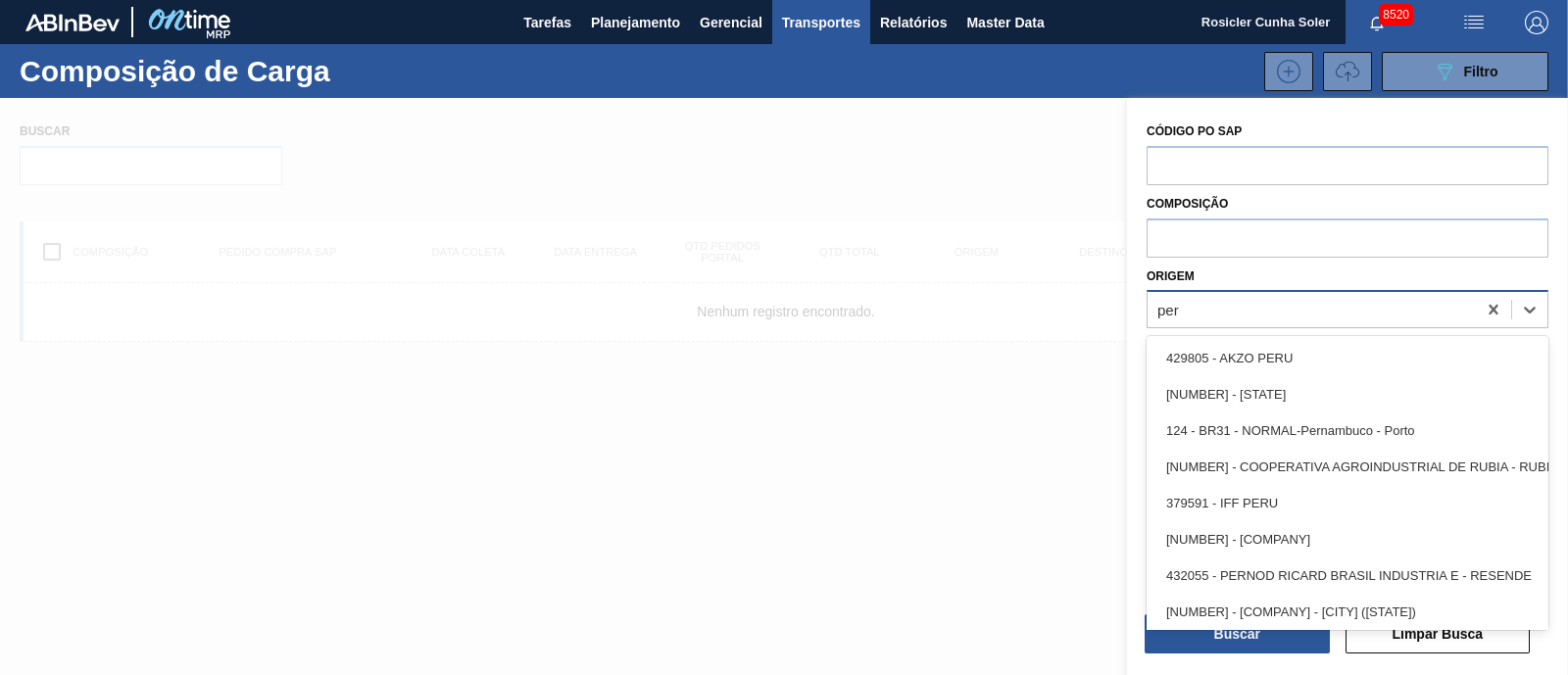 type on "pern" 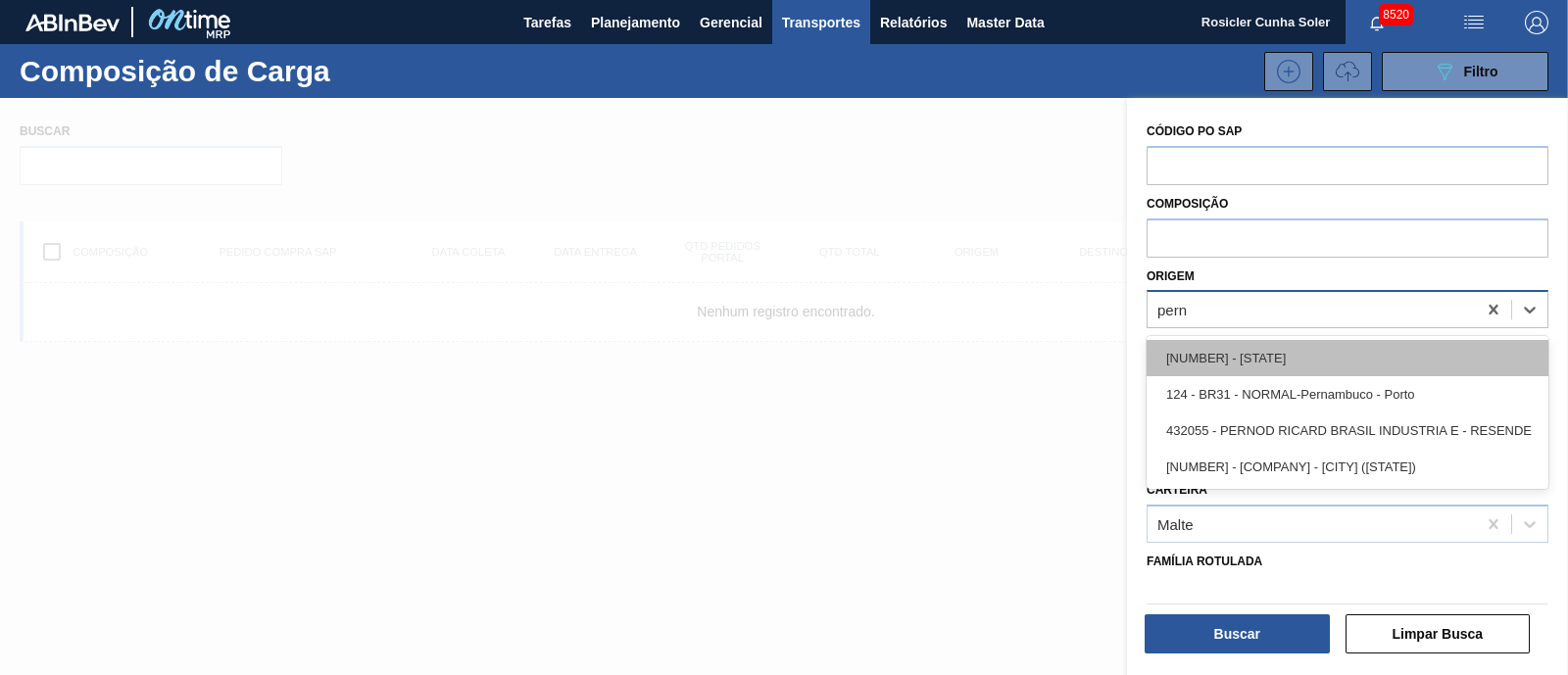click on "[NUMBER] - [STATE]" at bounding box center [1348, 358] 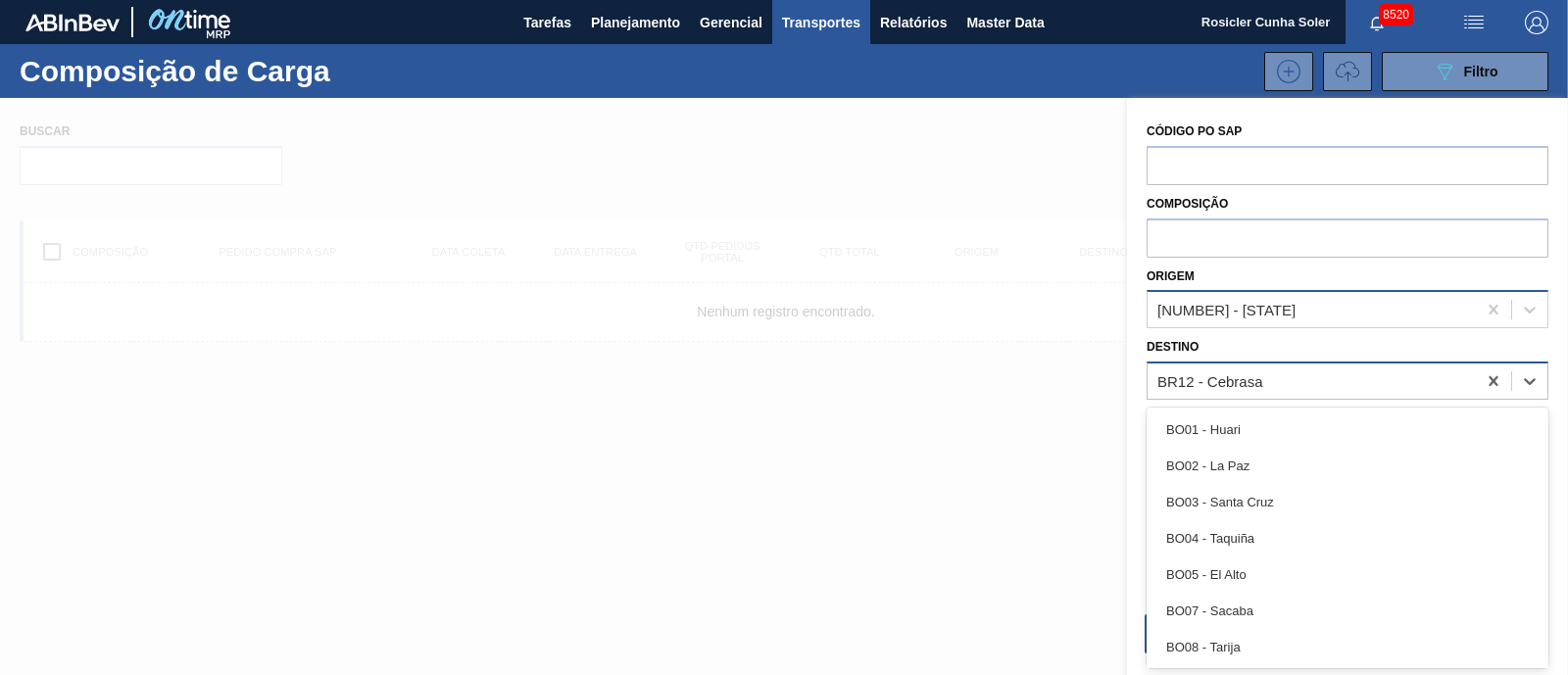 click on "BR12 - Cebrasa" at bounding box center [1210, 381] 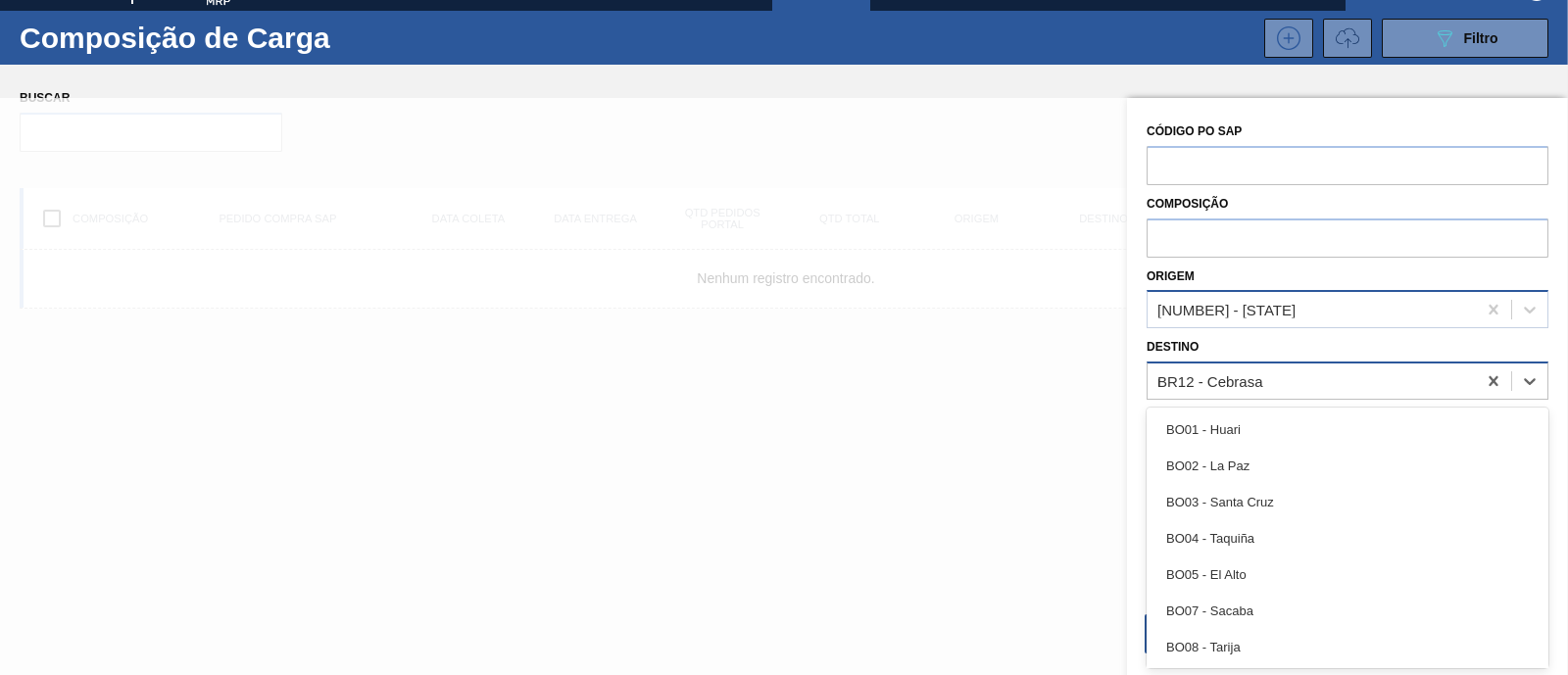 type on "man" 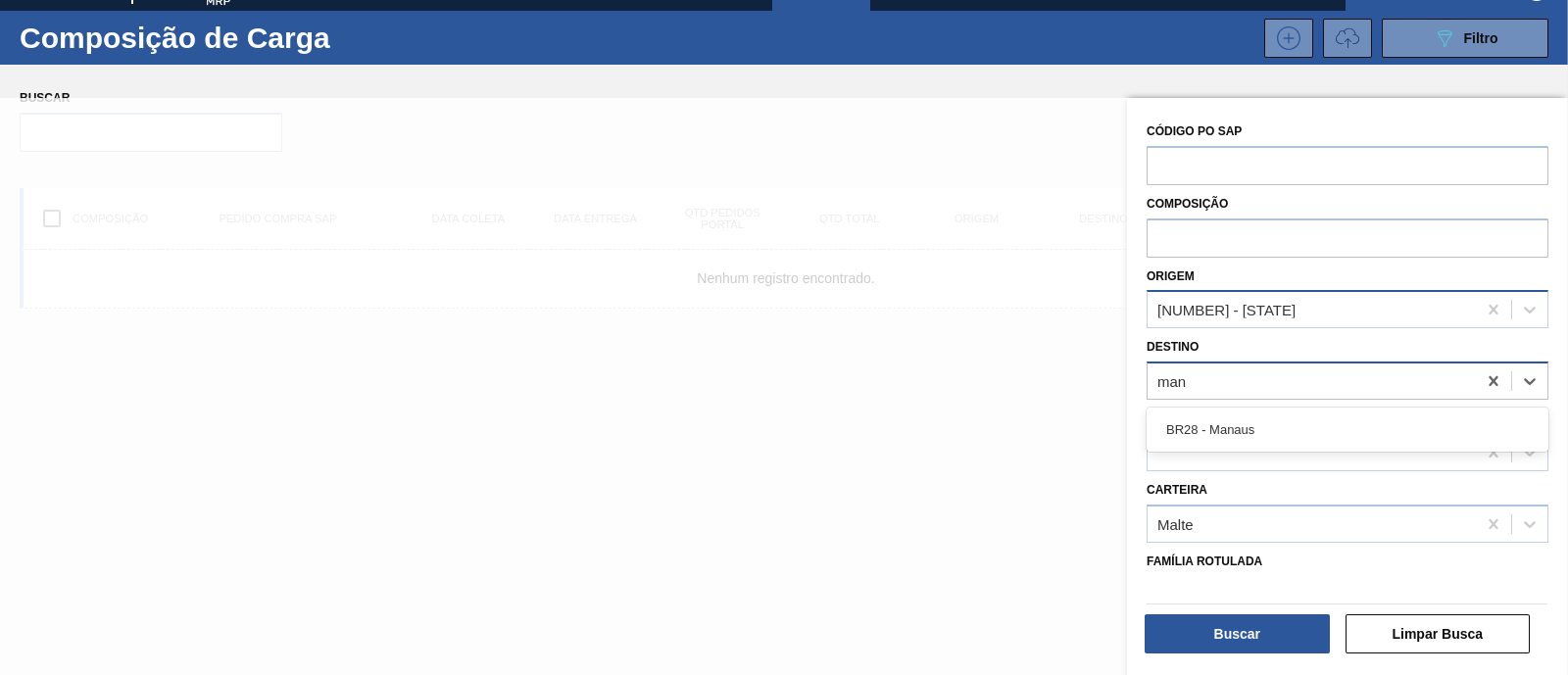 click on "BR28 - Manaus" at bounding box center (1348, 429) 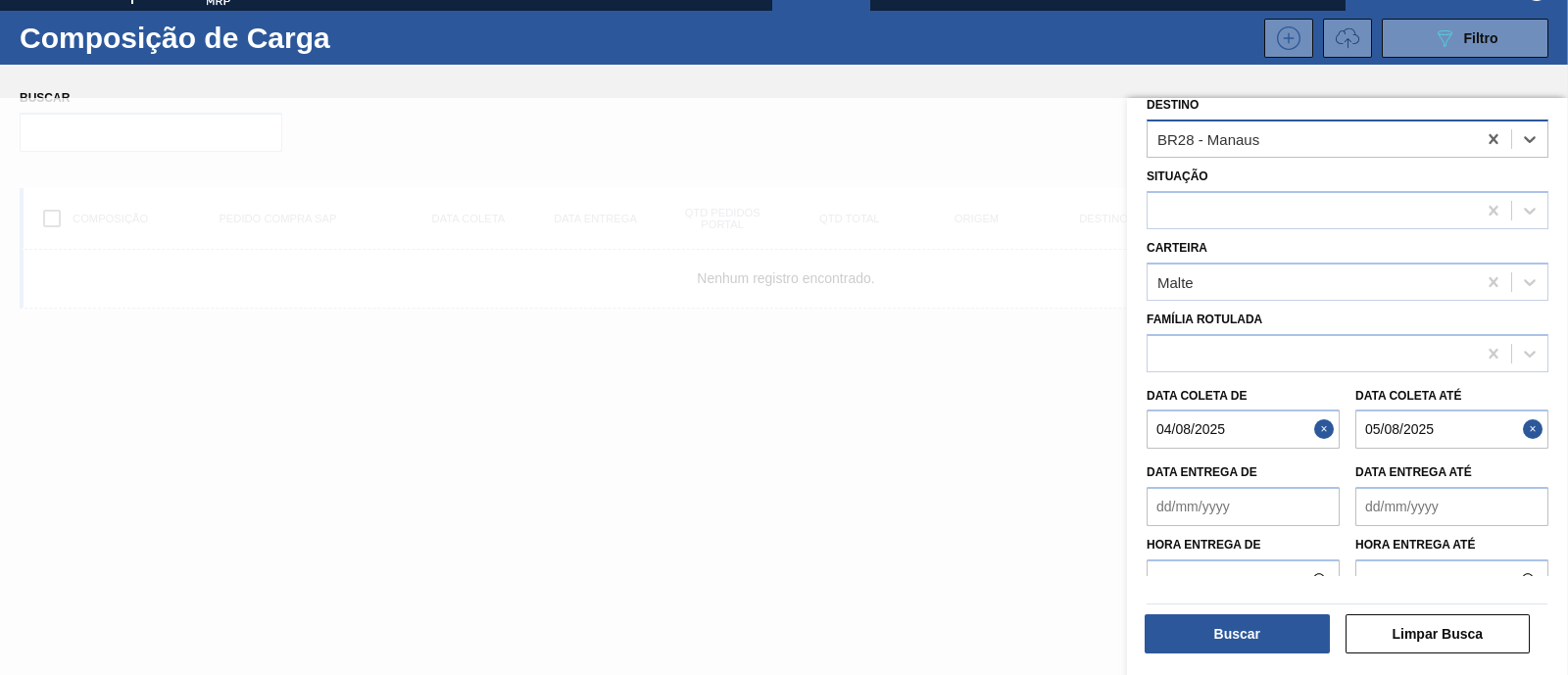 scroll, scrollTop: 244, scrollLeft: 0, axis: vertical 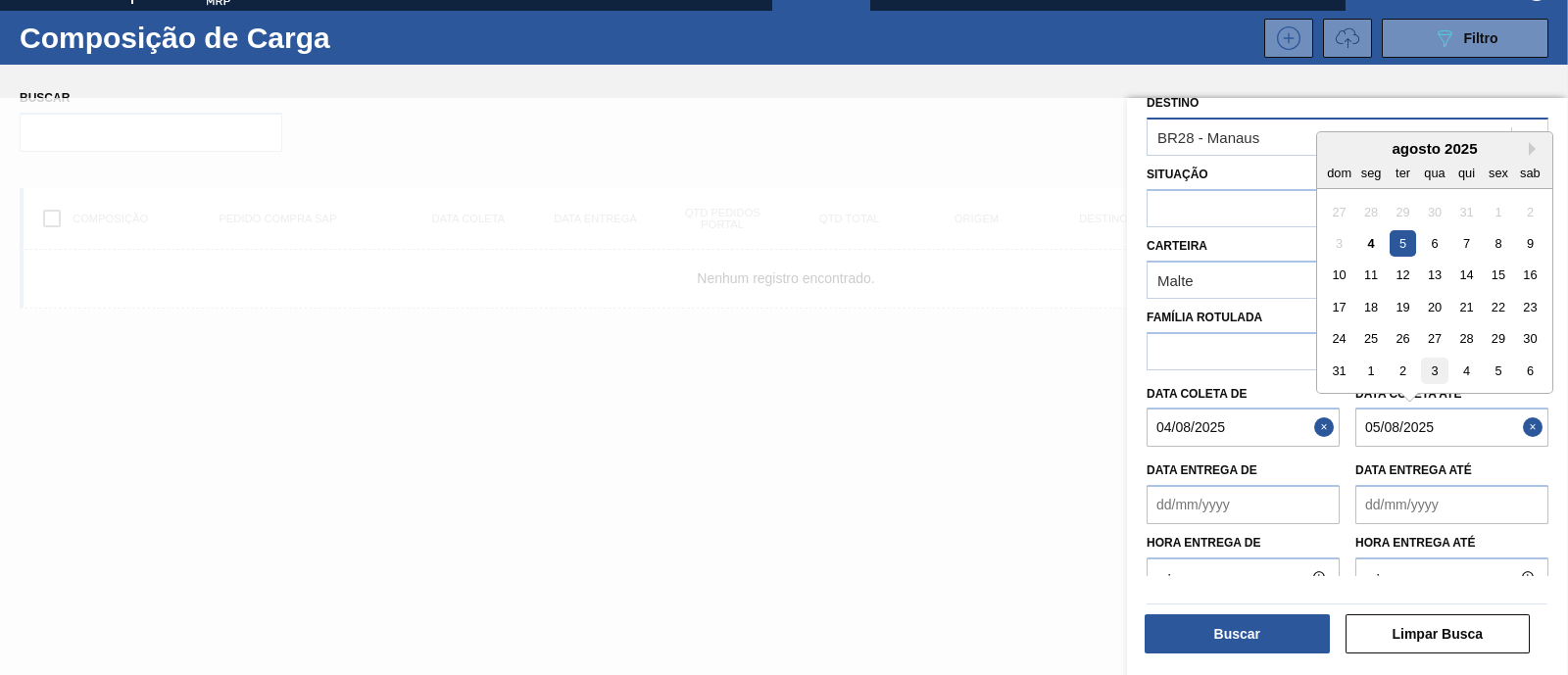 drag, startPoint x: 1485, startPoint y: 420, endPoint x: 1426, endPoint y: 380, distance: 71.28113 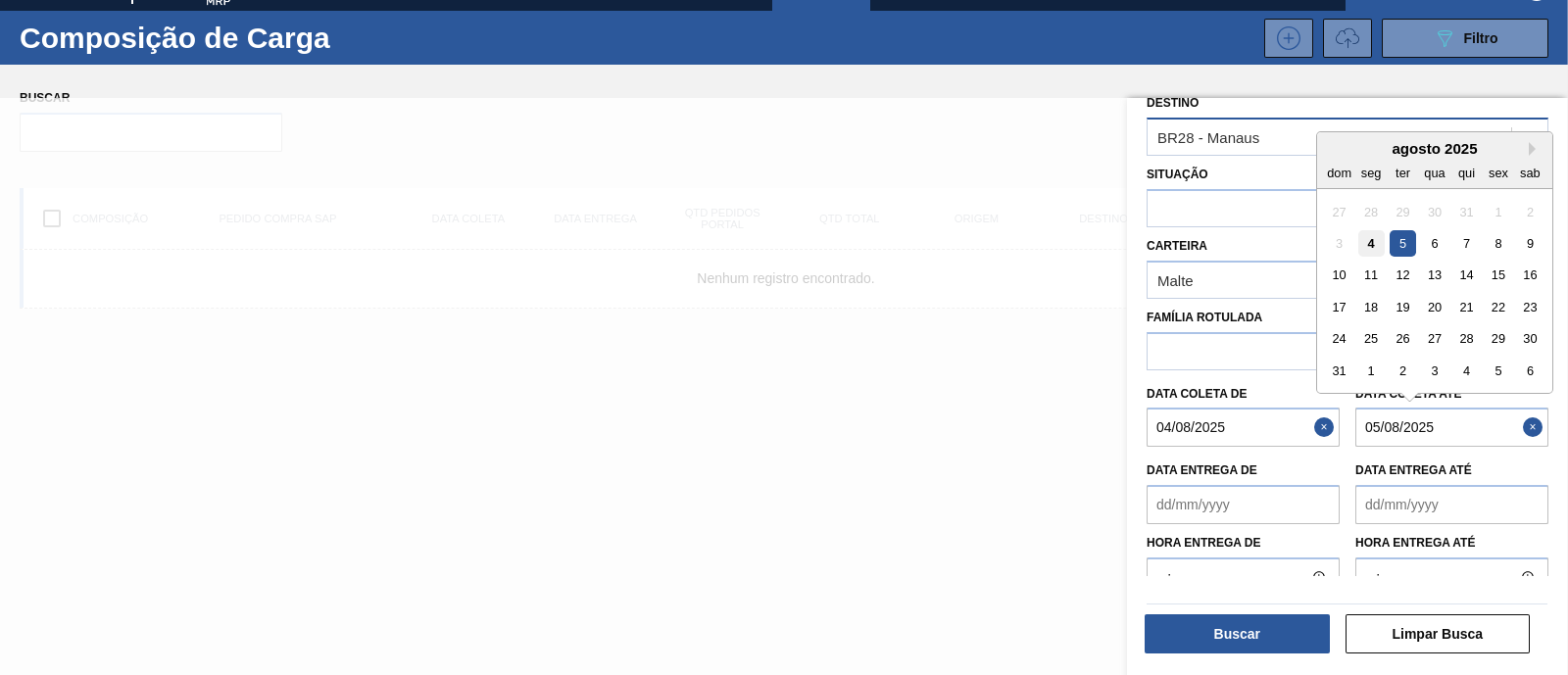 drag, startPoint x: 1375, startPoint y: 237, endPoint x: 1323, endPoint y: 461, distance: 229.95652 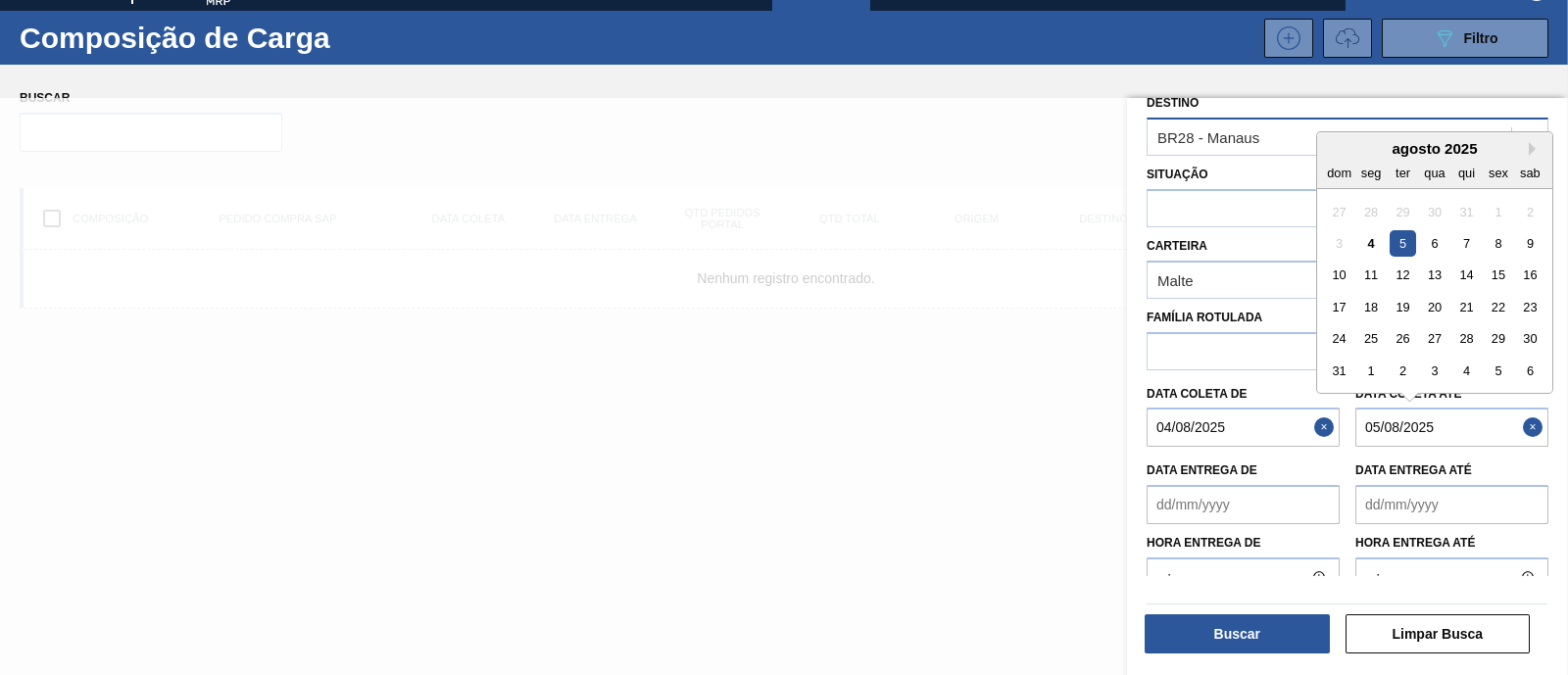 click on "4" at bounding box center [1371, 243] 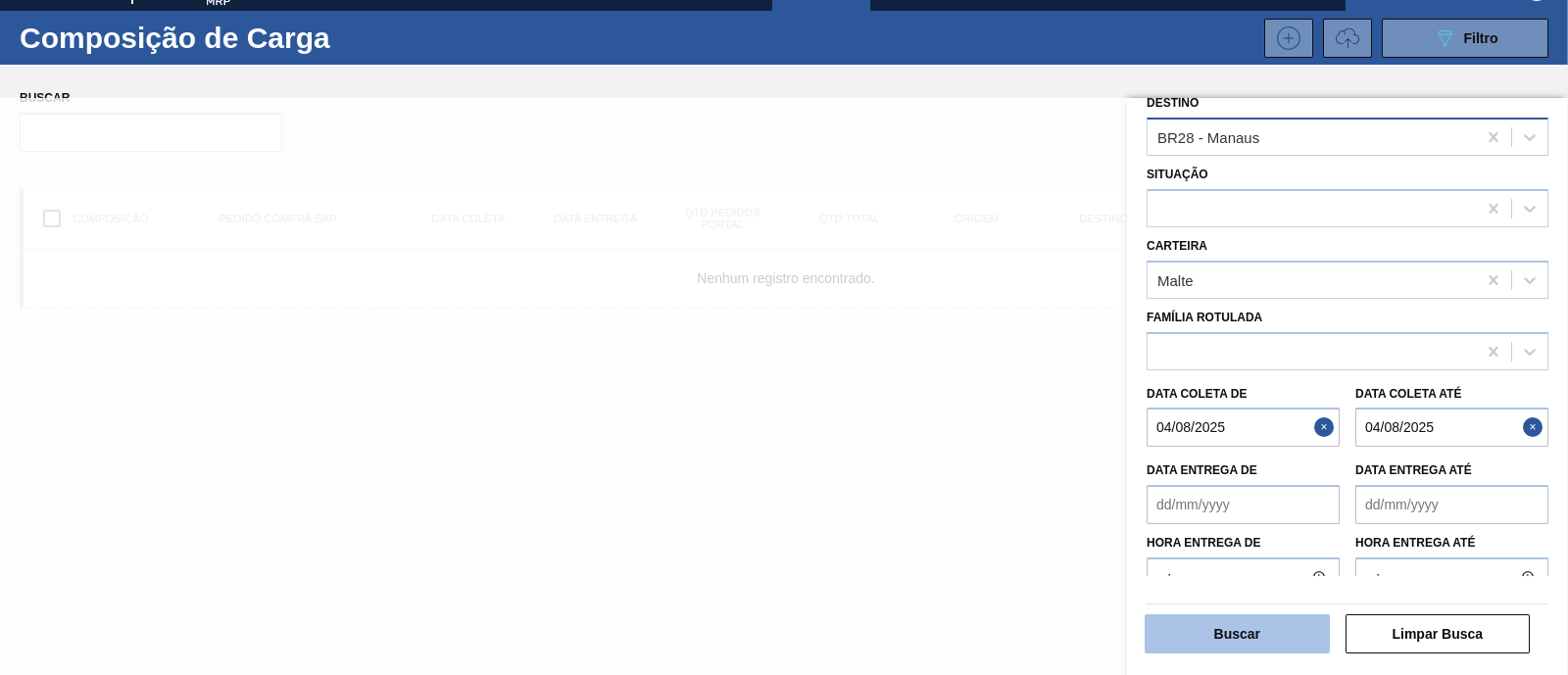 click on "Buscar" at bounding box center [1237, 634] 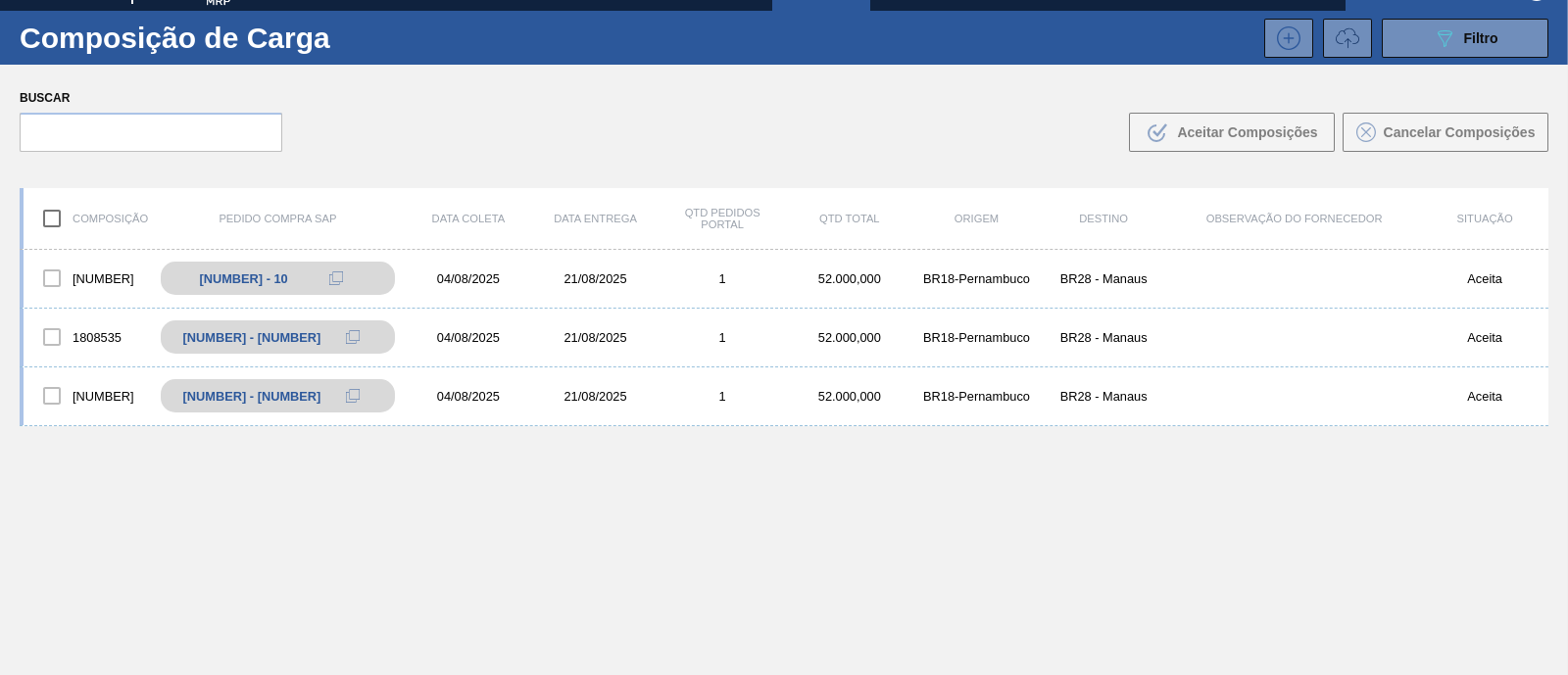 scroll, scrollTop: 0, scrollLeft: 0, axis: both 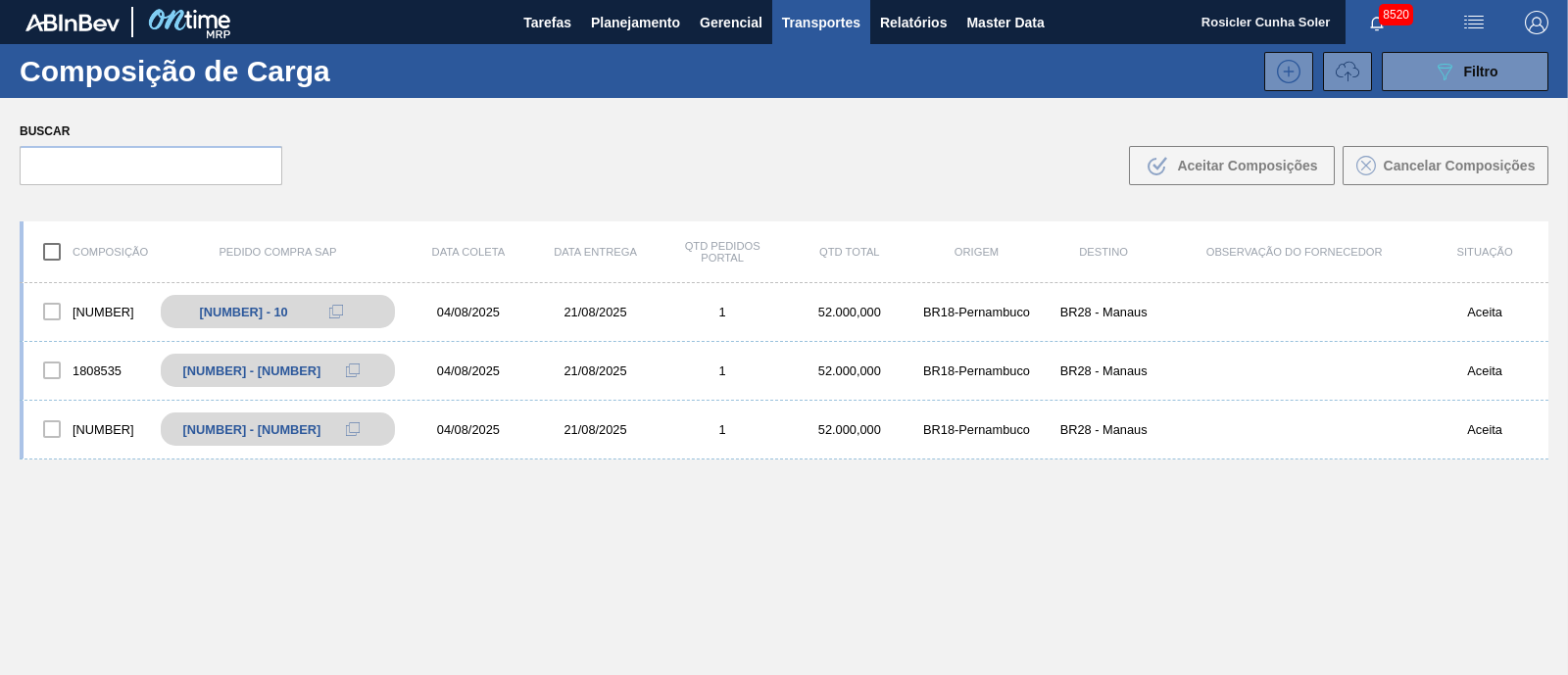 drag, startPoint x: 1485, startPoint y: 67, endPoint x: 1392, endPoint y: 128, distance: 111.2205 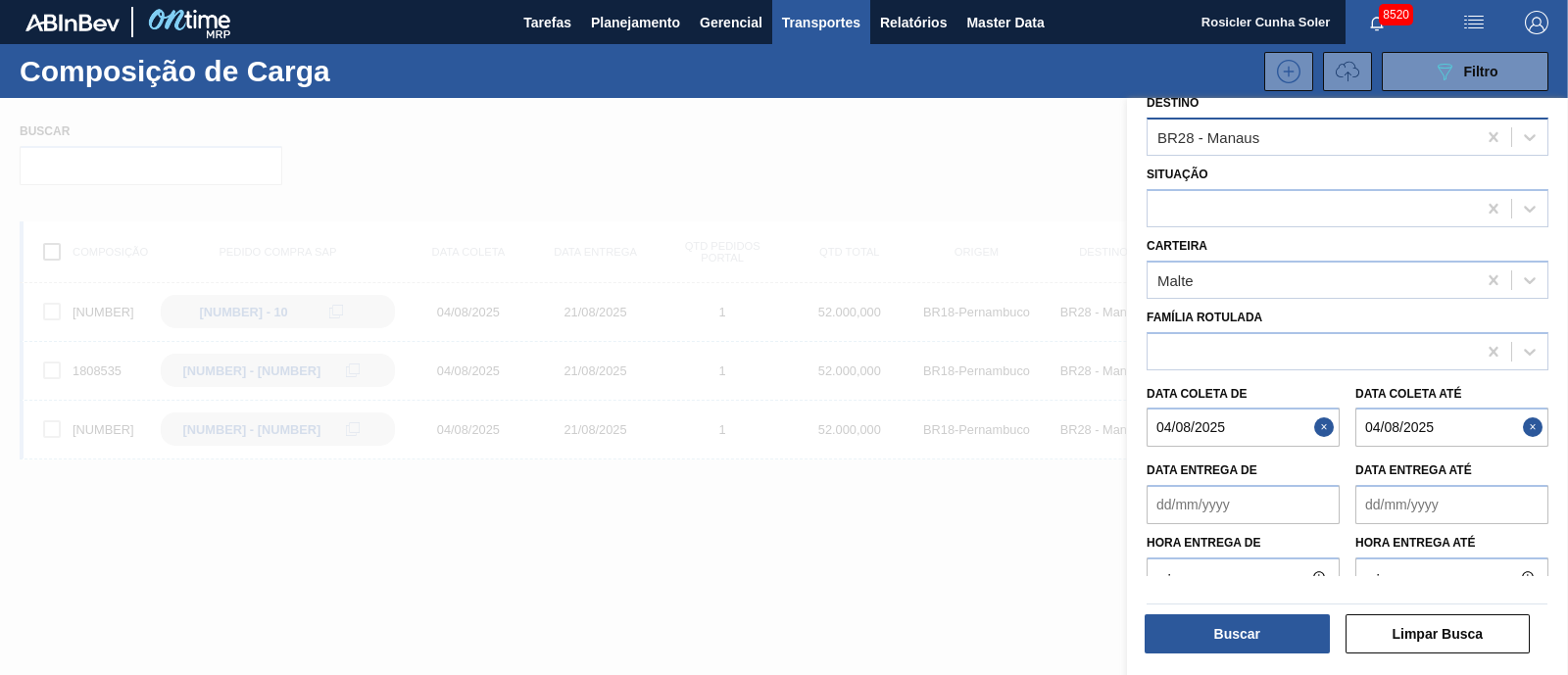 click on "04/08/2025" at bounding box center (1243, 427) 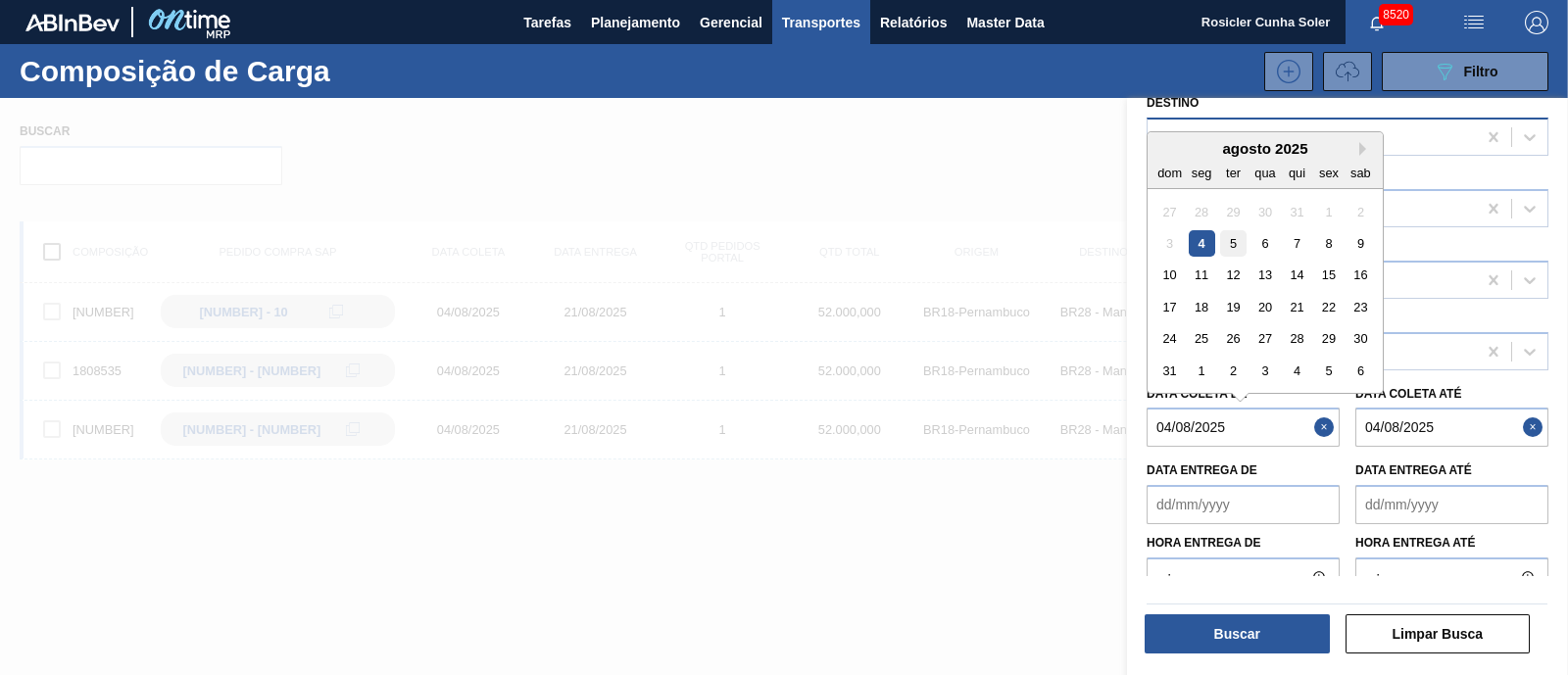 click on "5" at bounding box center [1233, 243] 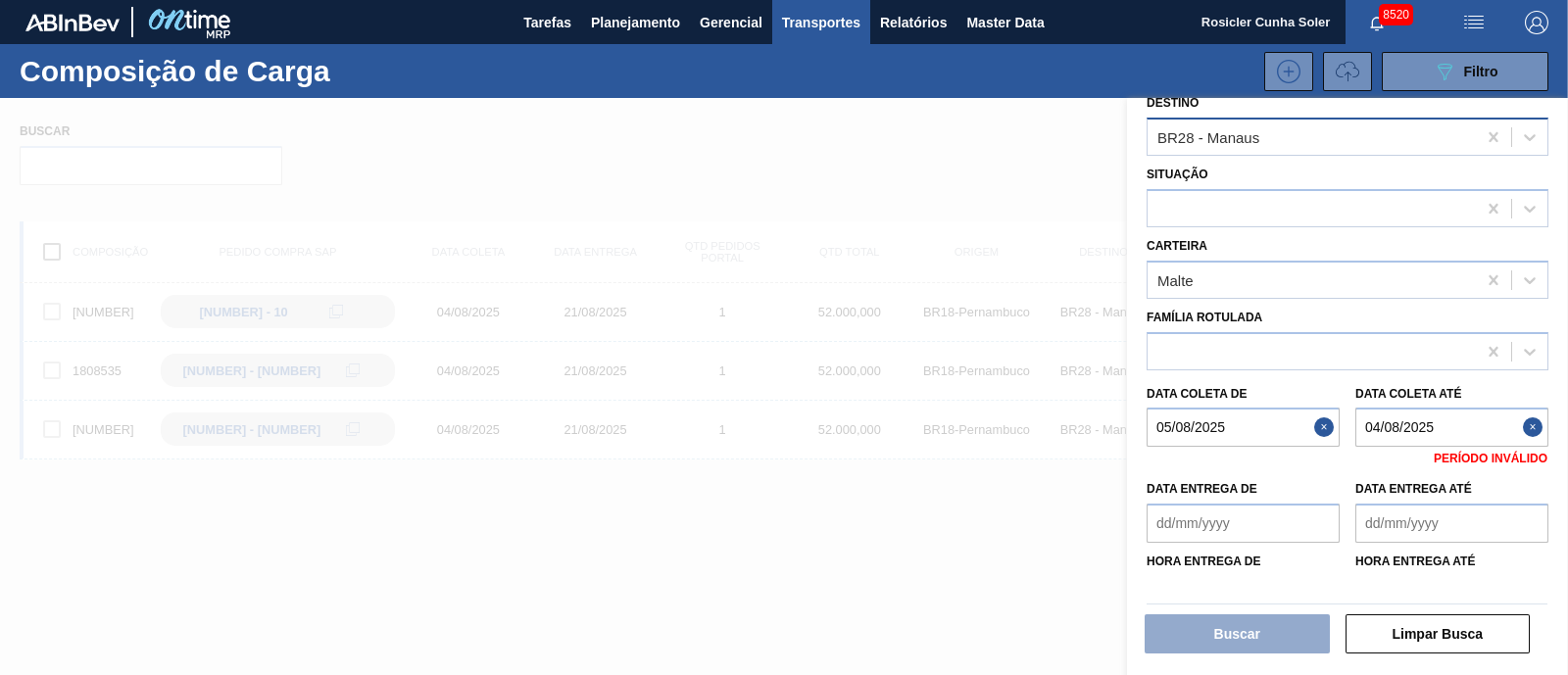drag, startPoint x: 1459, startPoint y: 413, endPoint x: 1450, endPoint y: 399, distance: 16.643317 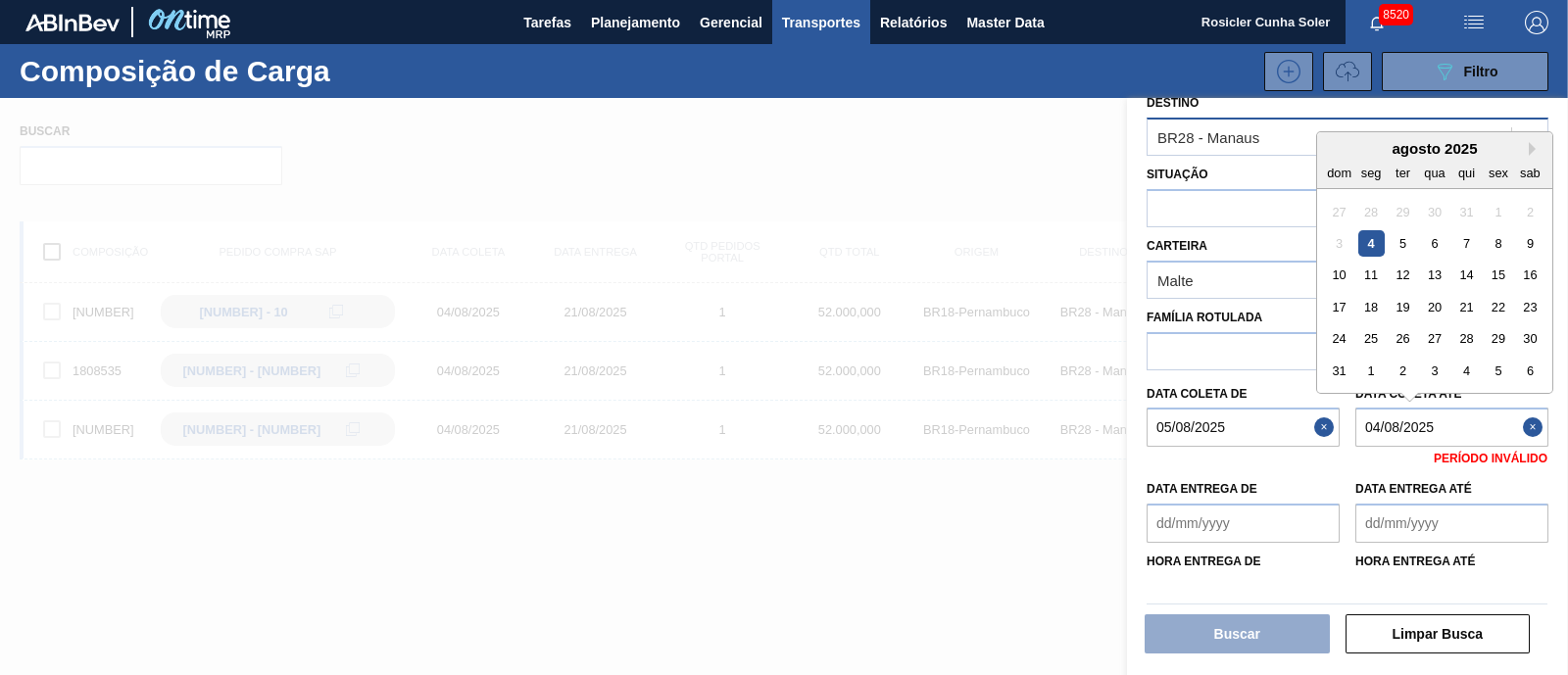drag, startPoint x: 1400, startPoint y: 232, endPoint x: 1346, endPoint y: 389, distance: 166.02711 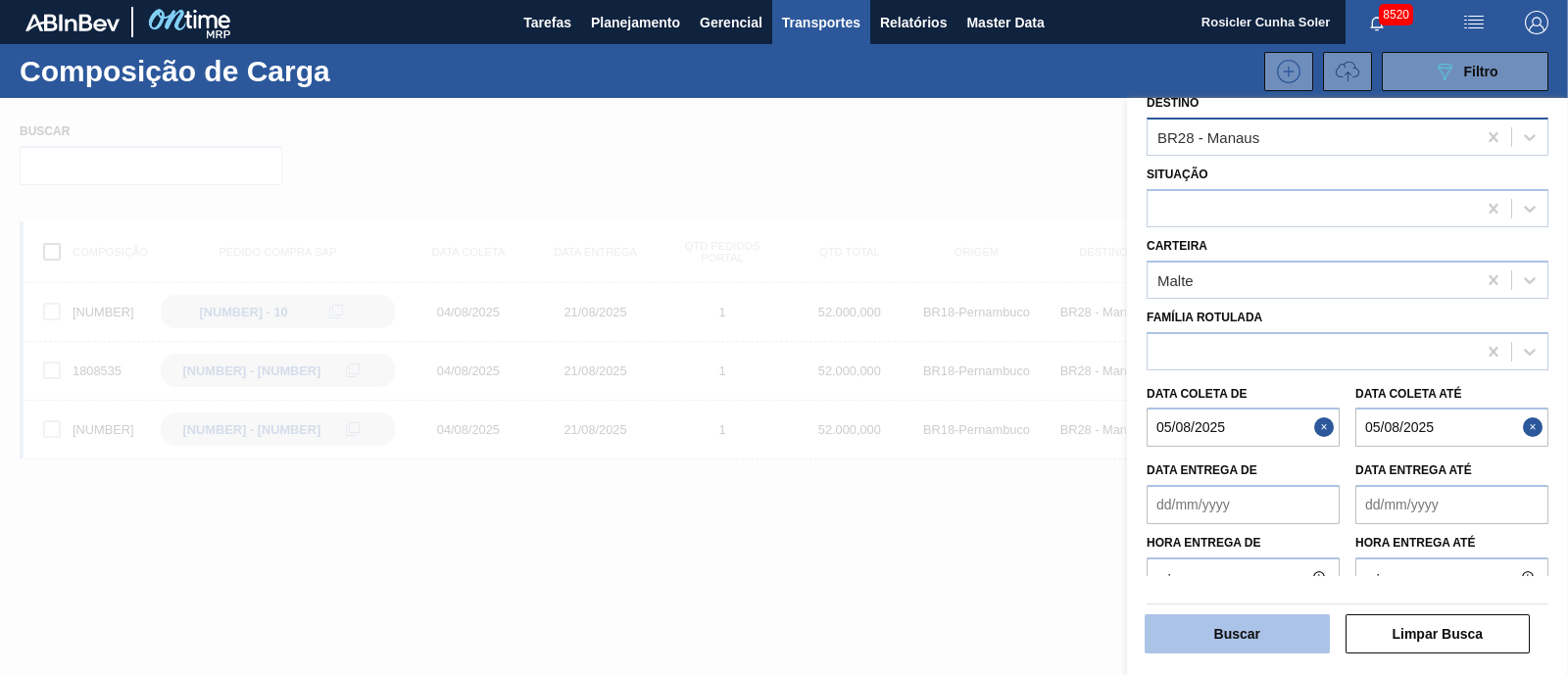 click on "Buscar" at bounding box center [1237, 634] 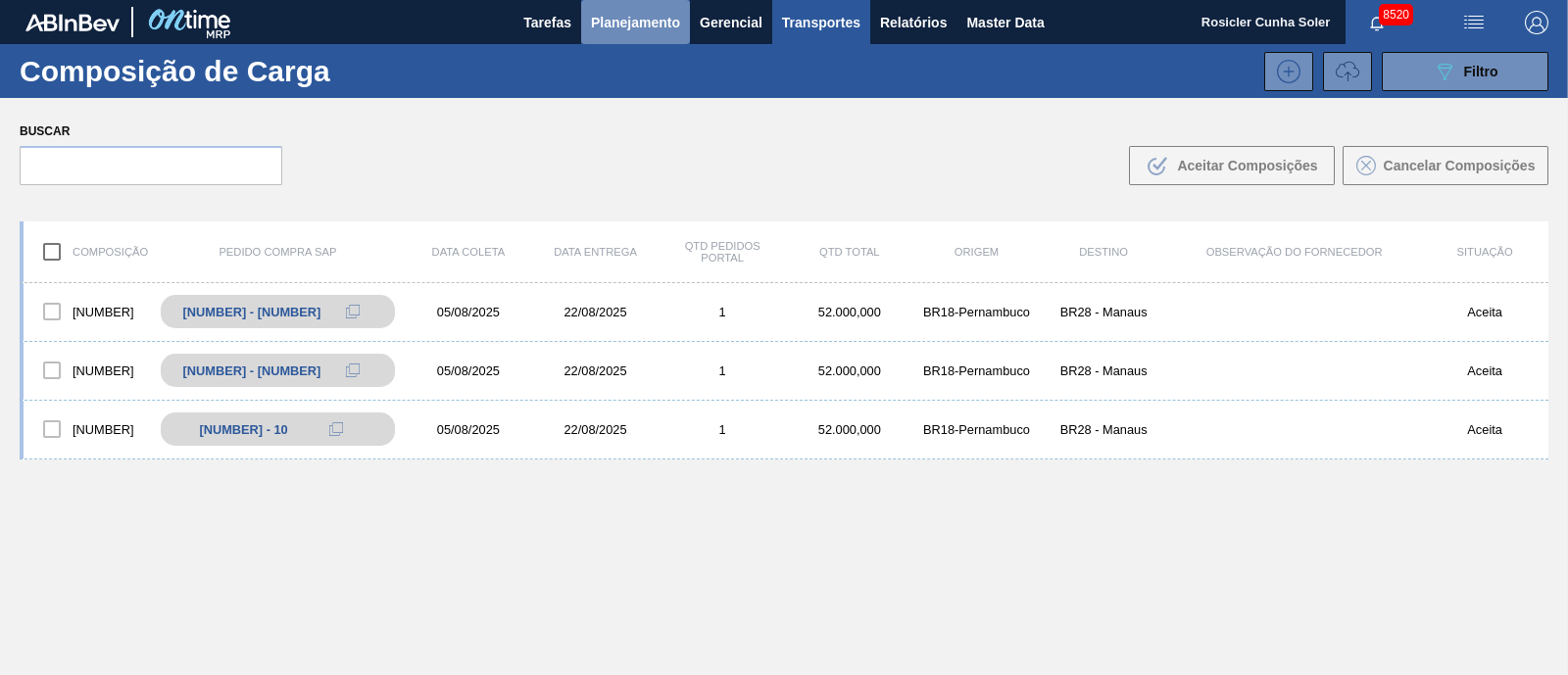 click on "Planejamento" at bounding box center (635, 23) 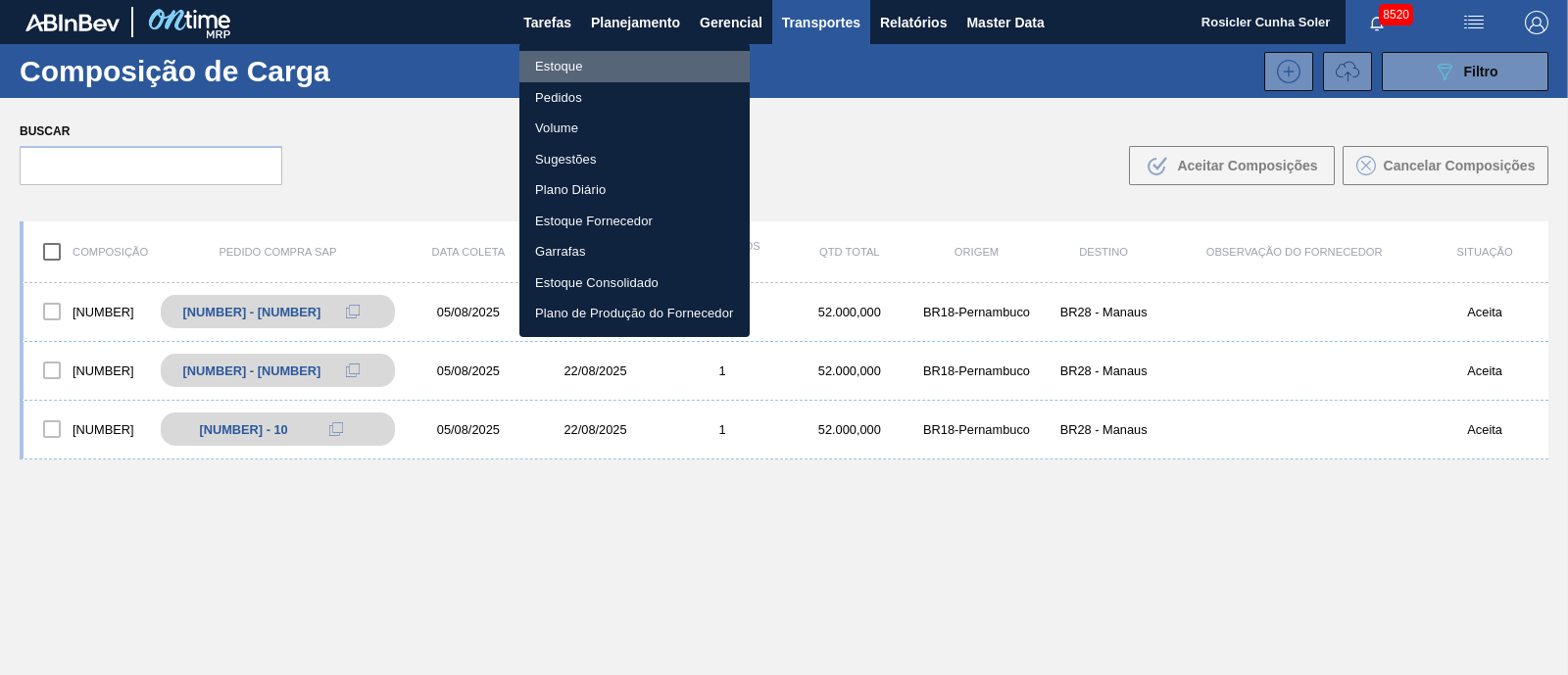 click on "Estoque" at bounding box center (634, 67) 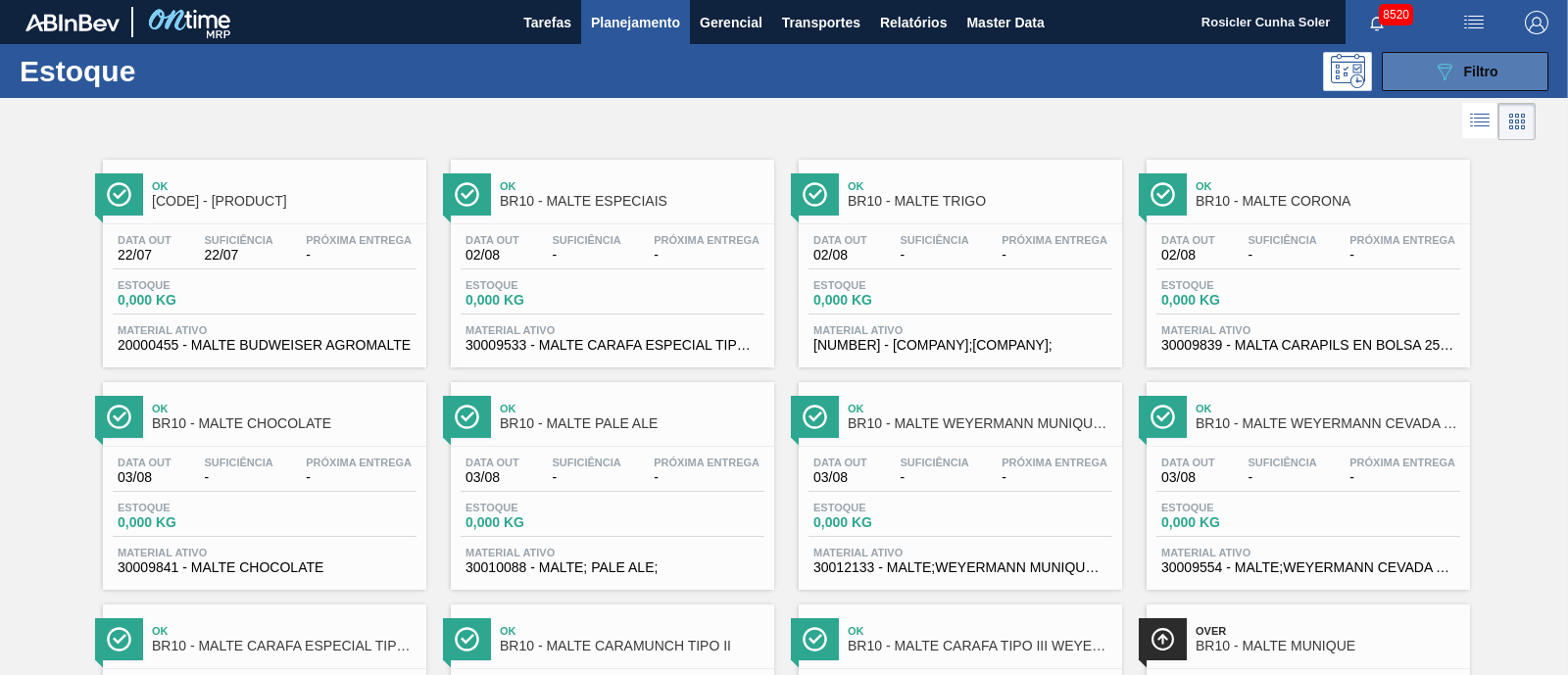 click on "Filtro" at bounding box center (1481, 72) 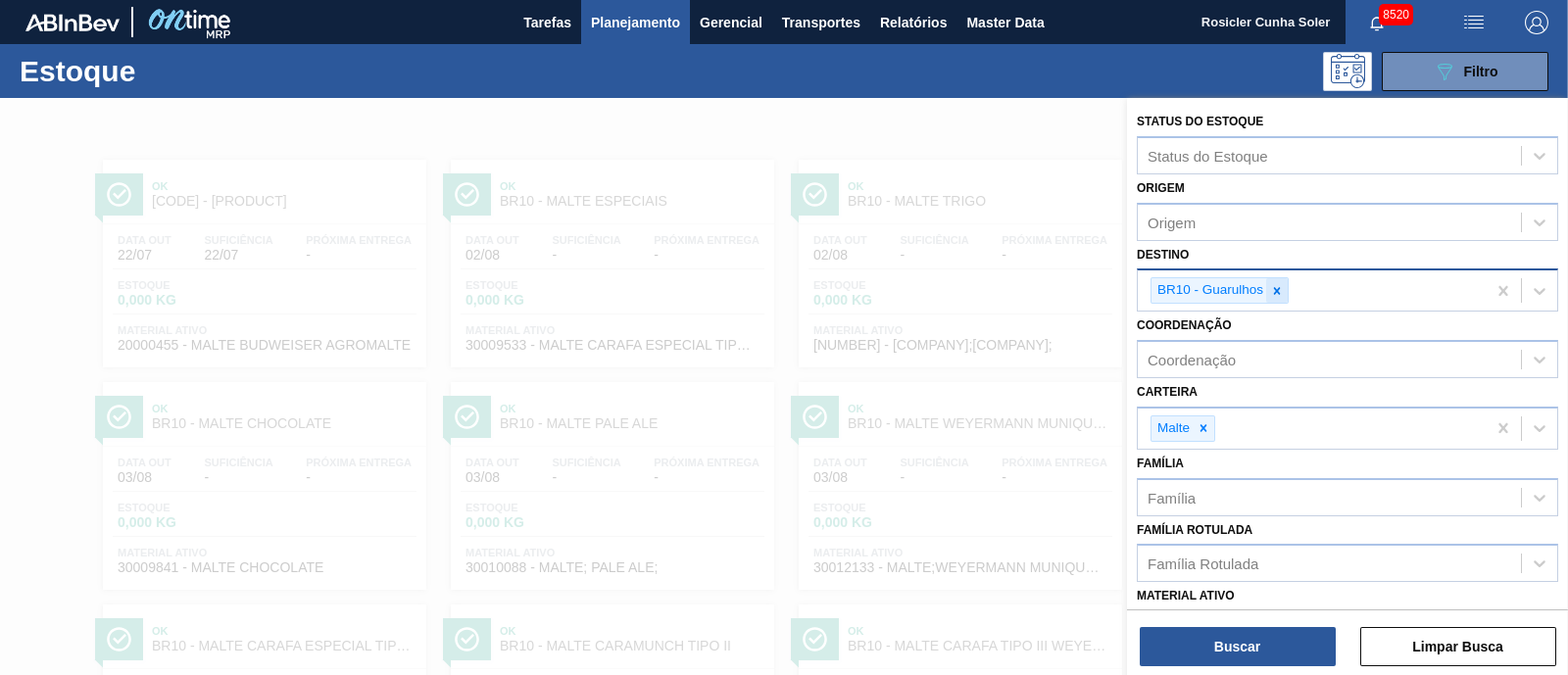 click 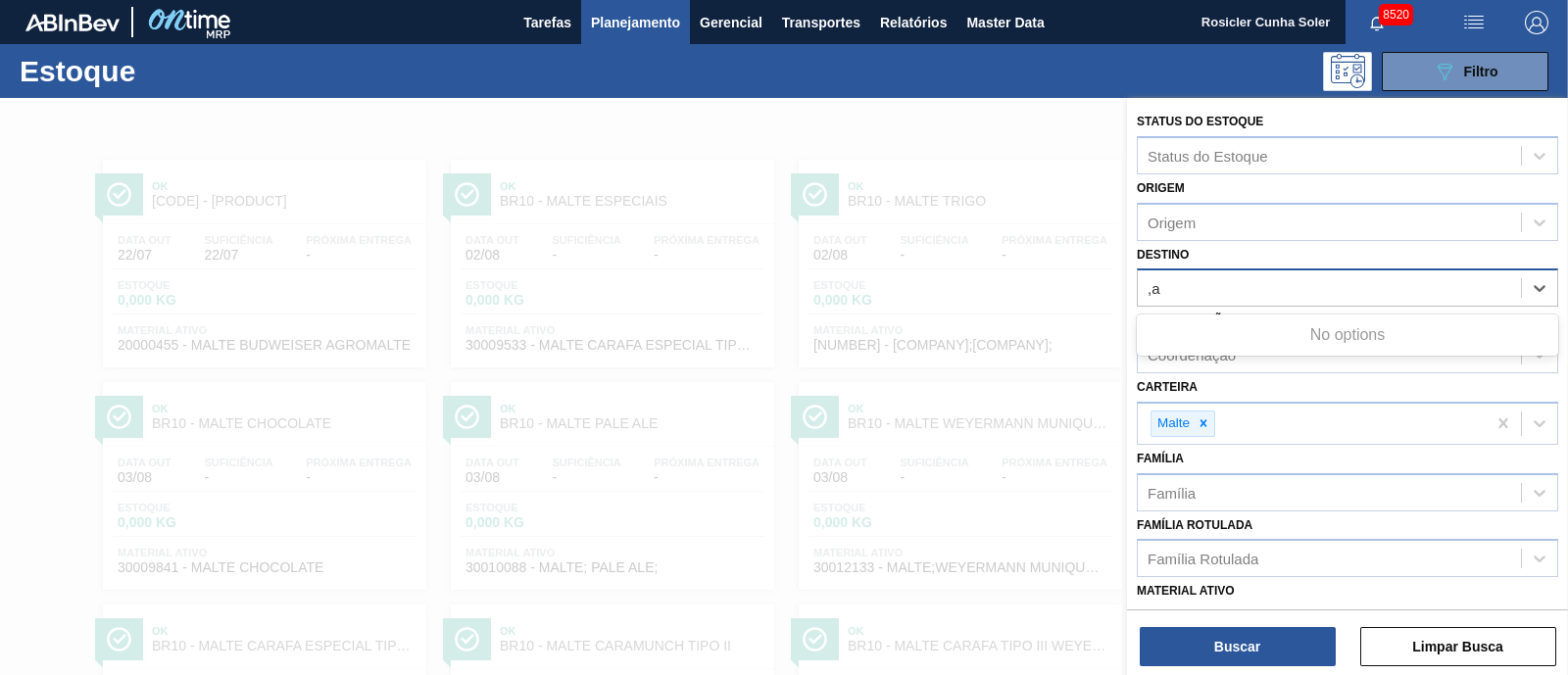 type on "," 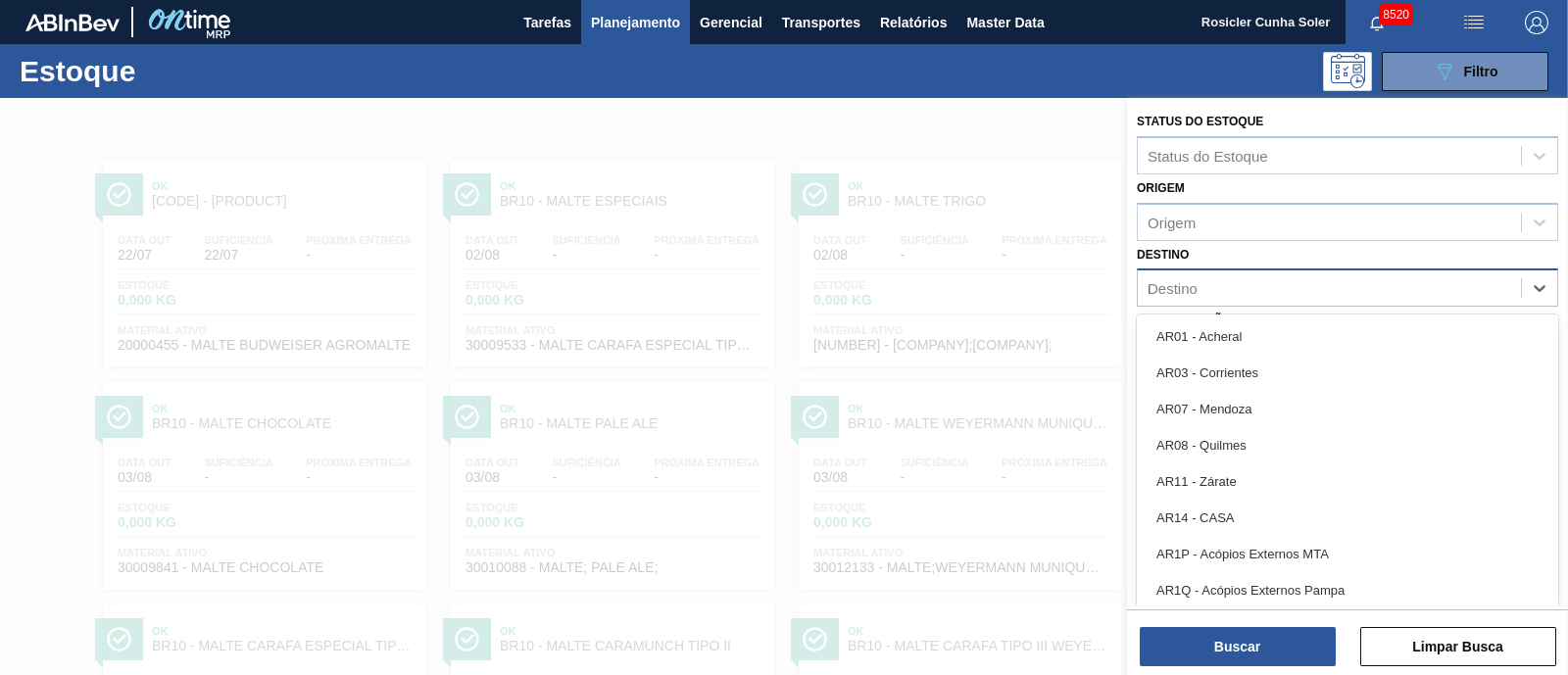 type on "mana" 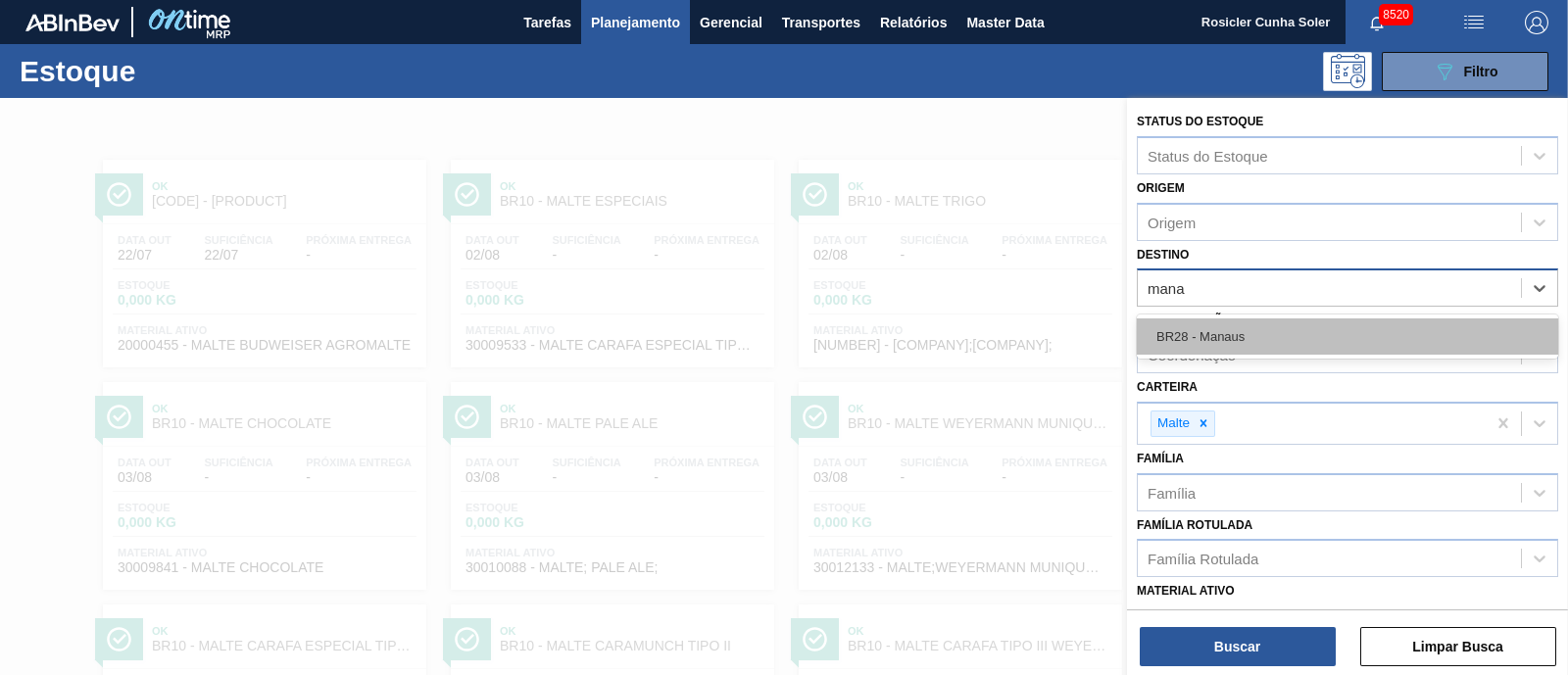 click on "BR28 - Manaus" at bounding box center (1348, 336) 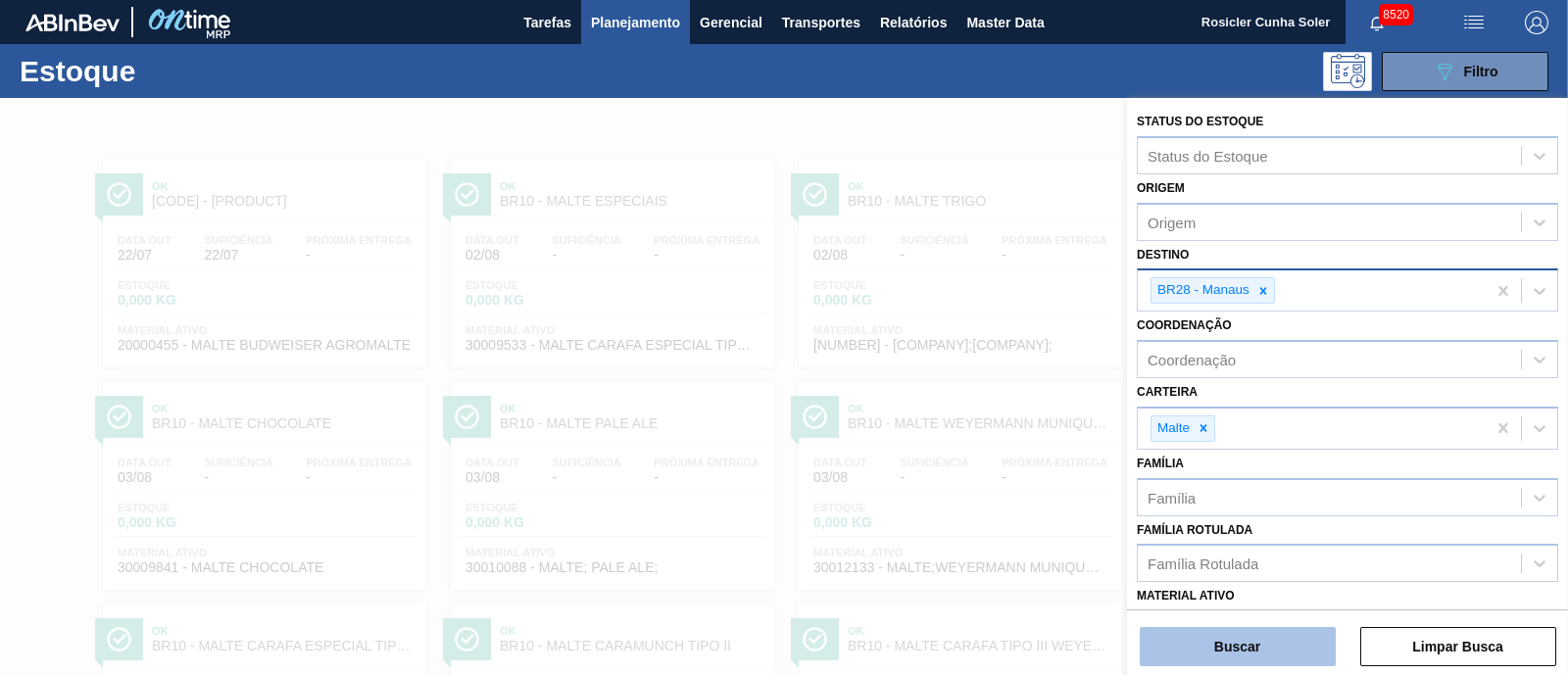 click on "Buscar" at bounding box center (1238, 647) 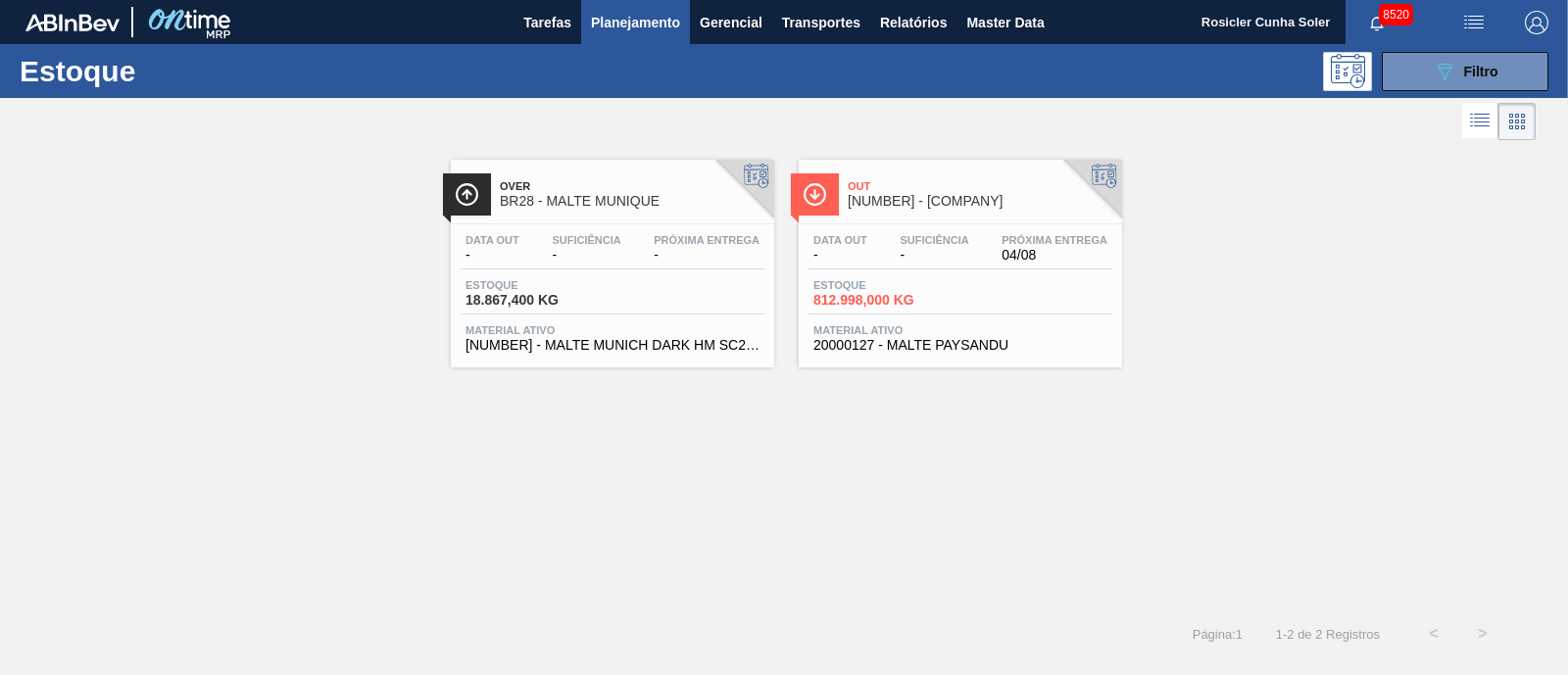 click on "Out" at bounding box center [980, 186] 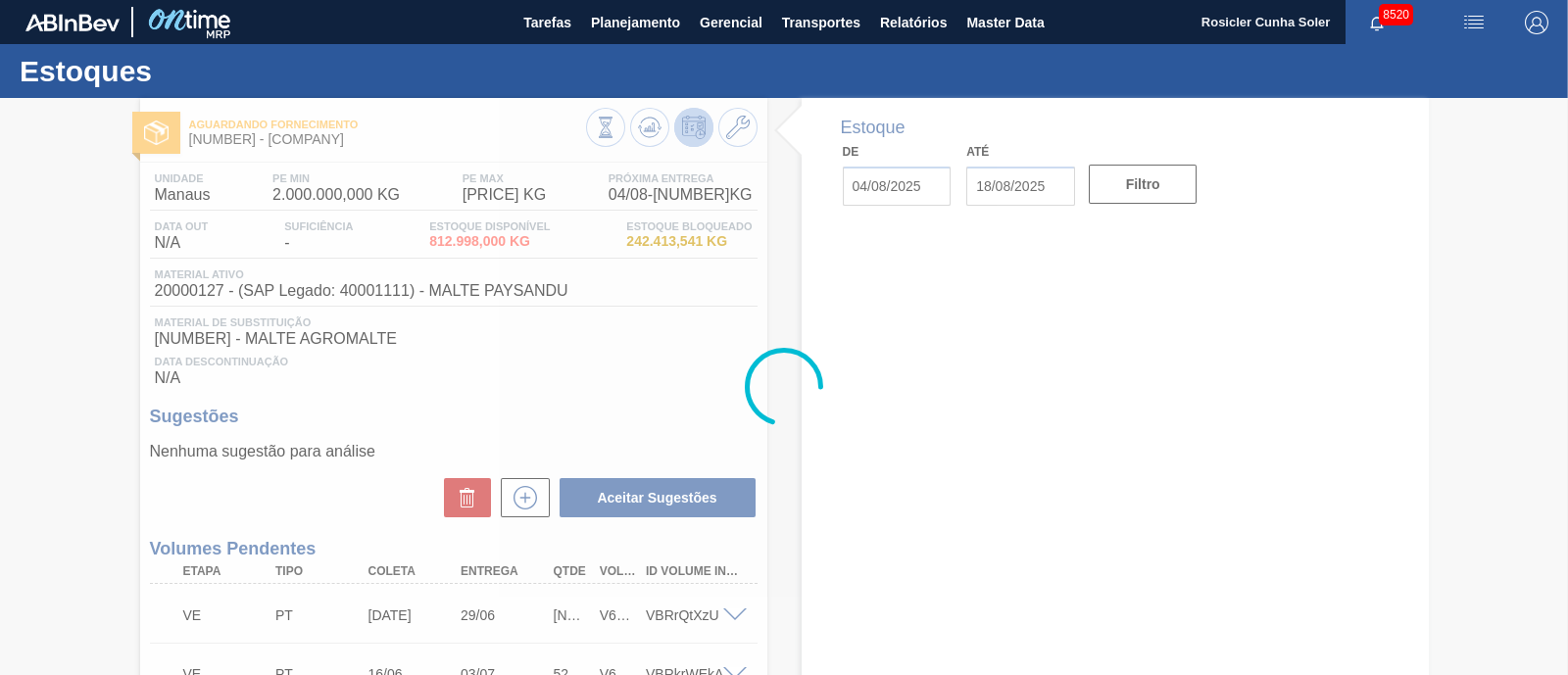type on "04/08/2025" 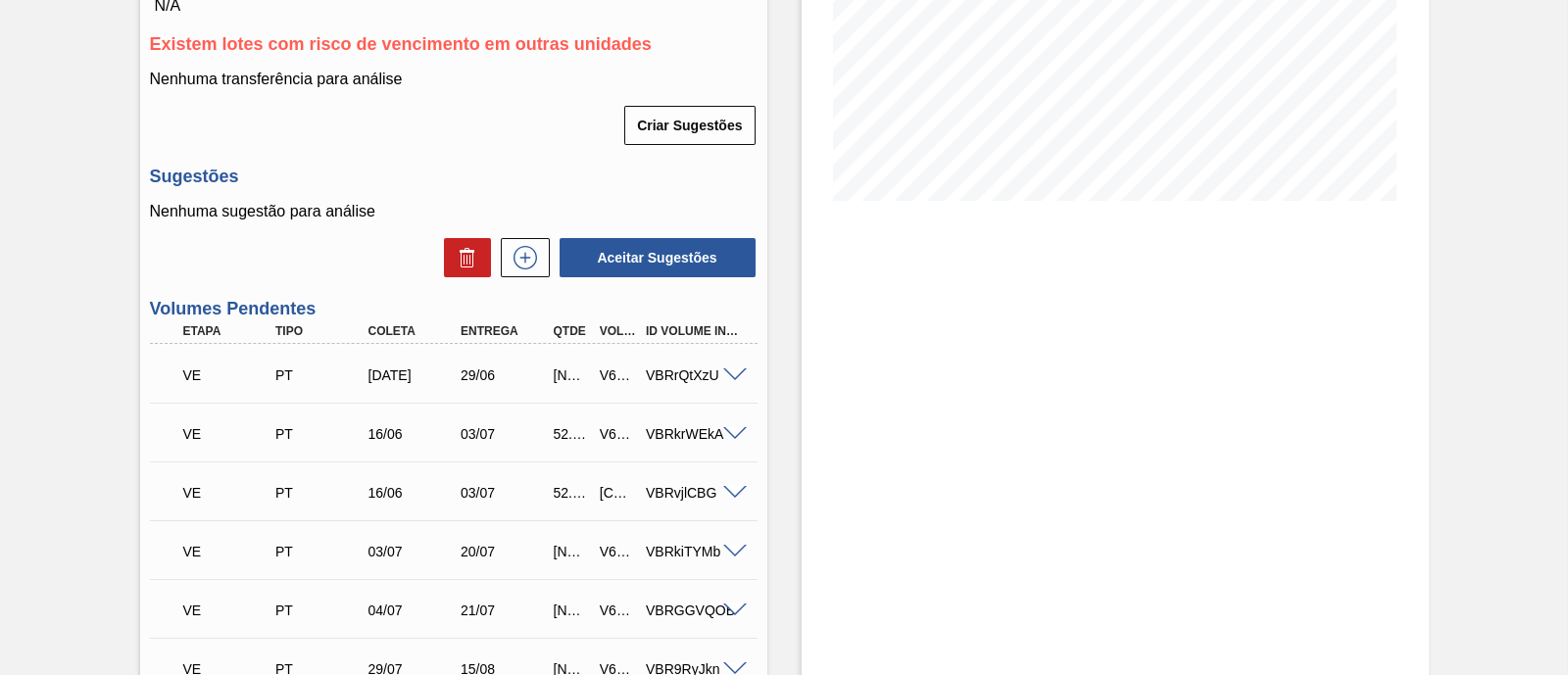 scroll, scrollTop: 367, scrollLeft: 0, axis: vertical 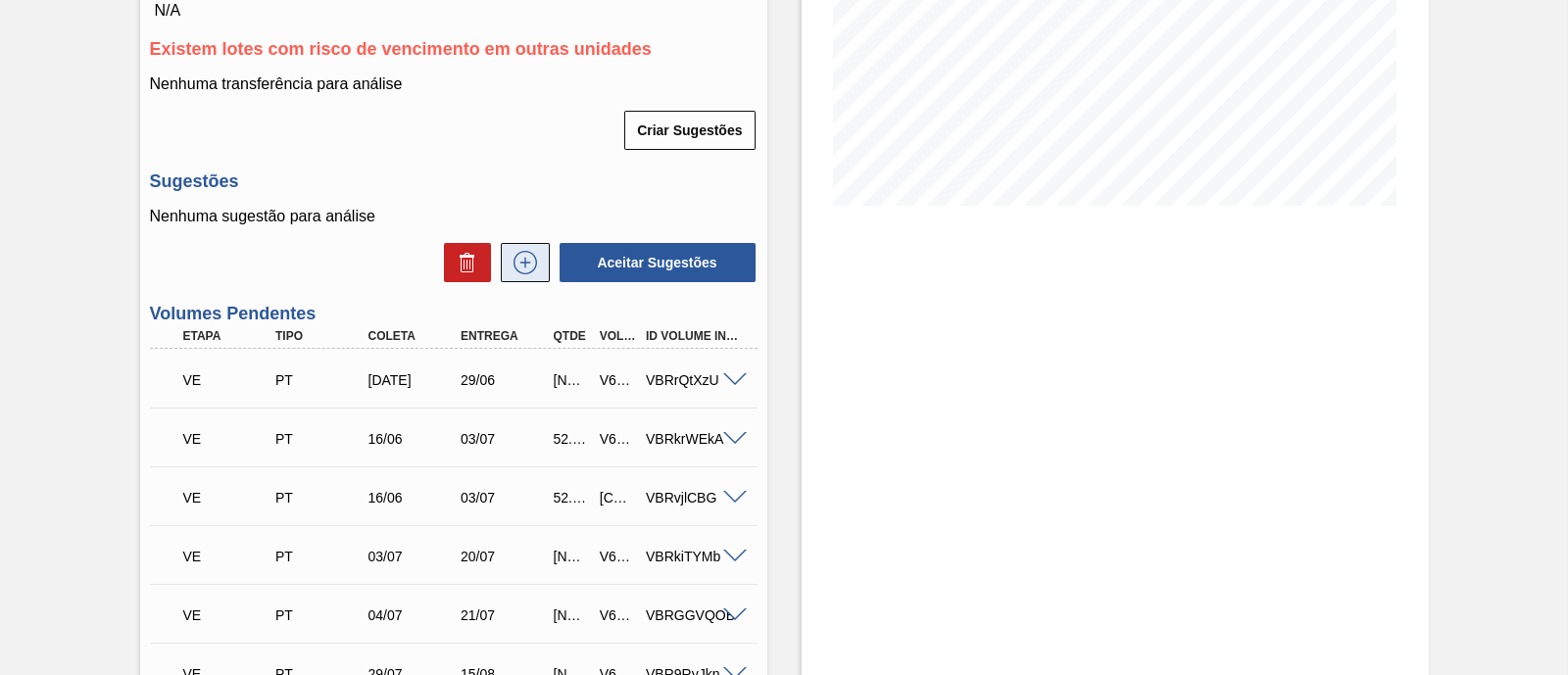 click 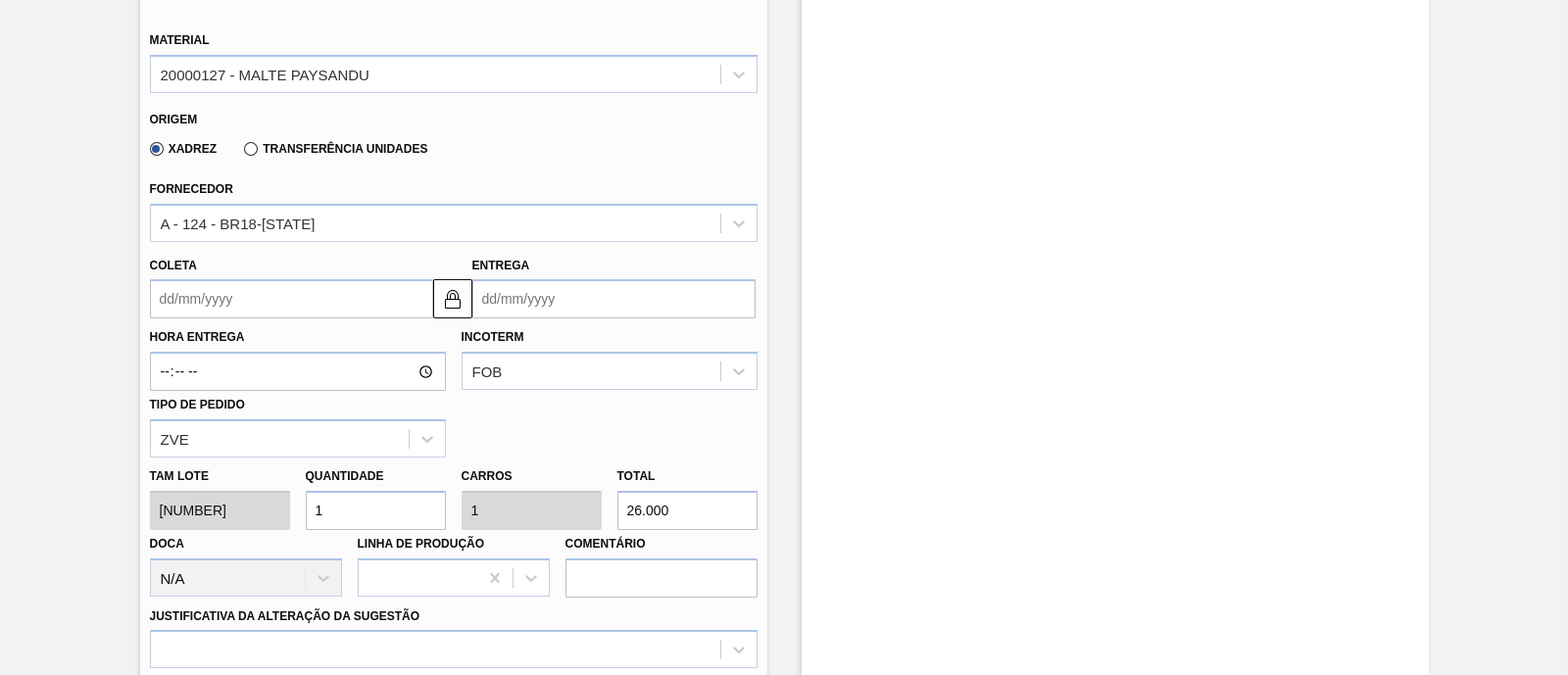 scroll, scrollTop: 735, scrollLeft: 0, axis: vertical 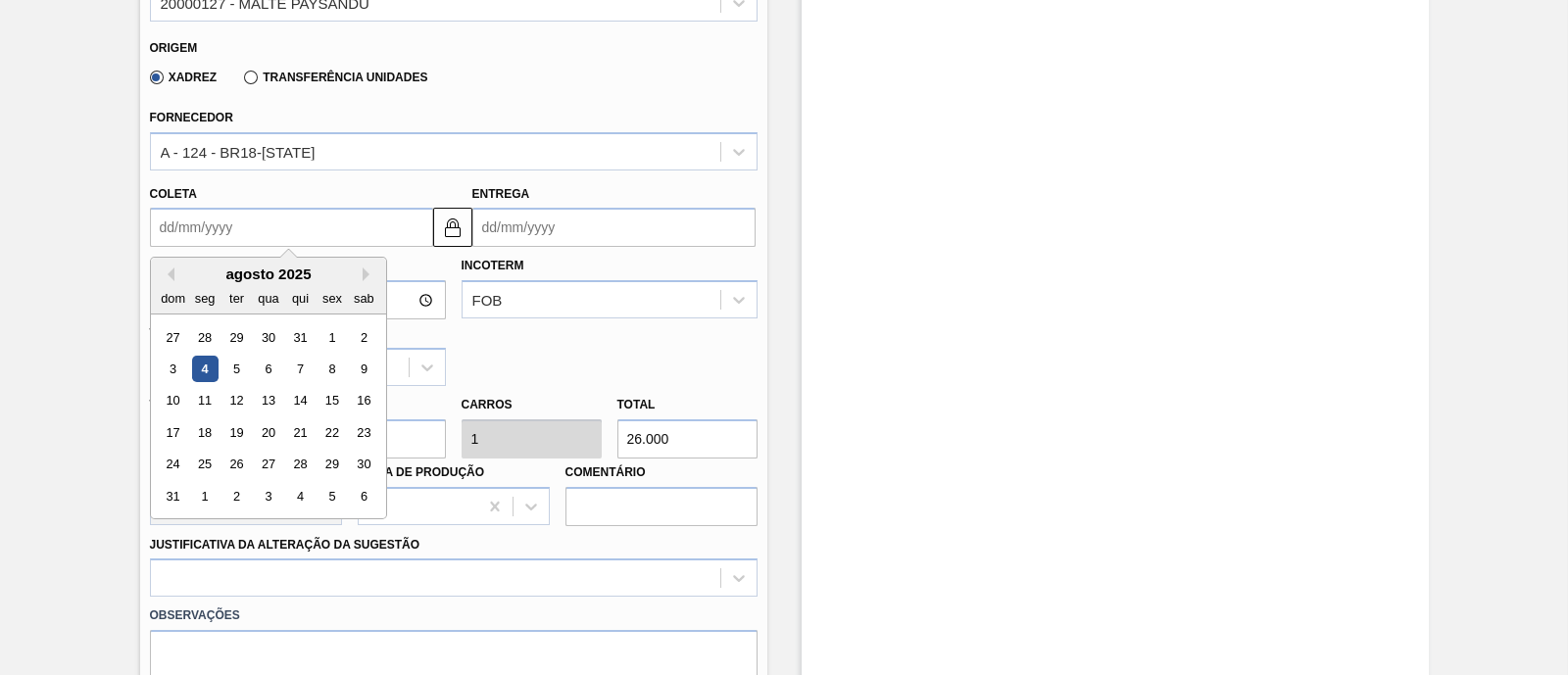 click on "Coleta" at bounding box center (291, 227) 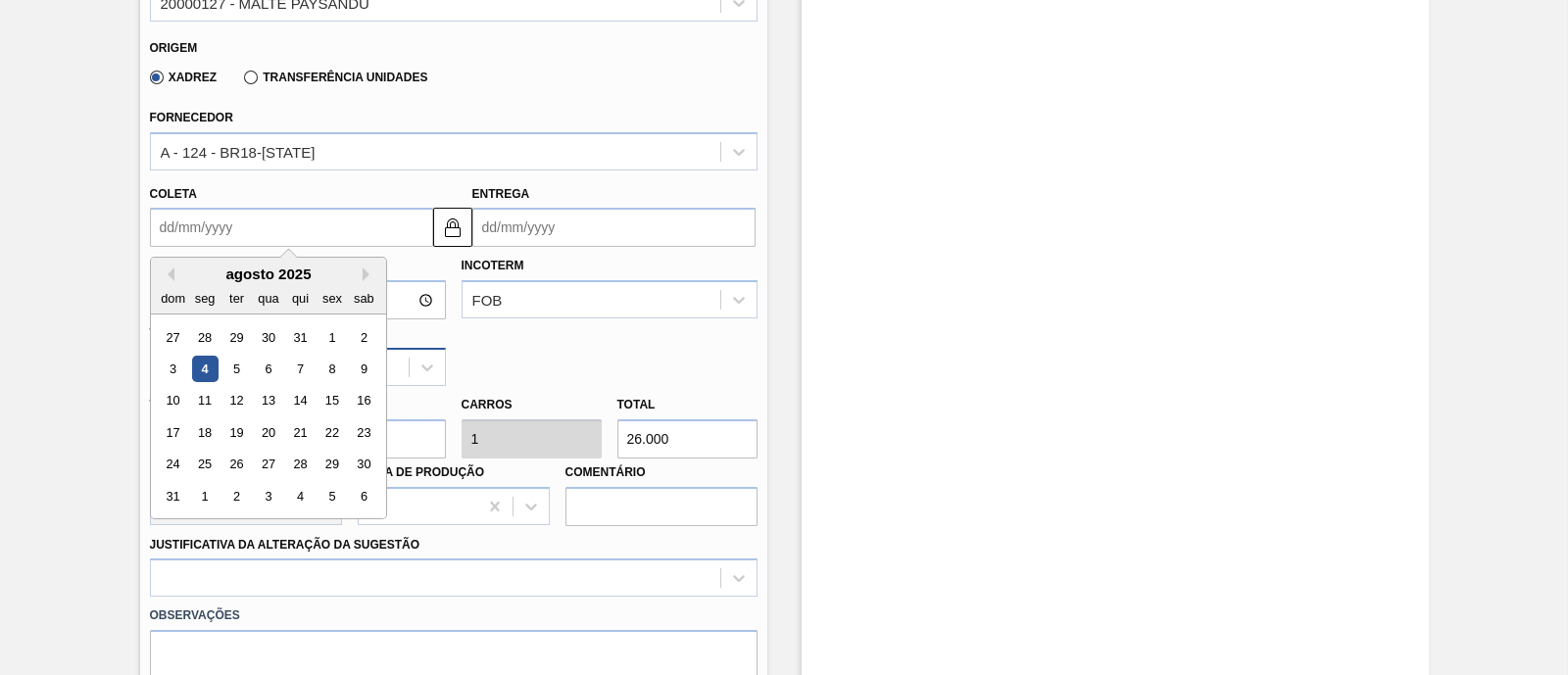 drag, startPoint x: 204, startPoint y: 369, endPoint x: 210, endPoint y: 378, distance: 10.816654 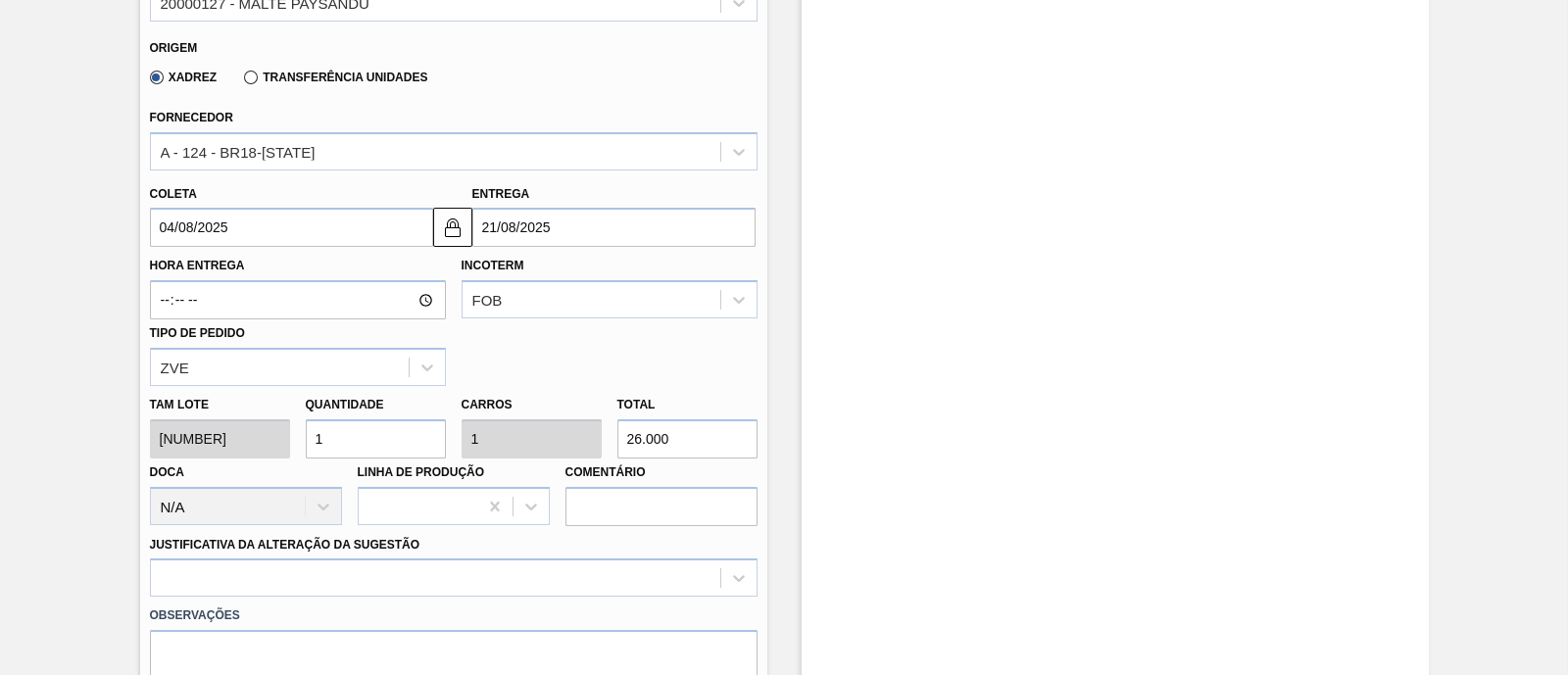 click on "Tam lote [NUMBER] Quantidade 1 Carros 1 Total [NUMBER] Doca N/A Linha de Produção Comentário" at bounding box center (454, 456) 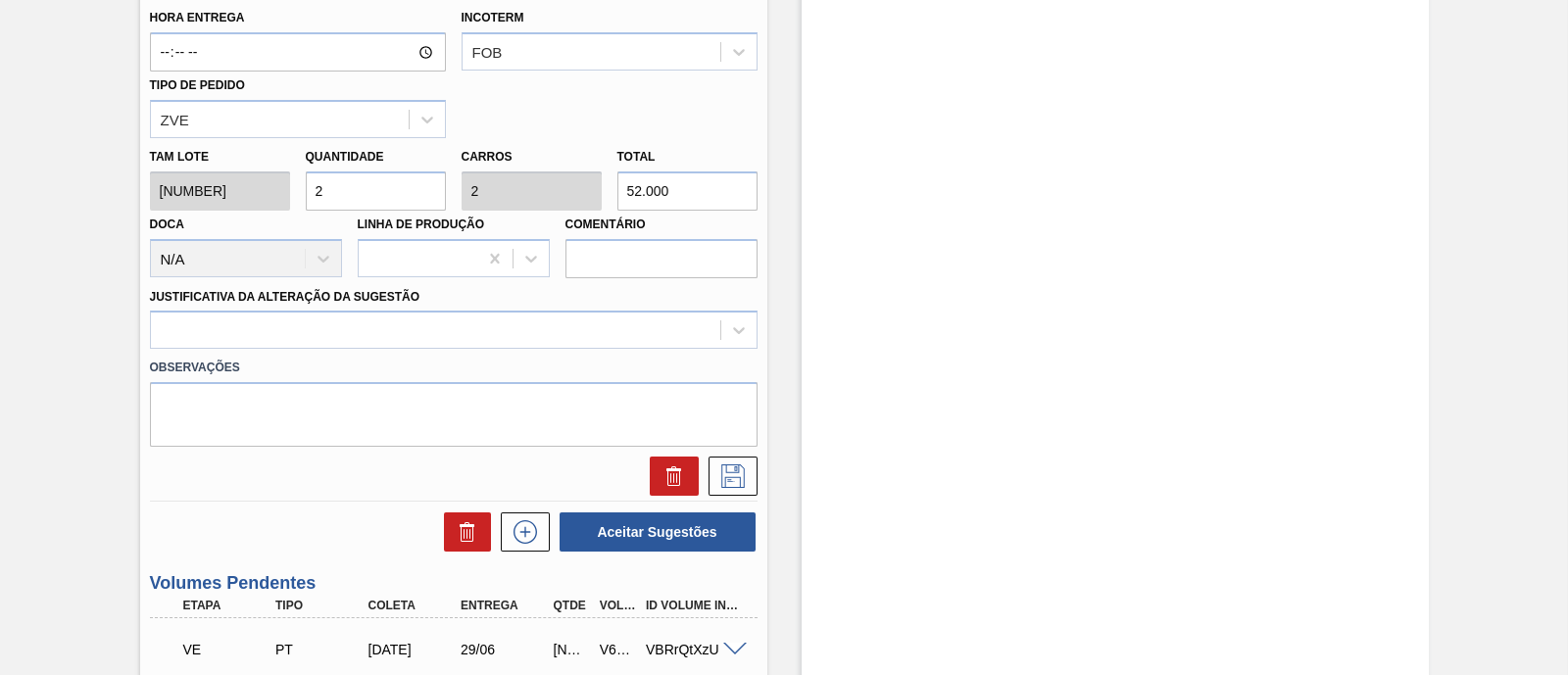 scroll, scrollTop: 1102, scrollLeft: 0, axis: vertical 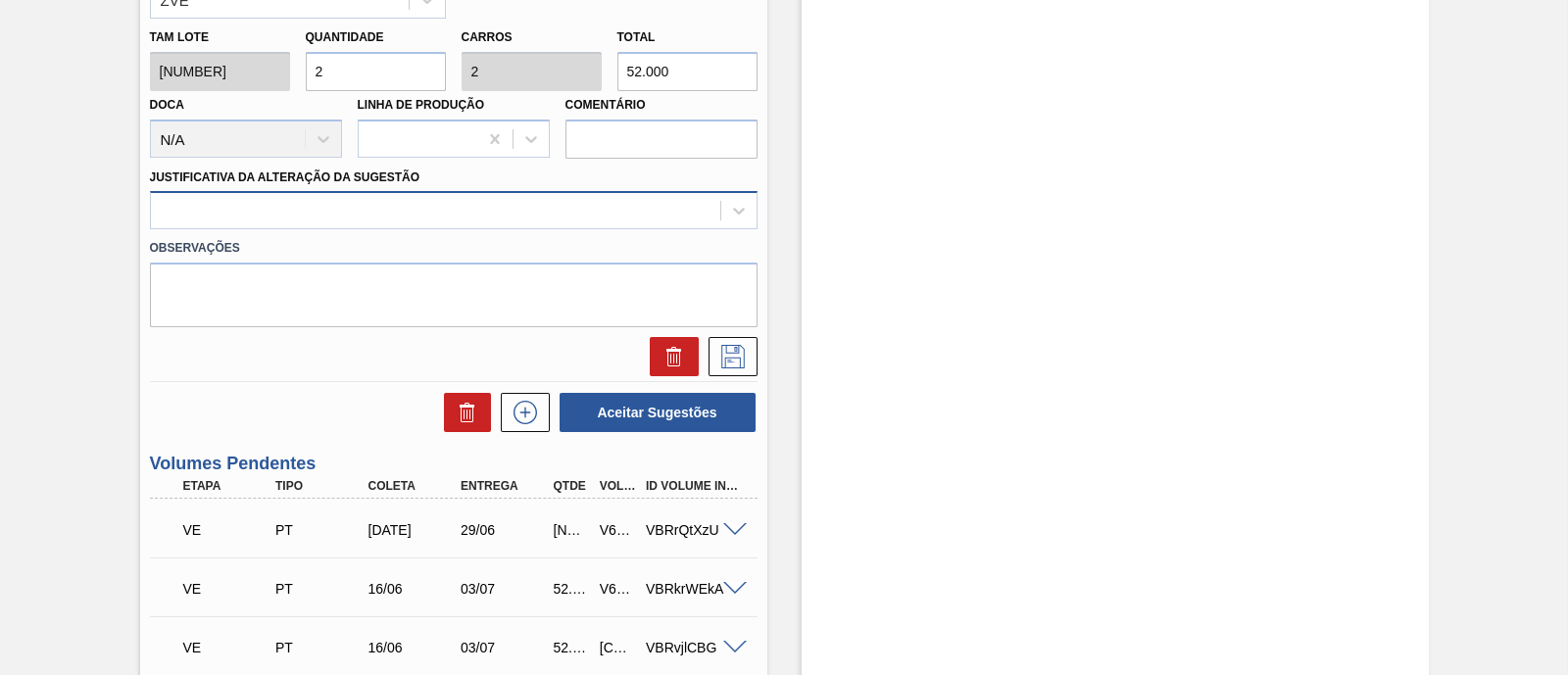 type on "2" 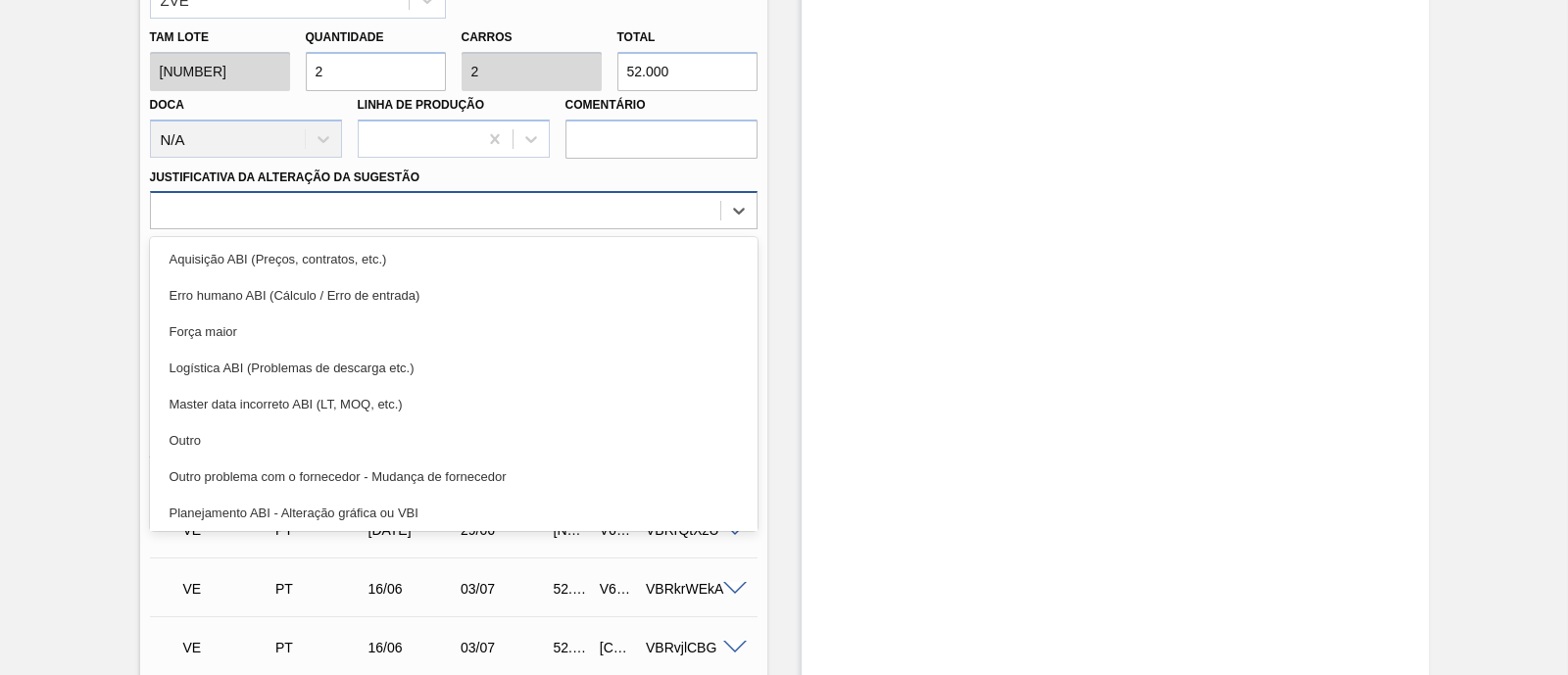 click at bounding box center (435, 211) 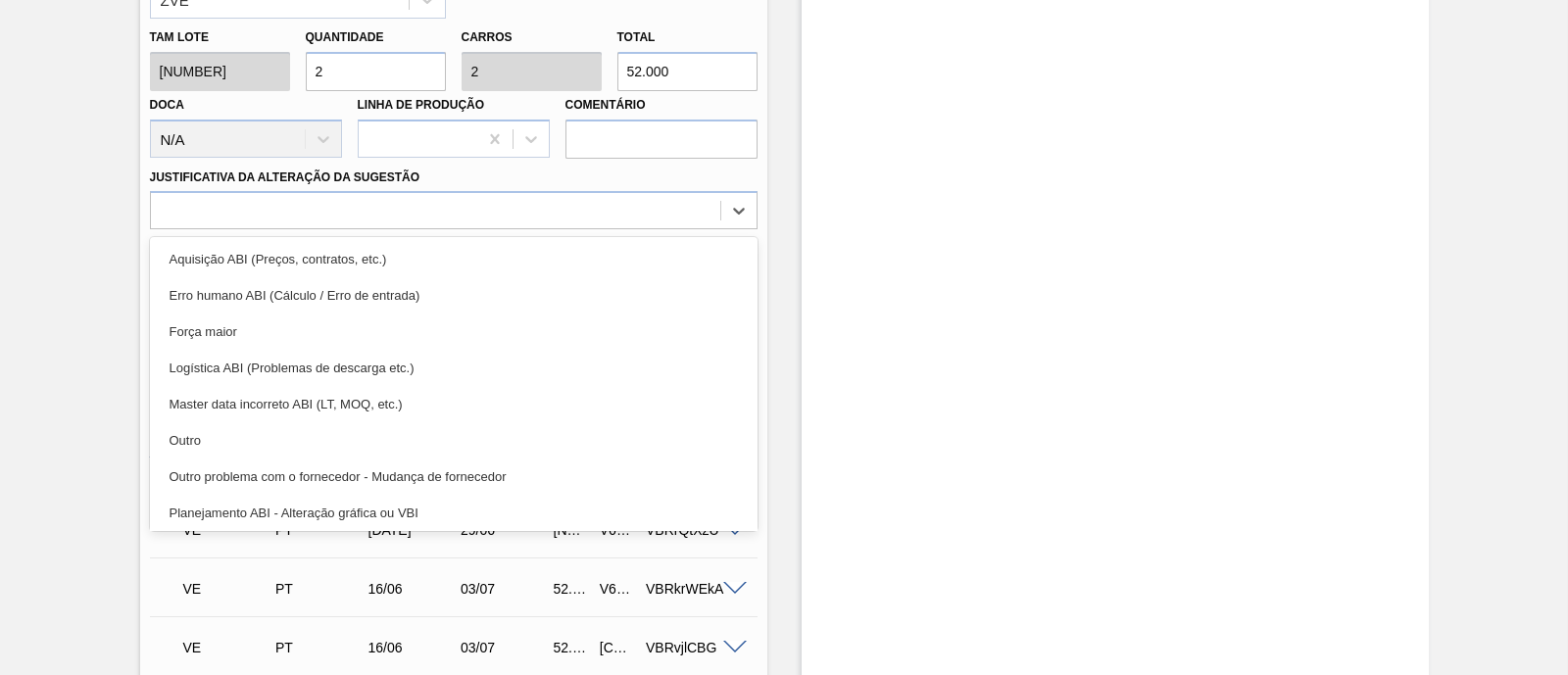 drag, startPoint x: 246, startPoint y: 334, endPoint x: 393, endPoint y: 333, distance: 147.0034 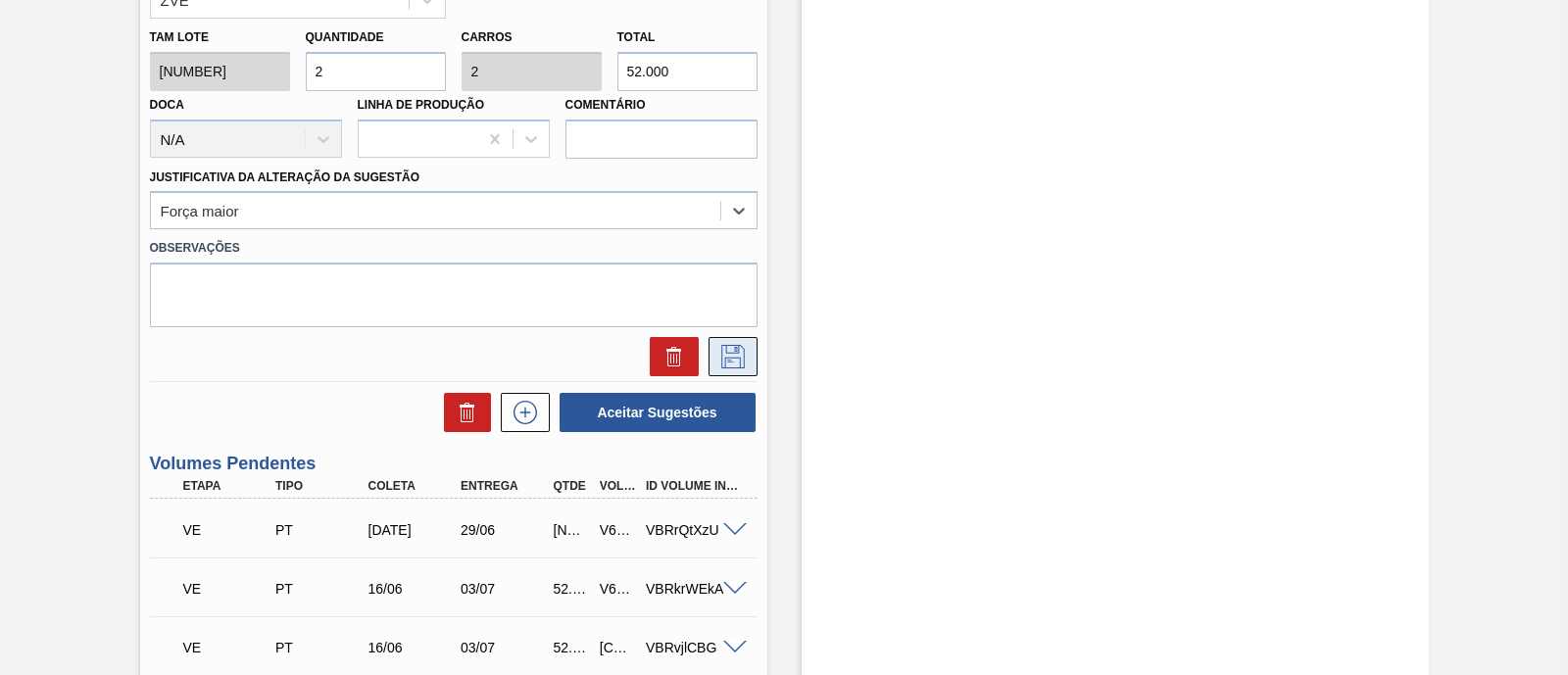 click 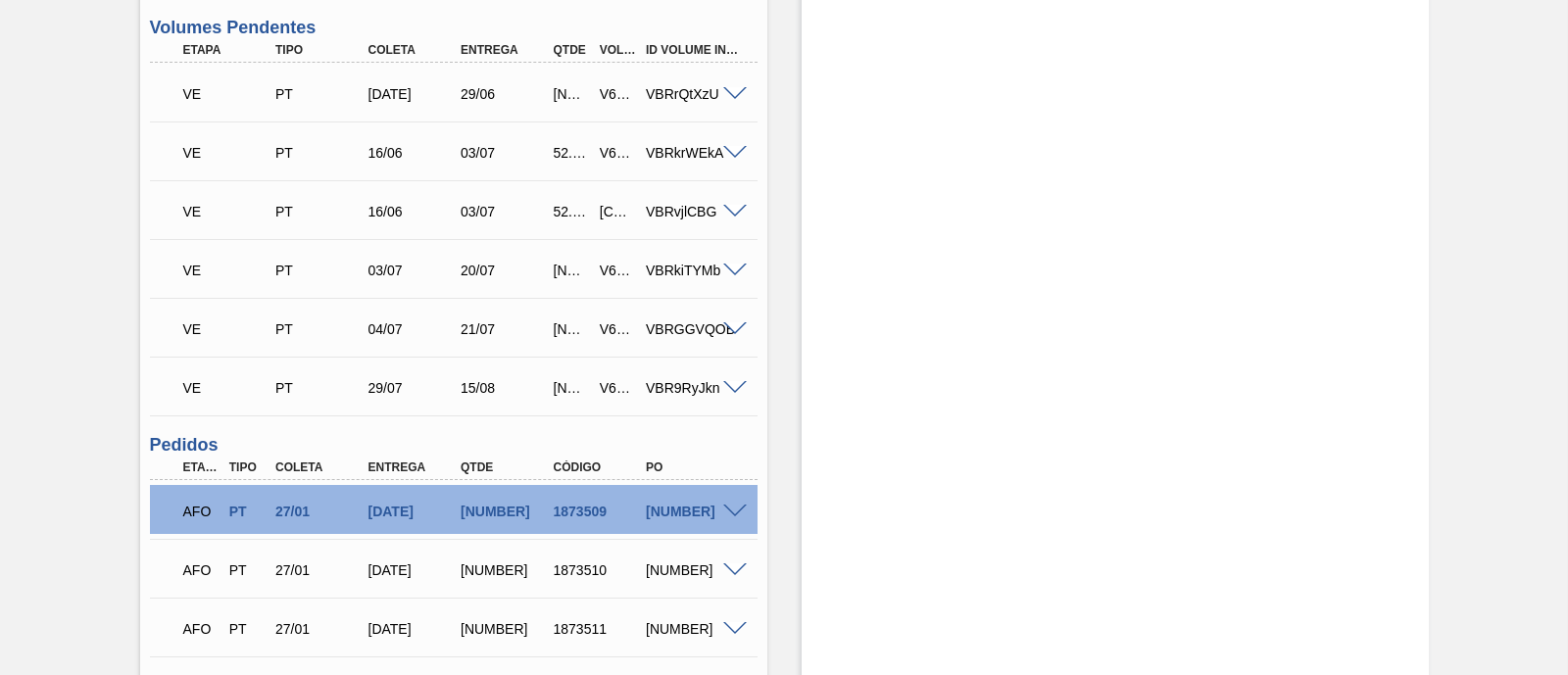 scroll, scrollTop: 612, scrollLeft: 0, axis: vertical 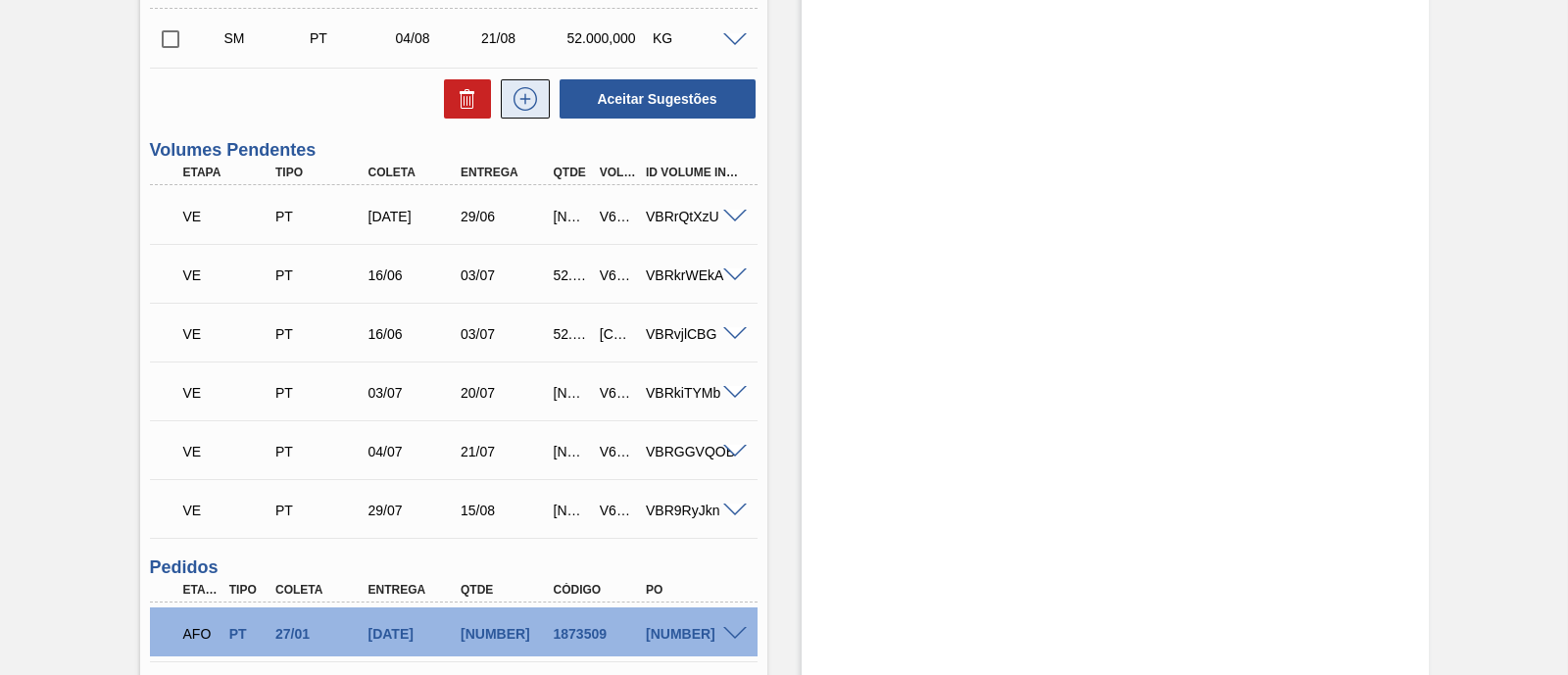click 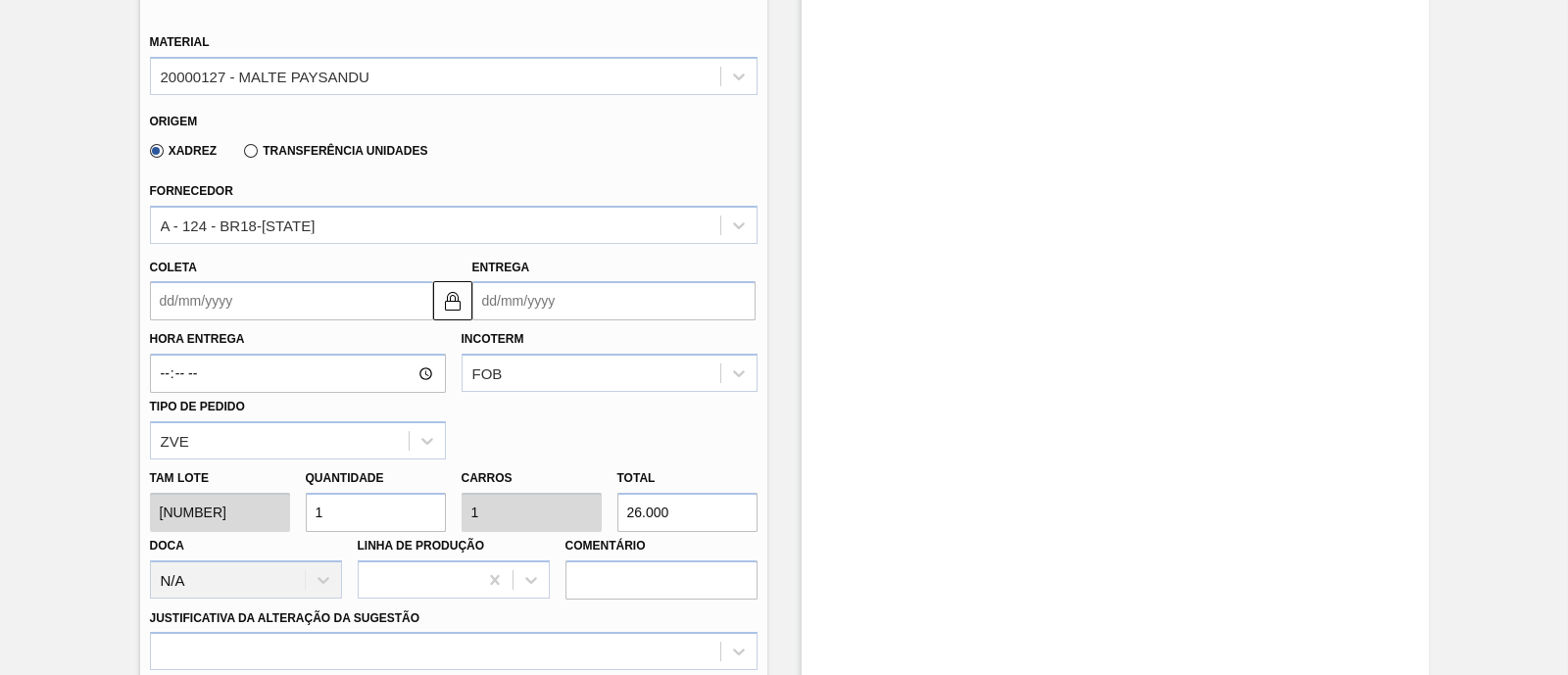 scroll, scrollTop: 856, scrollLeft: 0, axis: vertical 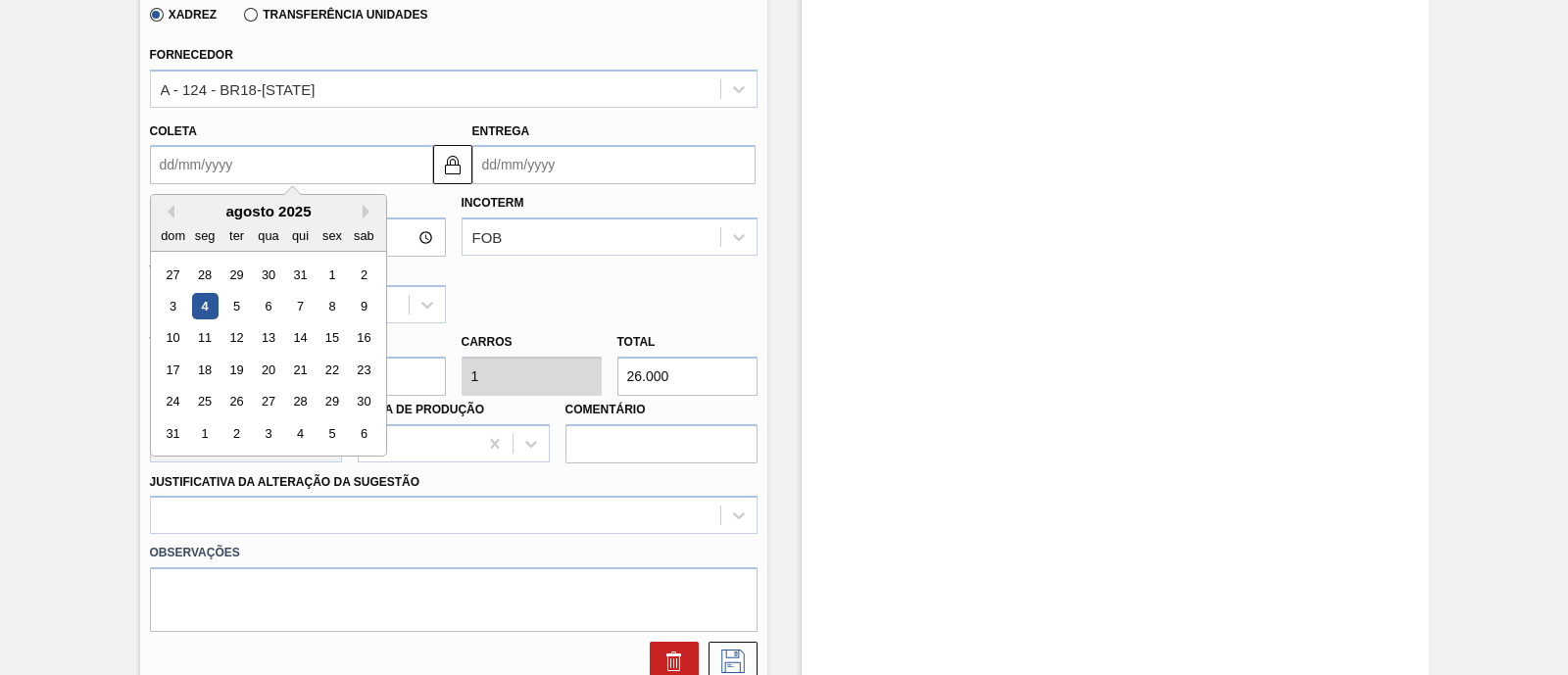 drag, startPoint x: 258, startPoint y: 164, endPoint x: 246, endPoint y: 195, distance: 33.24154 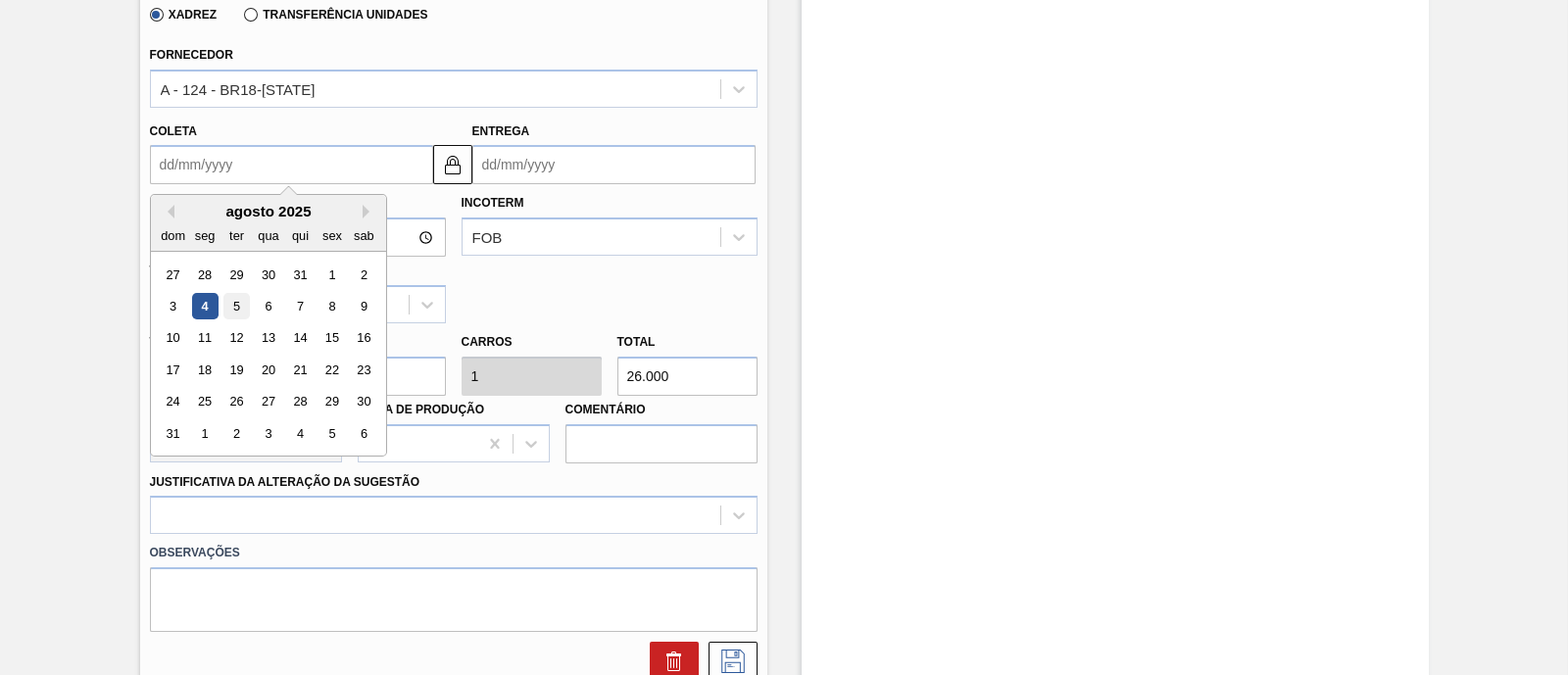 click on "5" at bounding box center [235, 306] 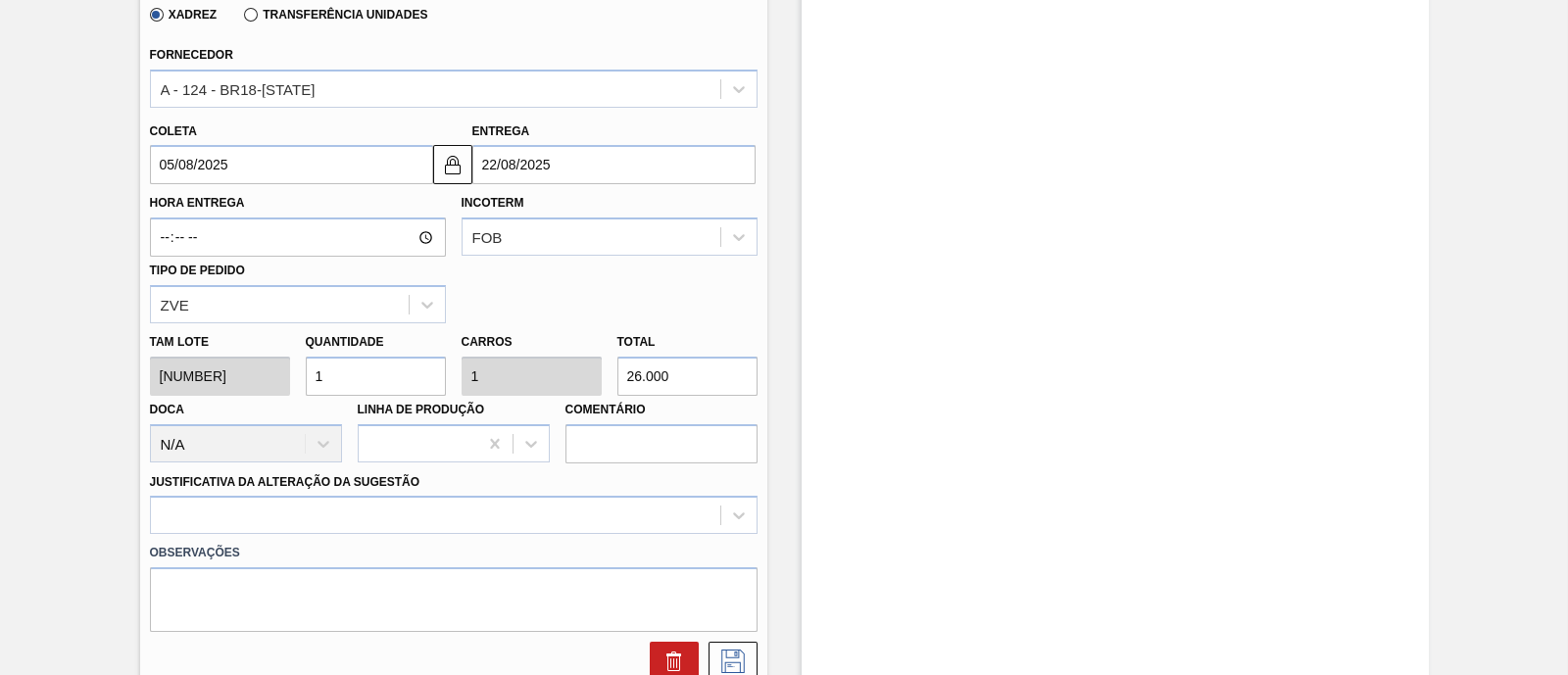 type on "05/08/2025" 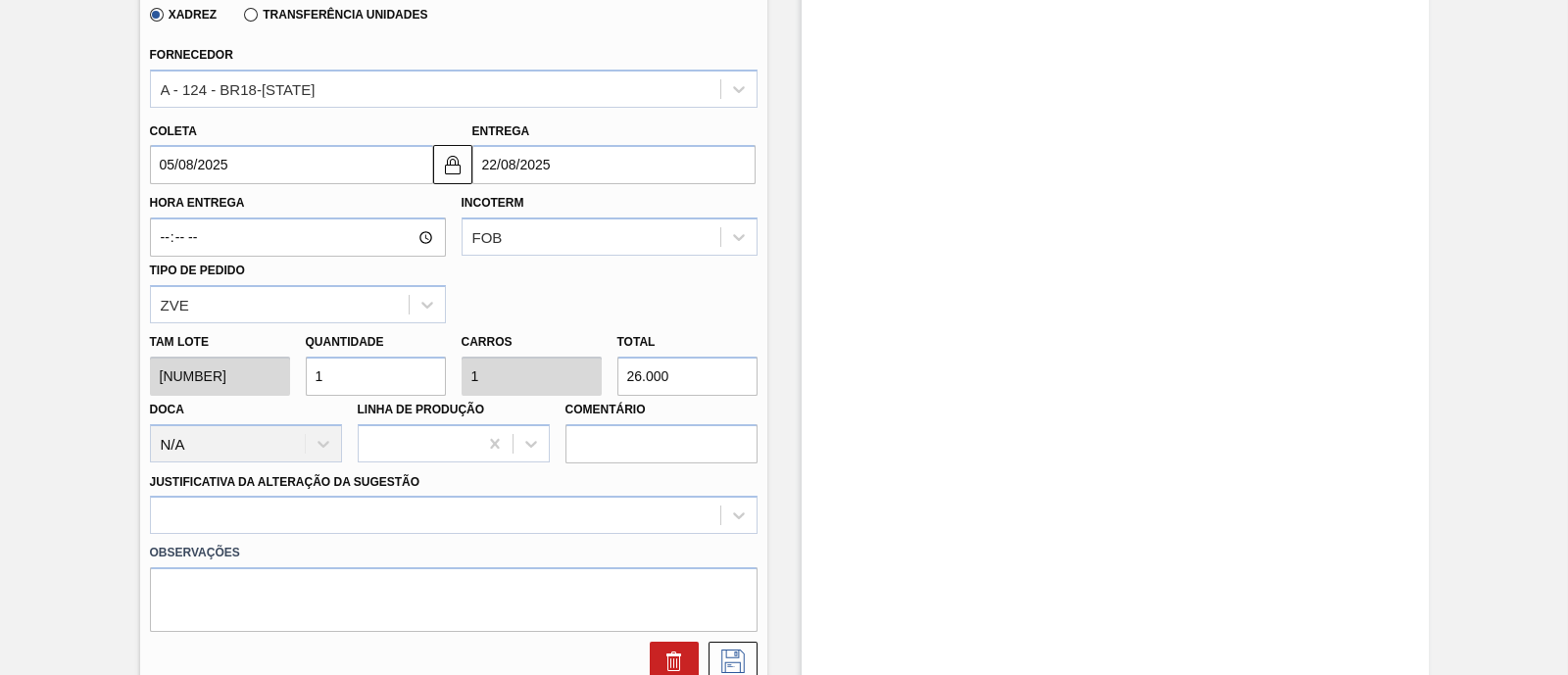 type on "22/08/2025" 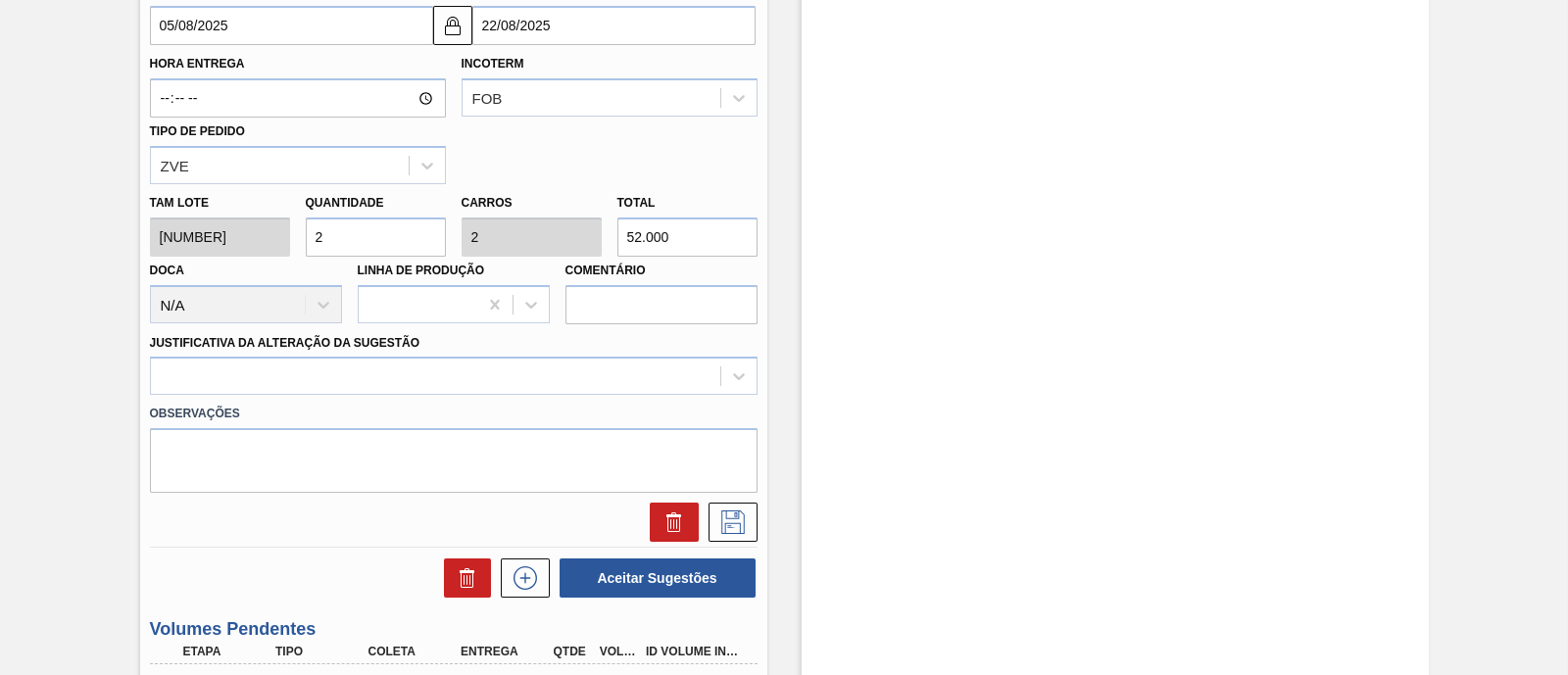 scroll, scrollTop: 1102, scrollLeft: 0, axis: vertical 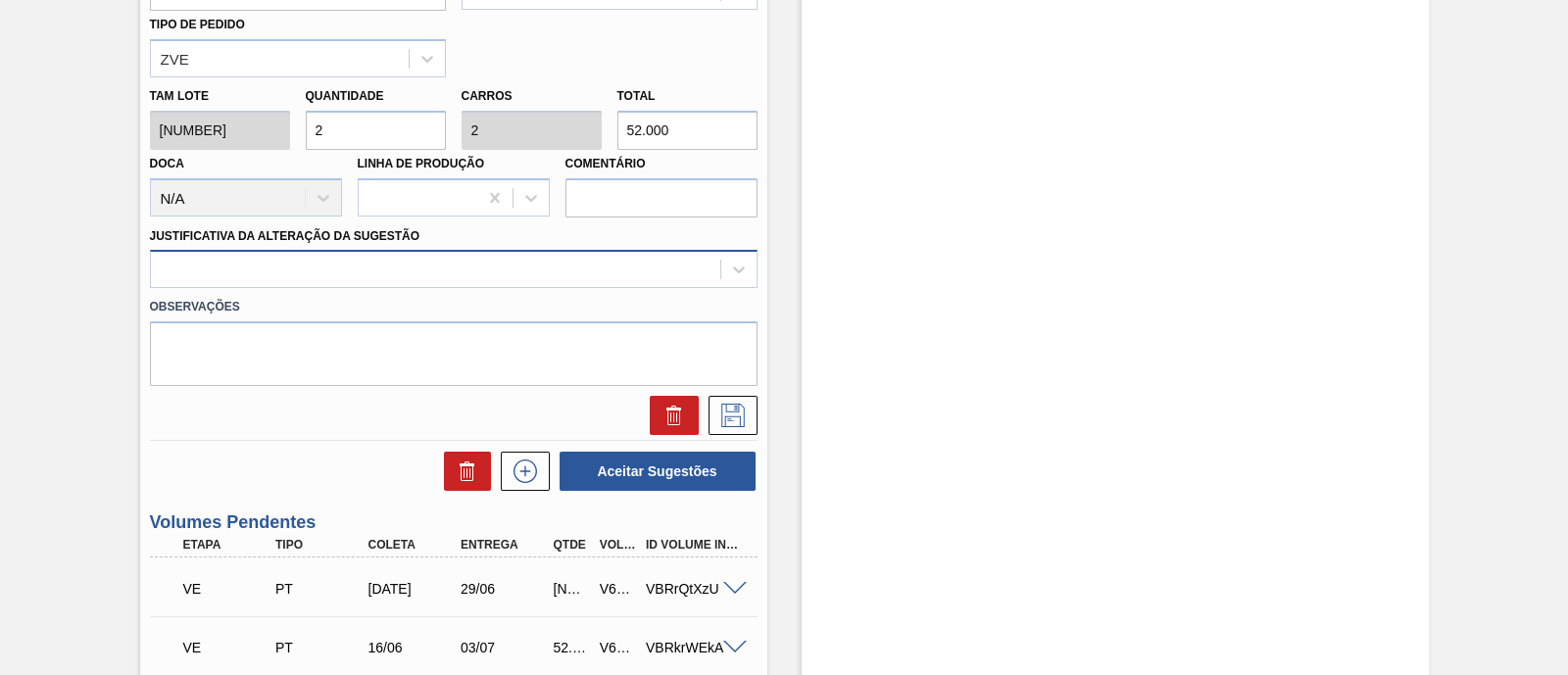type on "2" 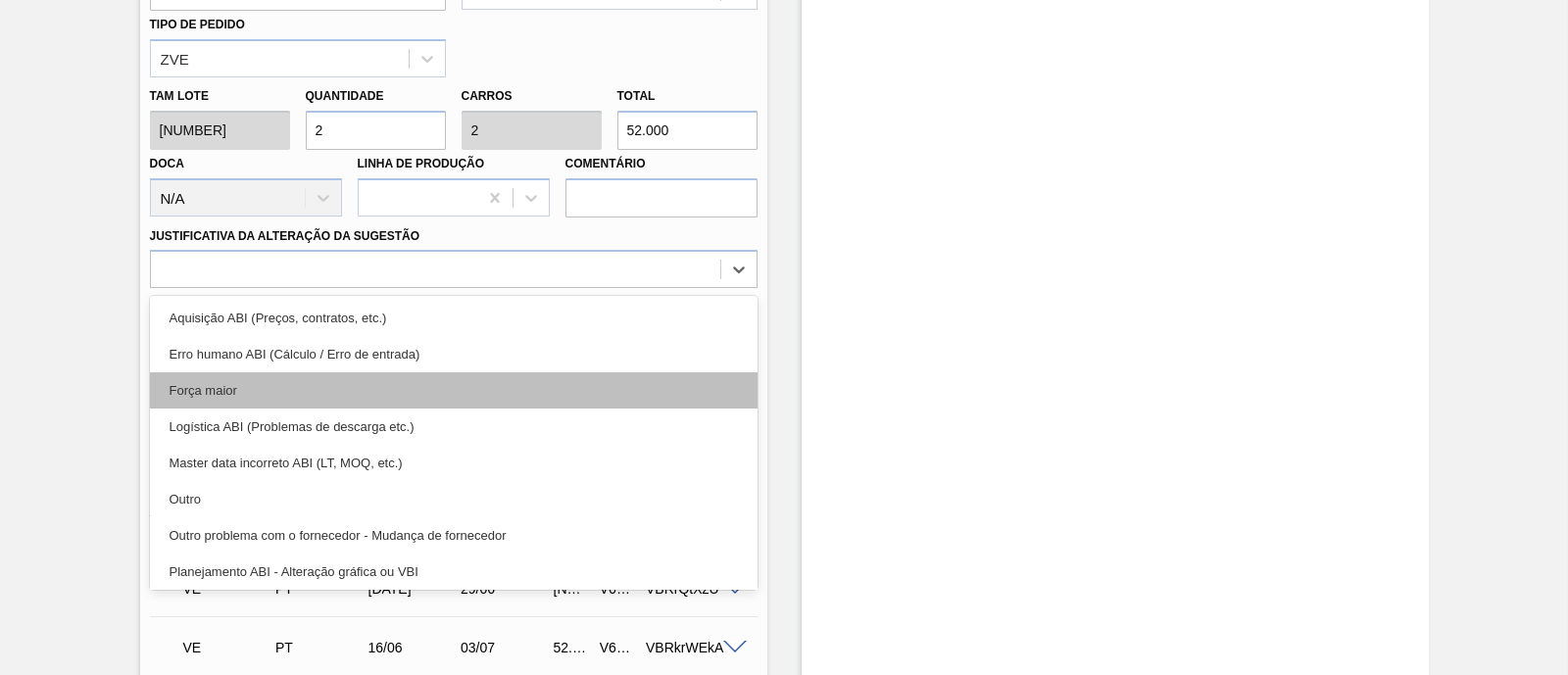 click on "Força maior" at bounding box center (454, 390) 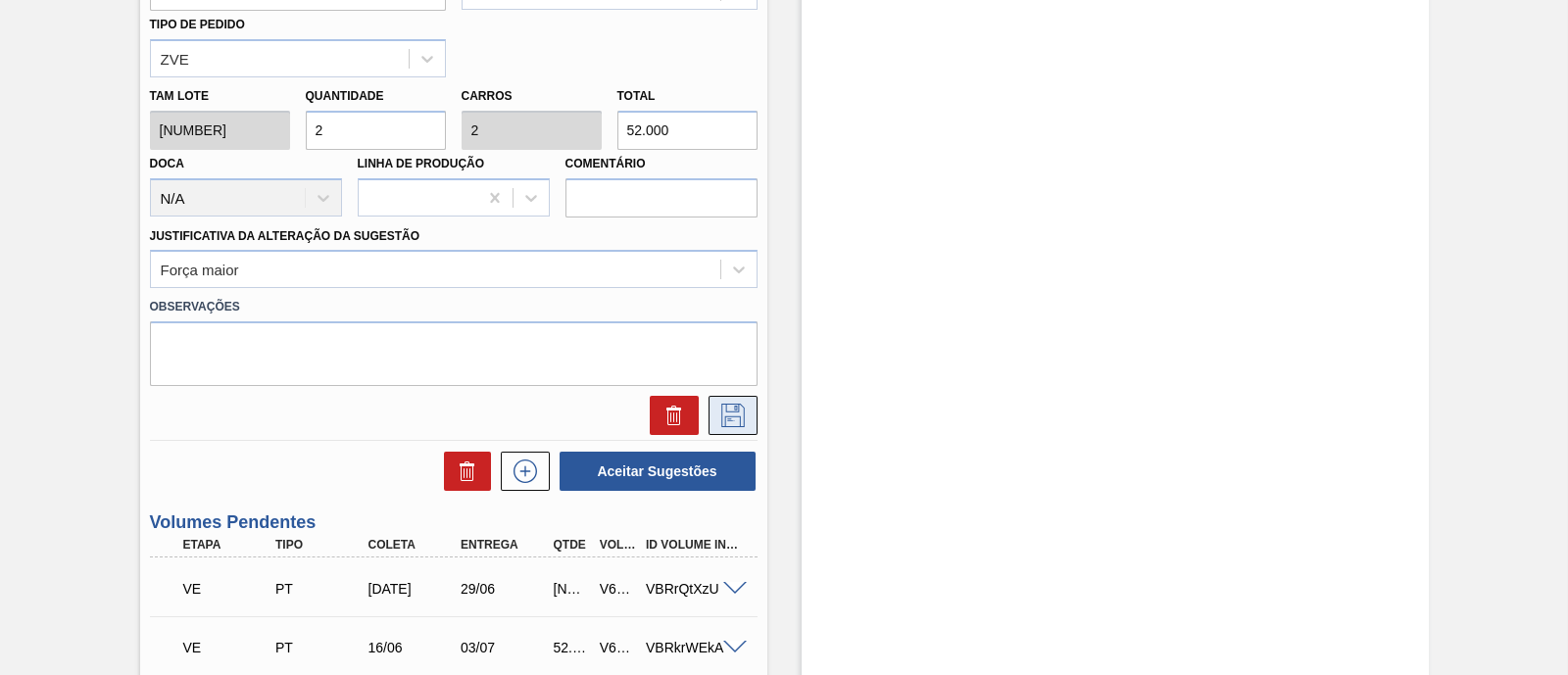 click 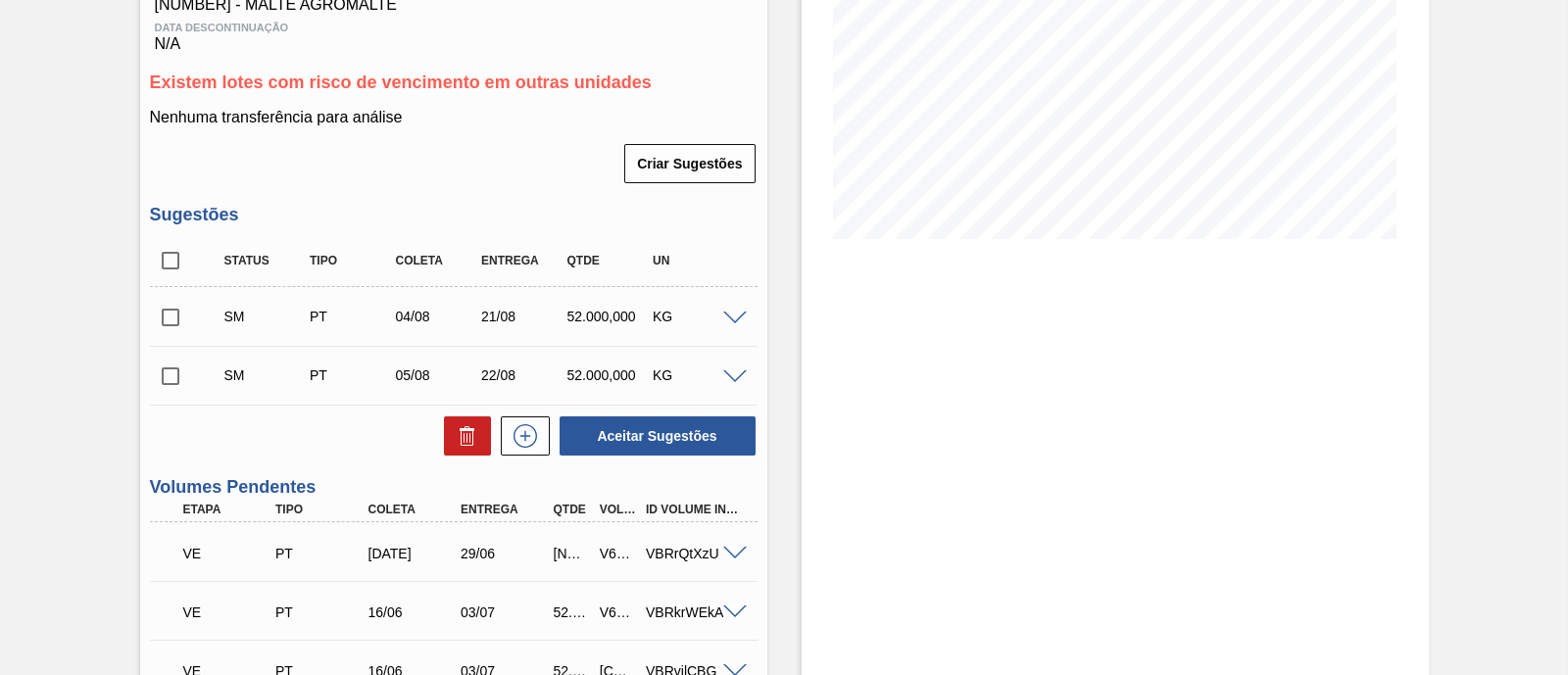 scroll, scrollTop: 367, scrollLeft: 0, axis: vertical 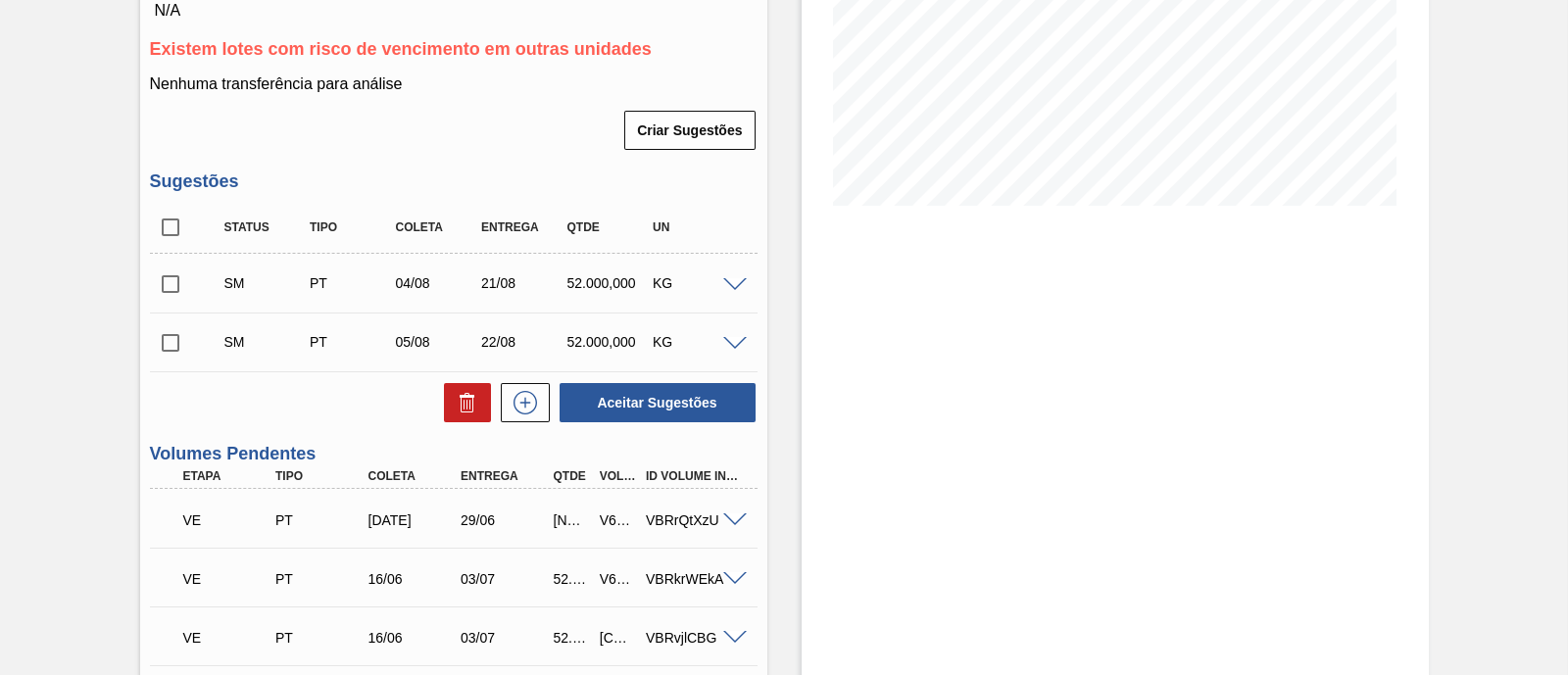 click at bounding box center [171, 227] 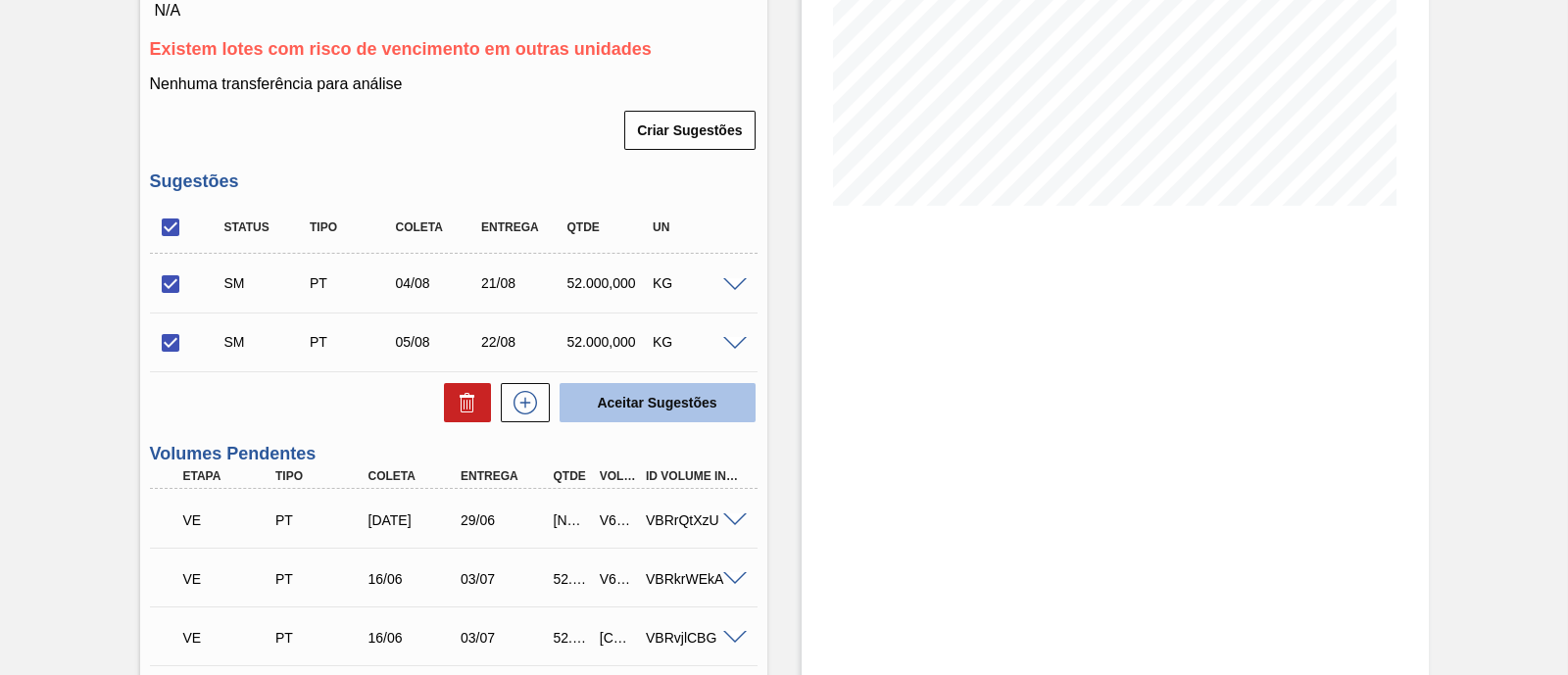 click on "Aceitar Sugestões" at bounding box center (658, 403) 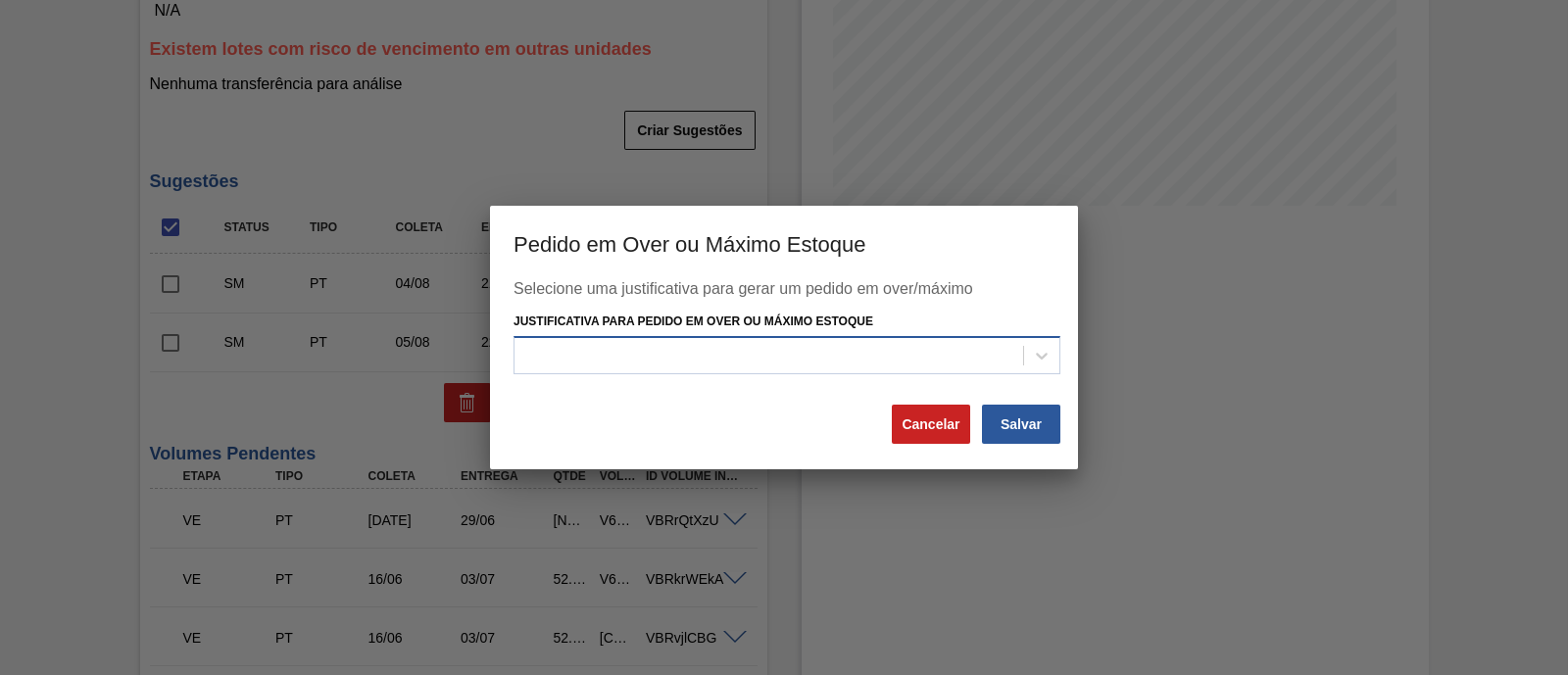 click at bounding box center (768, 355) 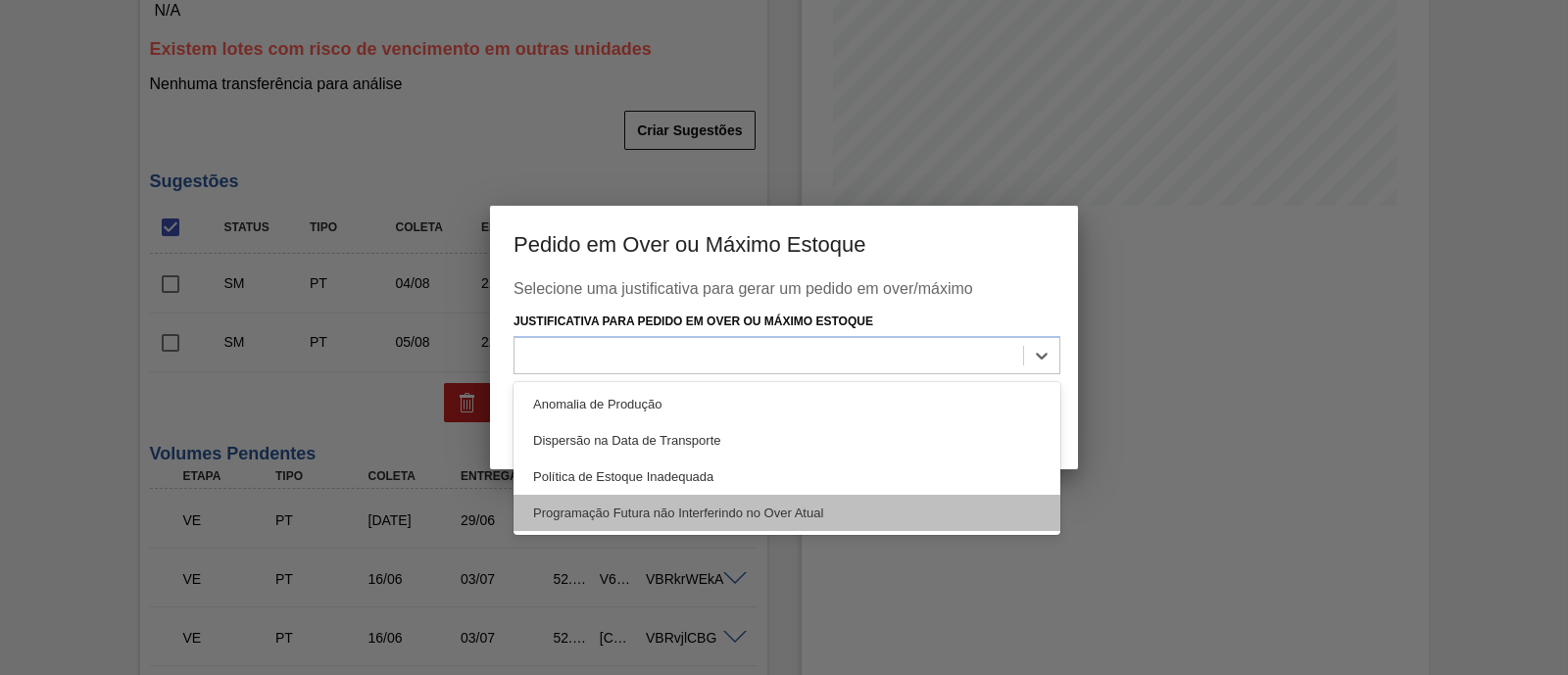 click on "Programação Futura não Interferindo no Over Atual" at bounding box center (787, 512) 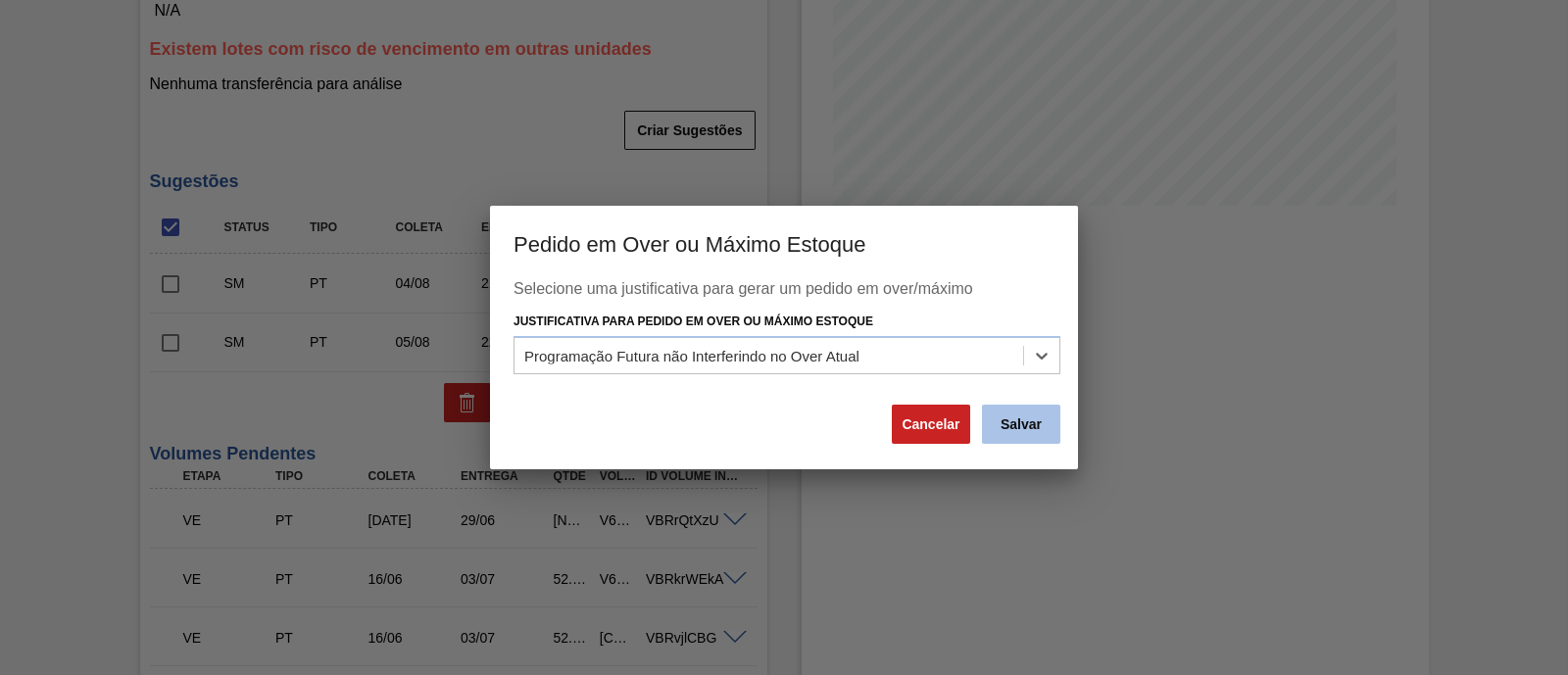 click on "Salvar" at bounding box center (1021, 424) 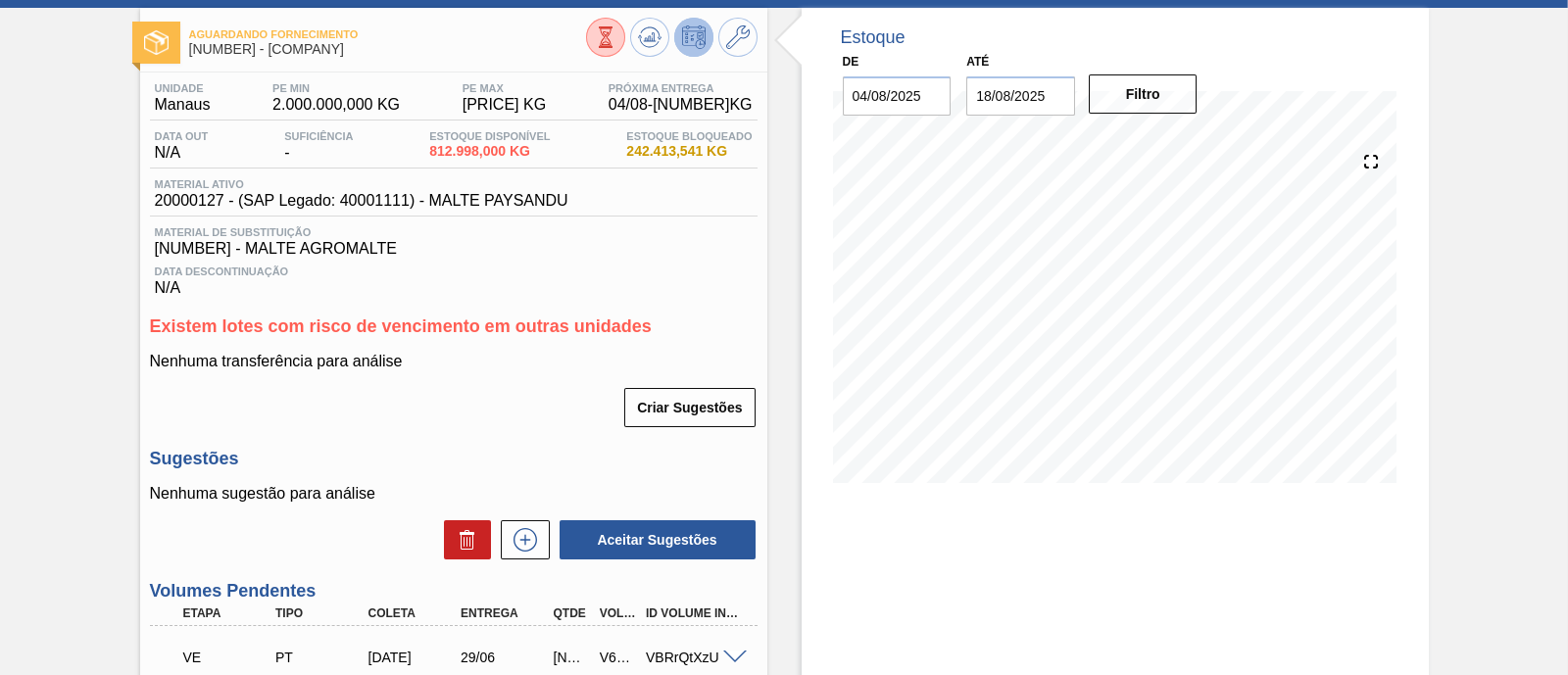 scroll, scrollTop: 0, scrollLeft: 0, axis: both 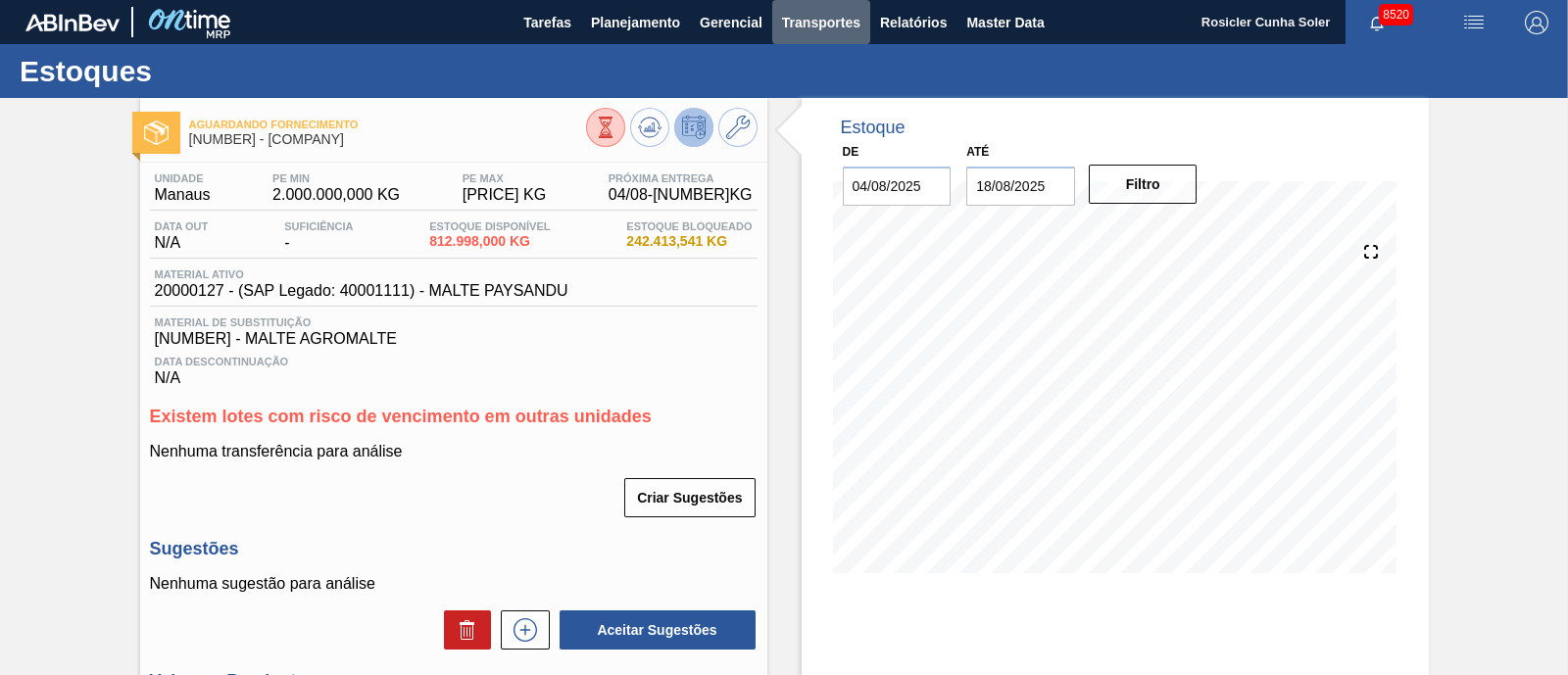 drag, startPoint x: 804, startPoint y: 19, endPoint x: 807, endPoint y: 104, distance: 85.05292 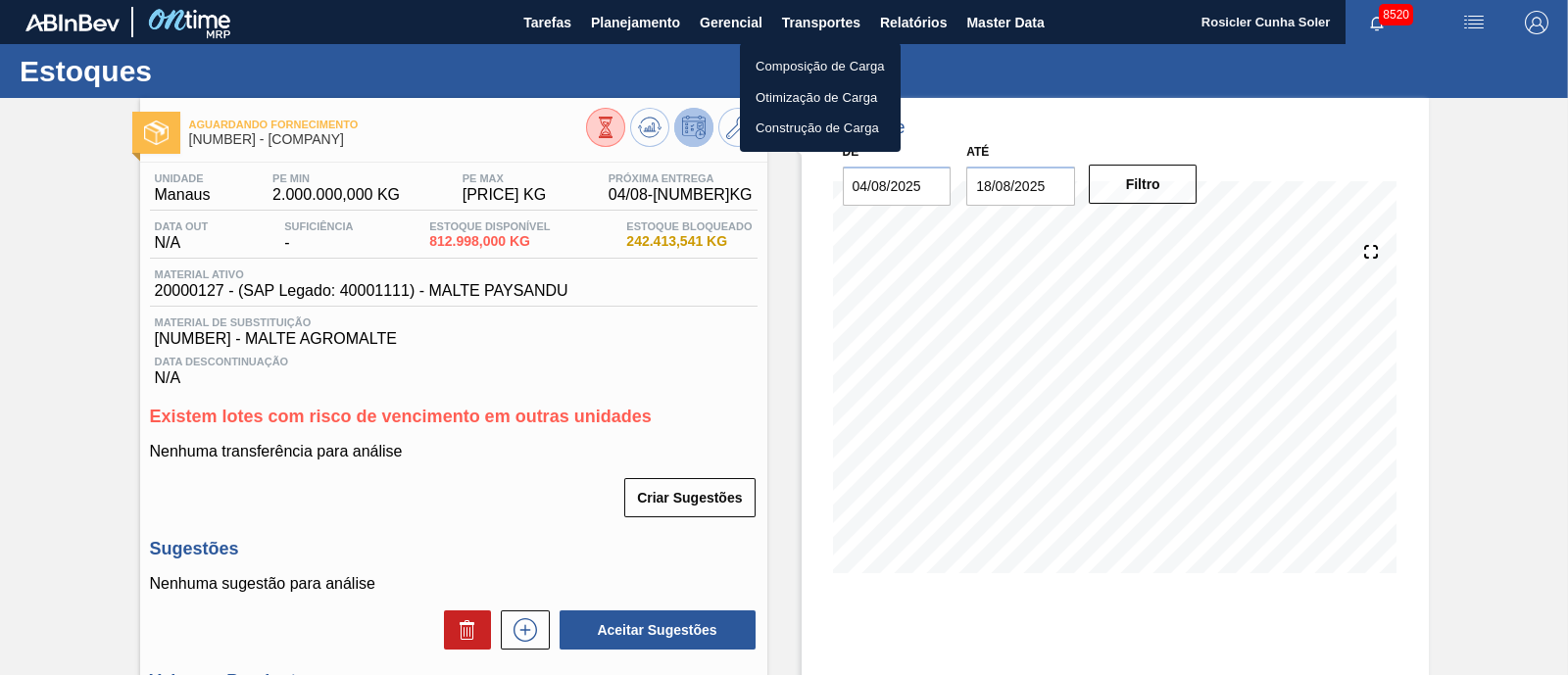 click on "Otimização de Carga" at bounding box center (820, 98) 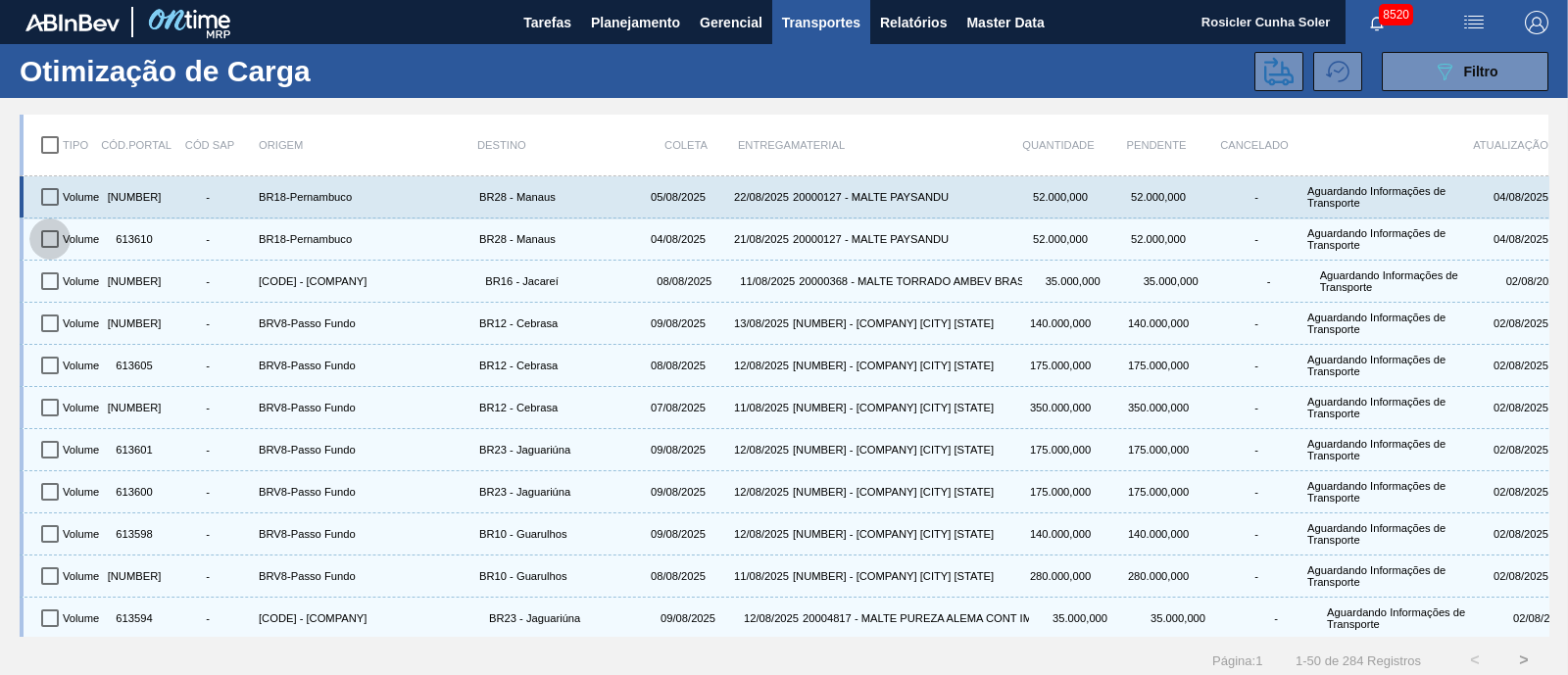 drag, startPoint x: 47, startPoint y: 236, endPoint x: 46, endPoint y: 195, distance: 41.0122 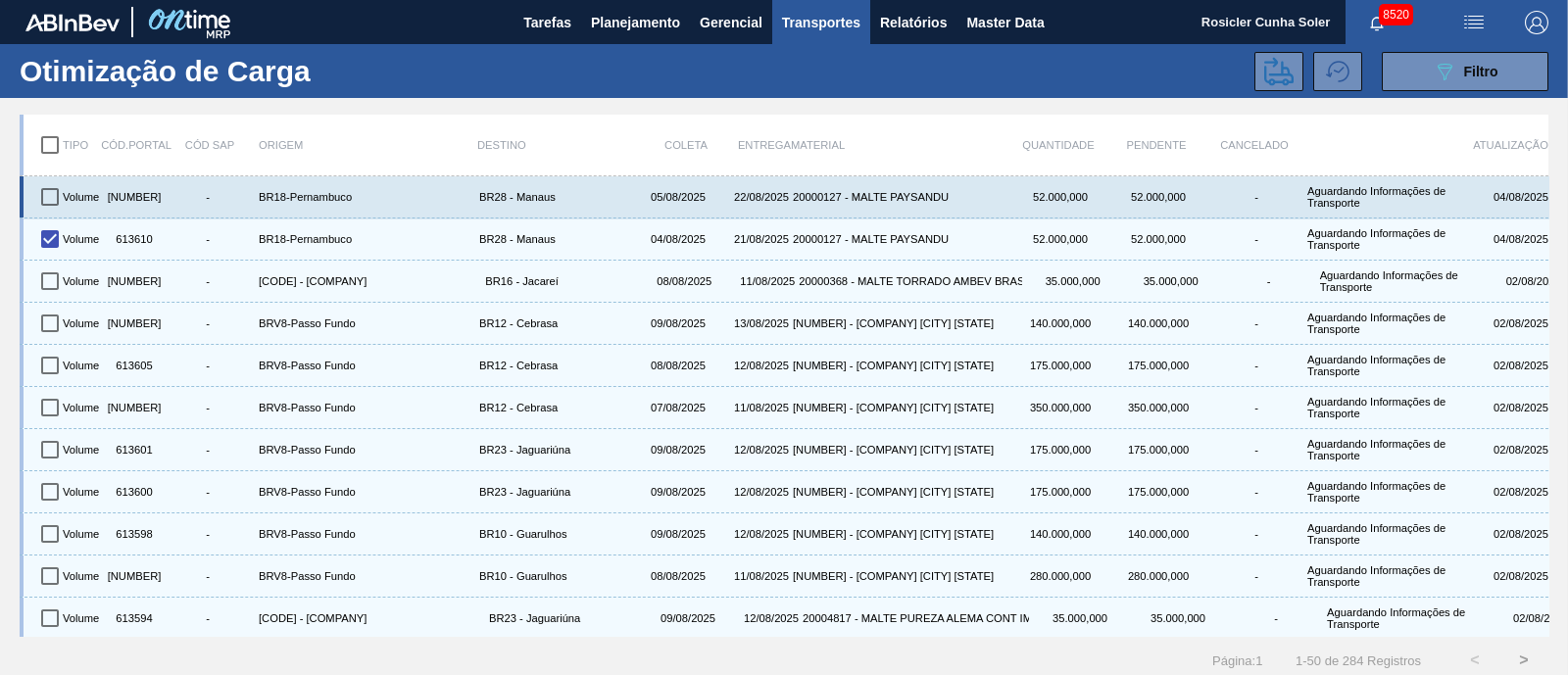 click at bounding box center [50, 197] 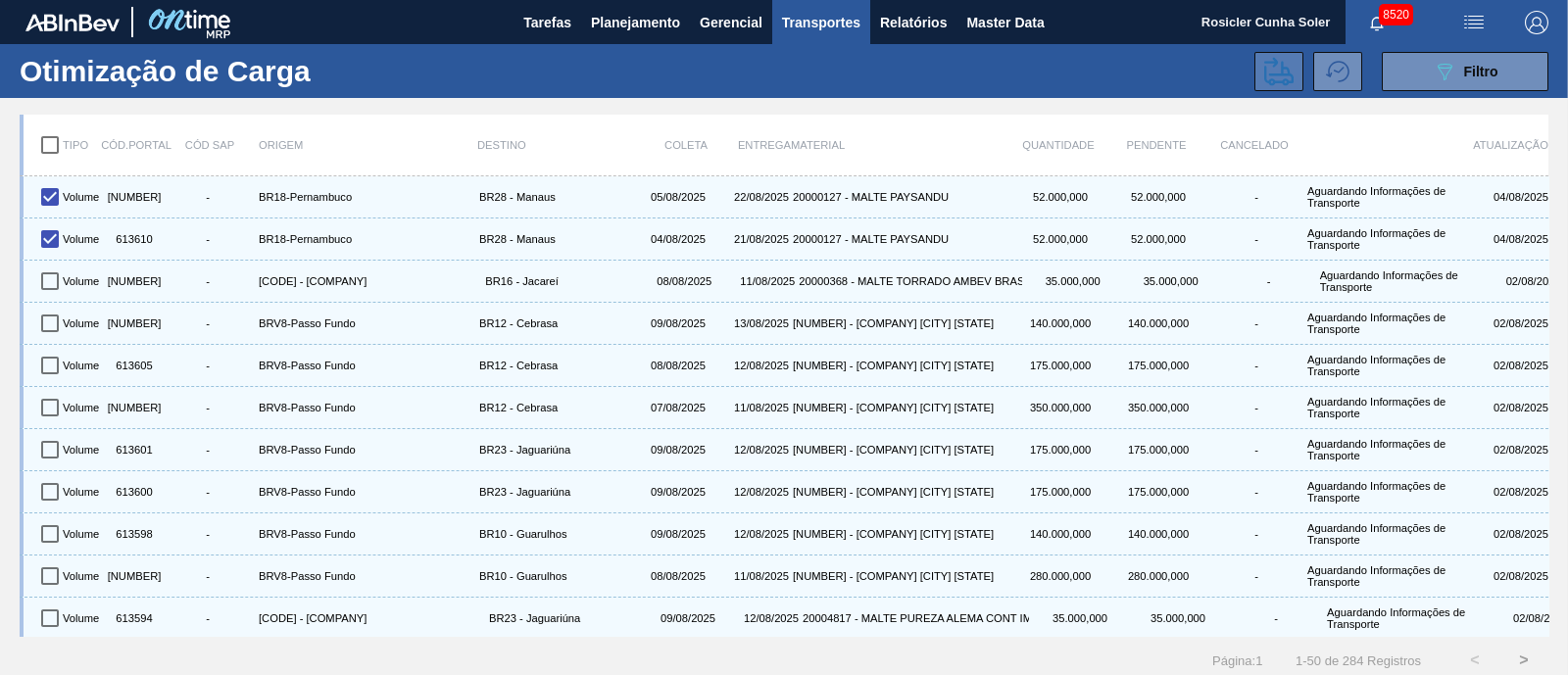 click 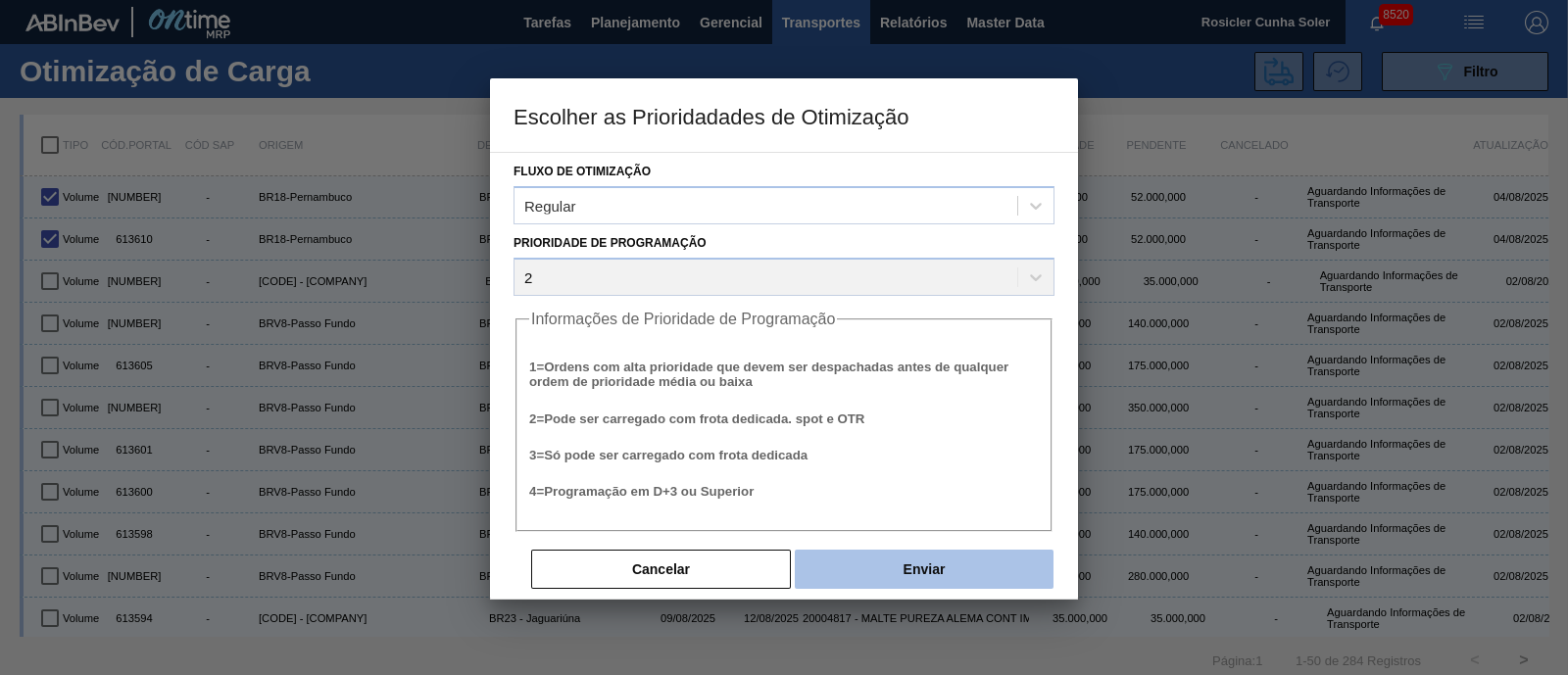 click on "Enviar" at bounding box center [924, 569] 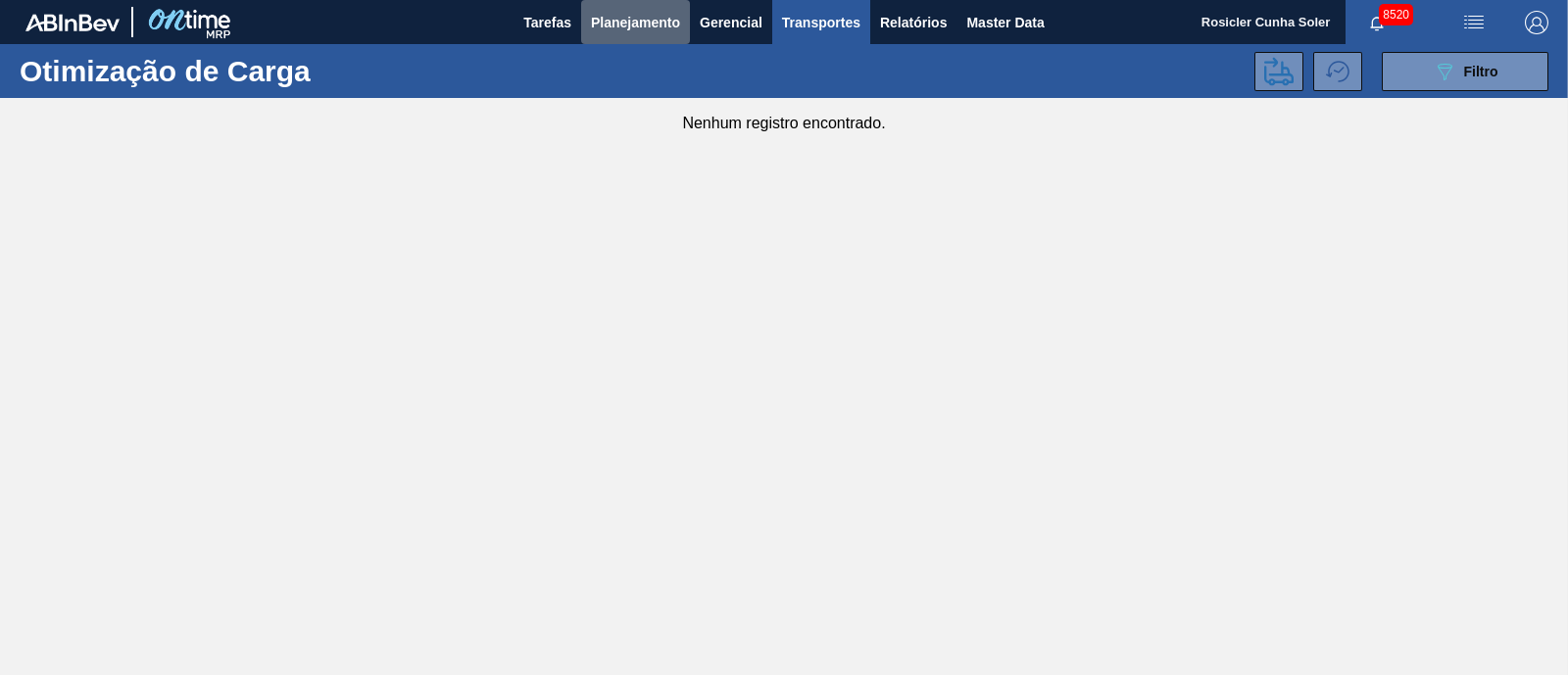 drag, startPoint x: 633, startPoint y: 16, endPoint x: 612, endPoint y: 63, distance: 51.478151 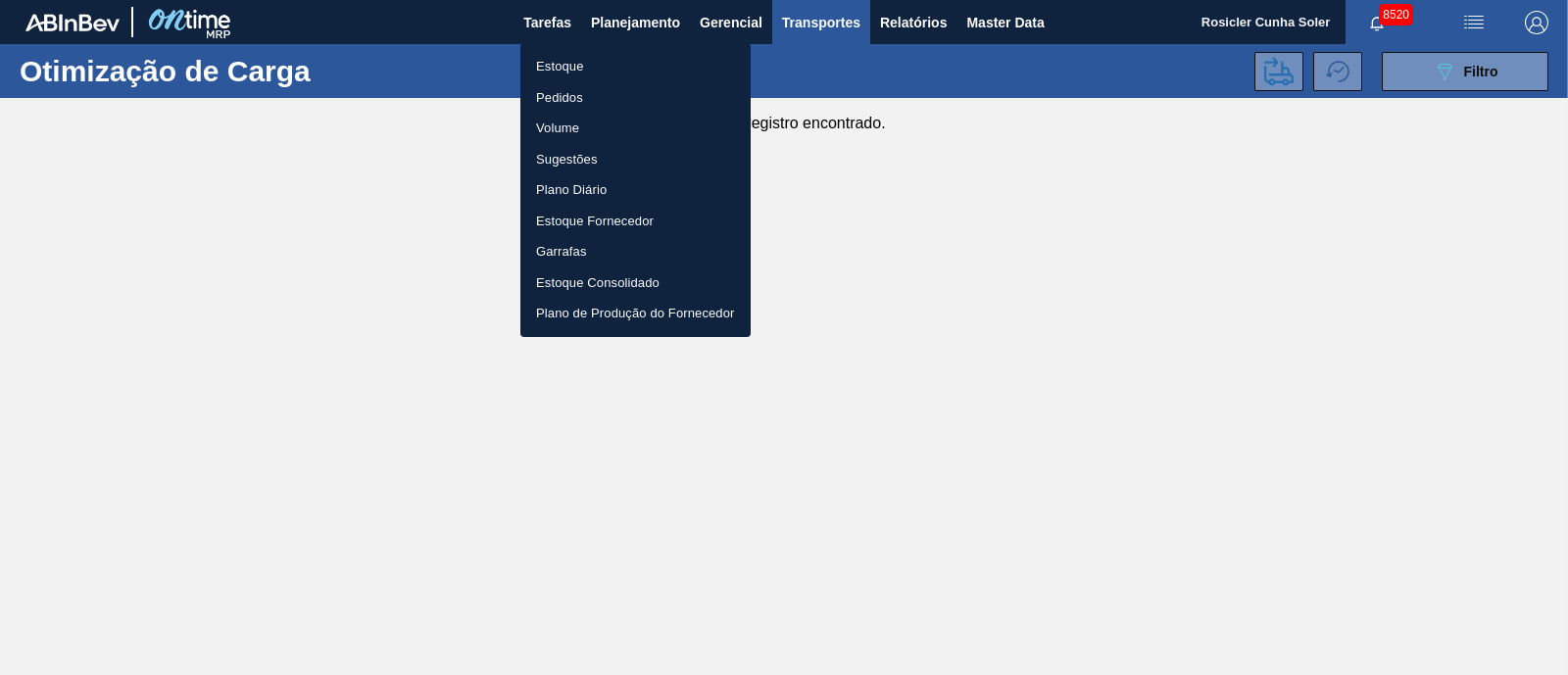 click on "Estoque" at bounding box center [635, 67] 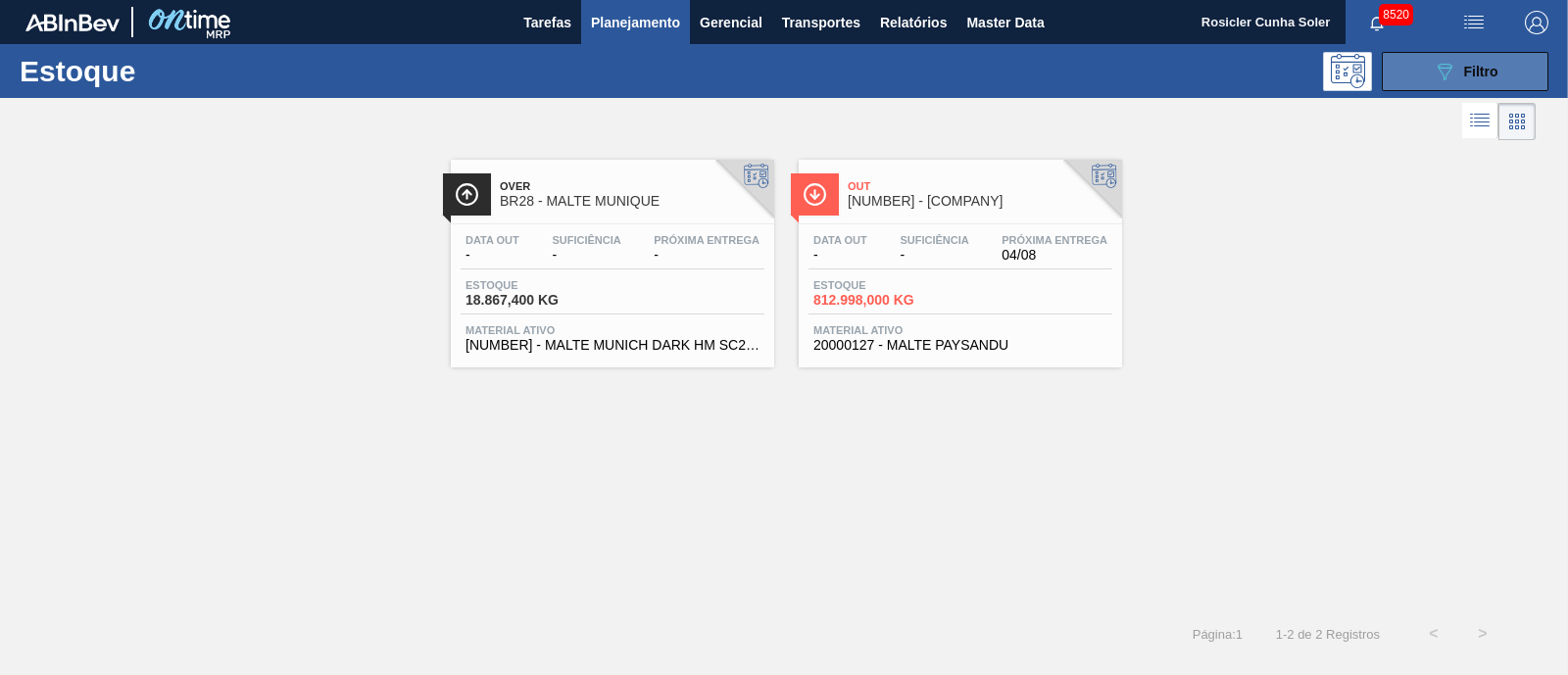 click on "Filtro" at bounding box center [1481, 72] 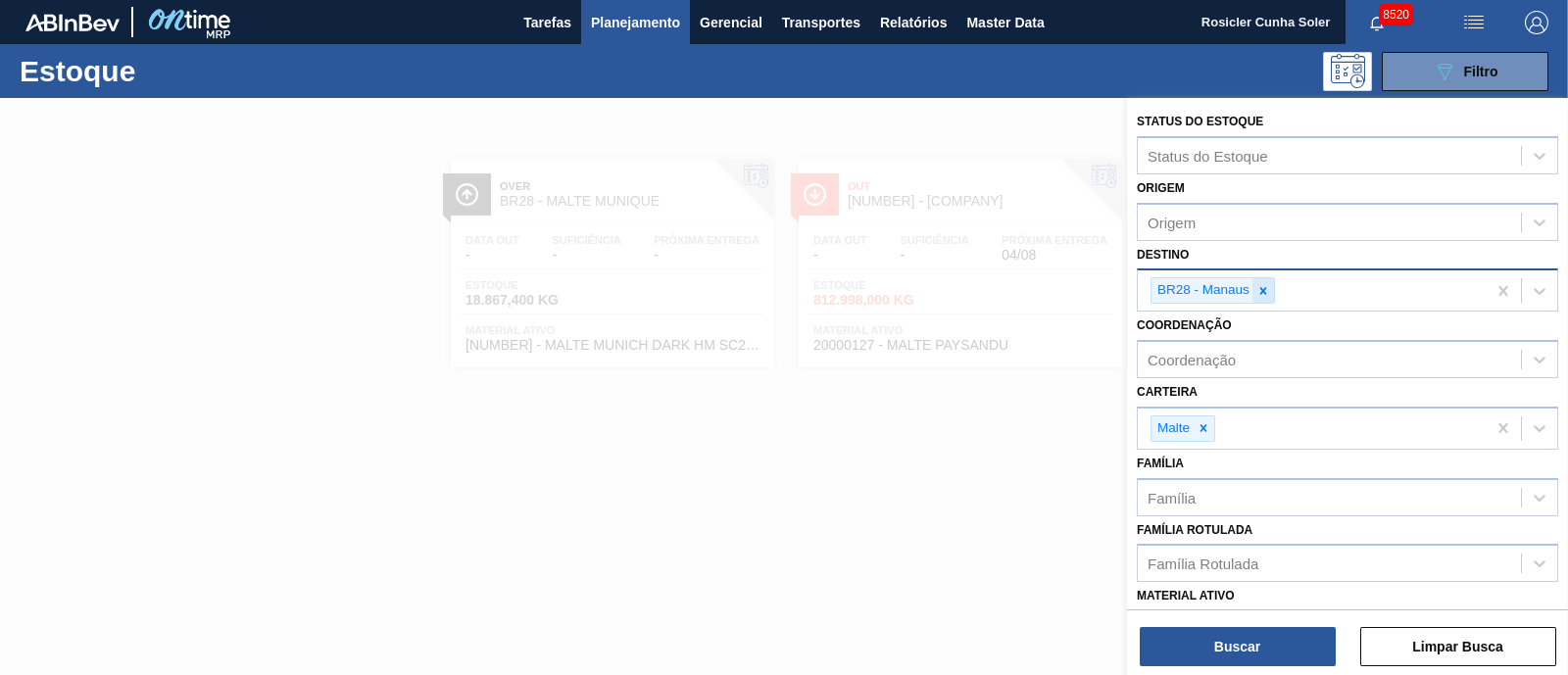 click 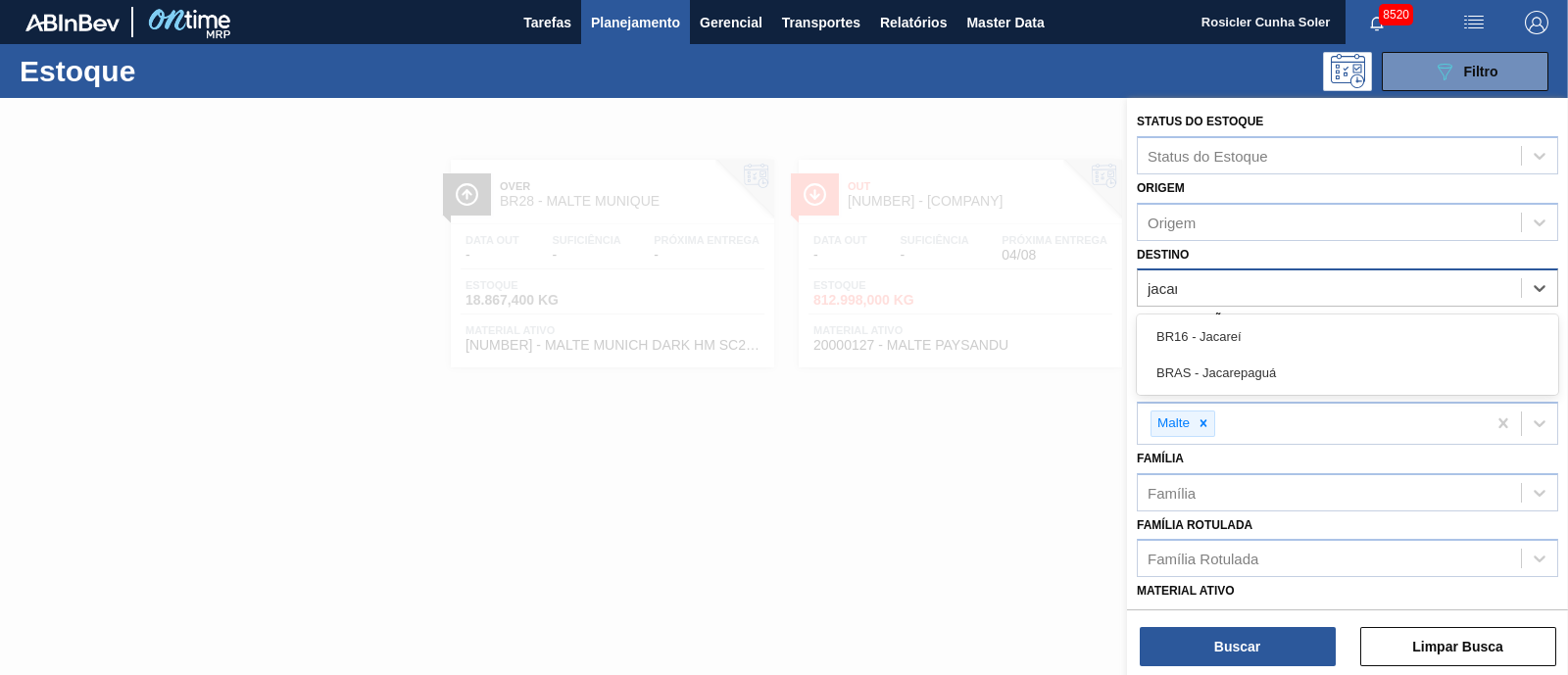 type on "jacare" 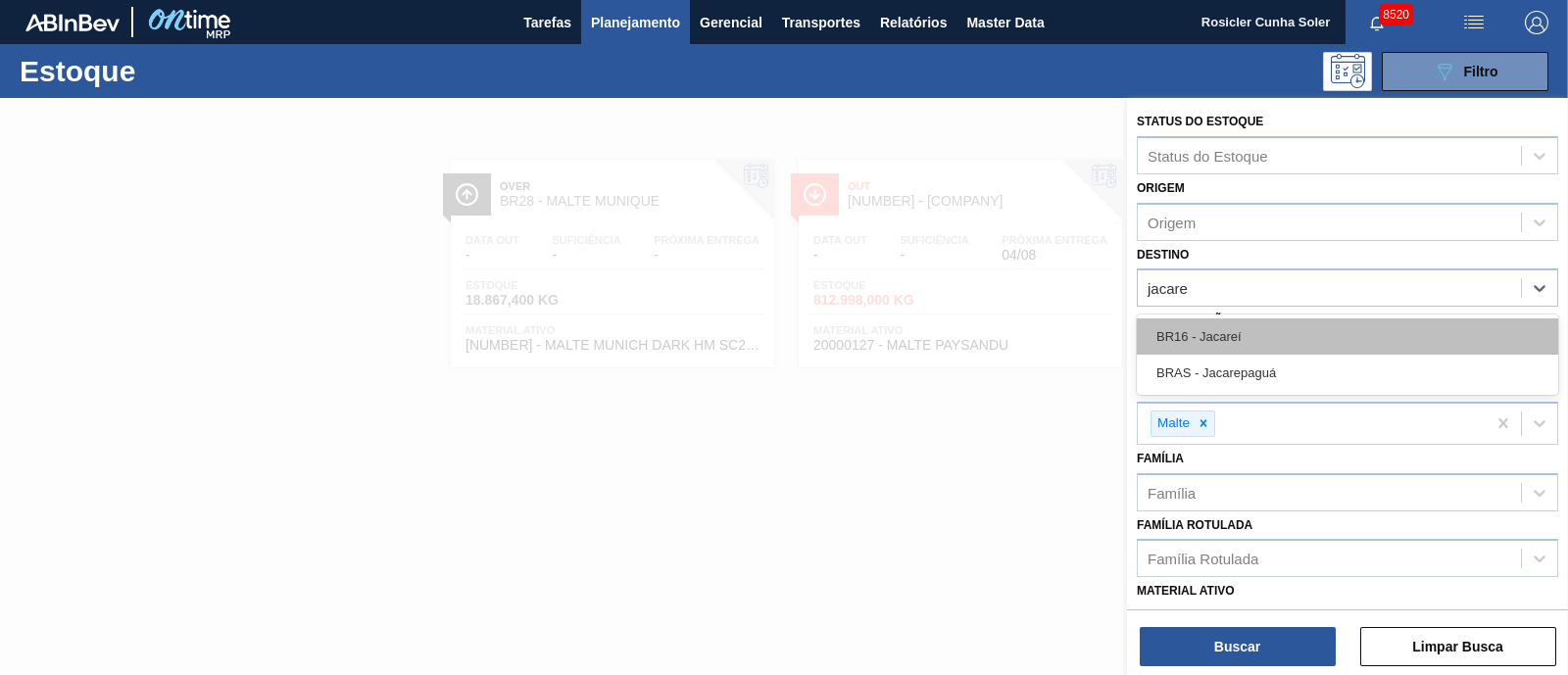 click on "BR16 - Jacareí" at bounding box center (1348, 336) 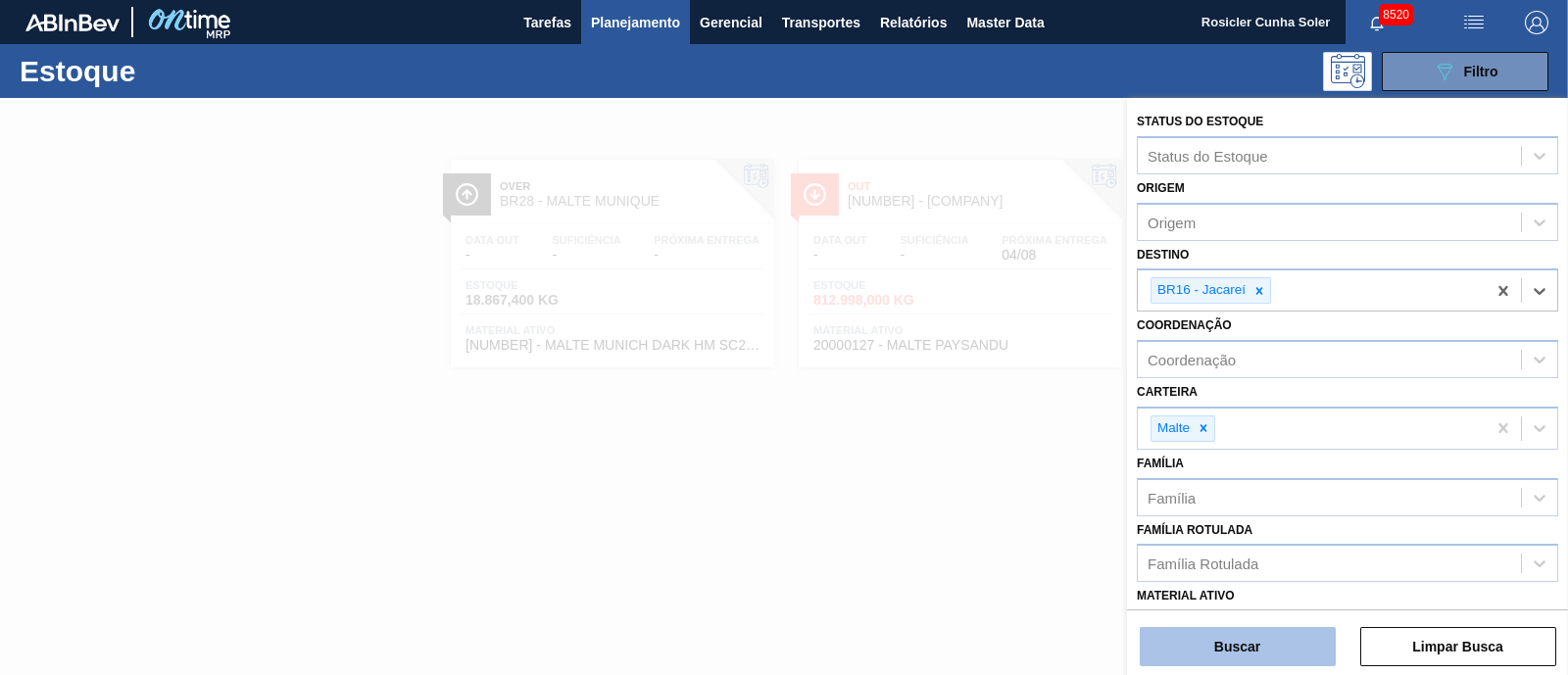 click on "Buscar" at bounding box center (1238, 647) 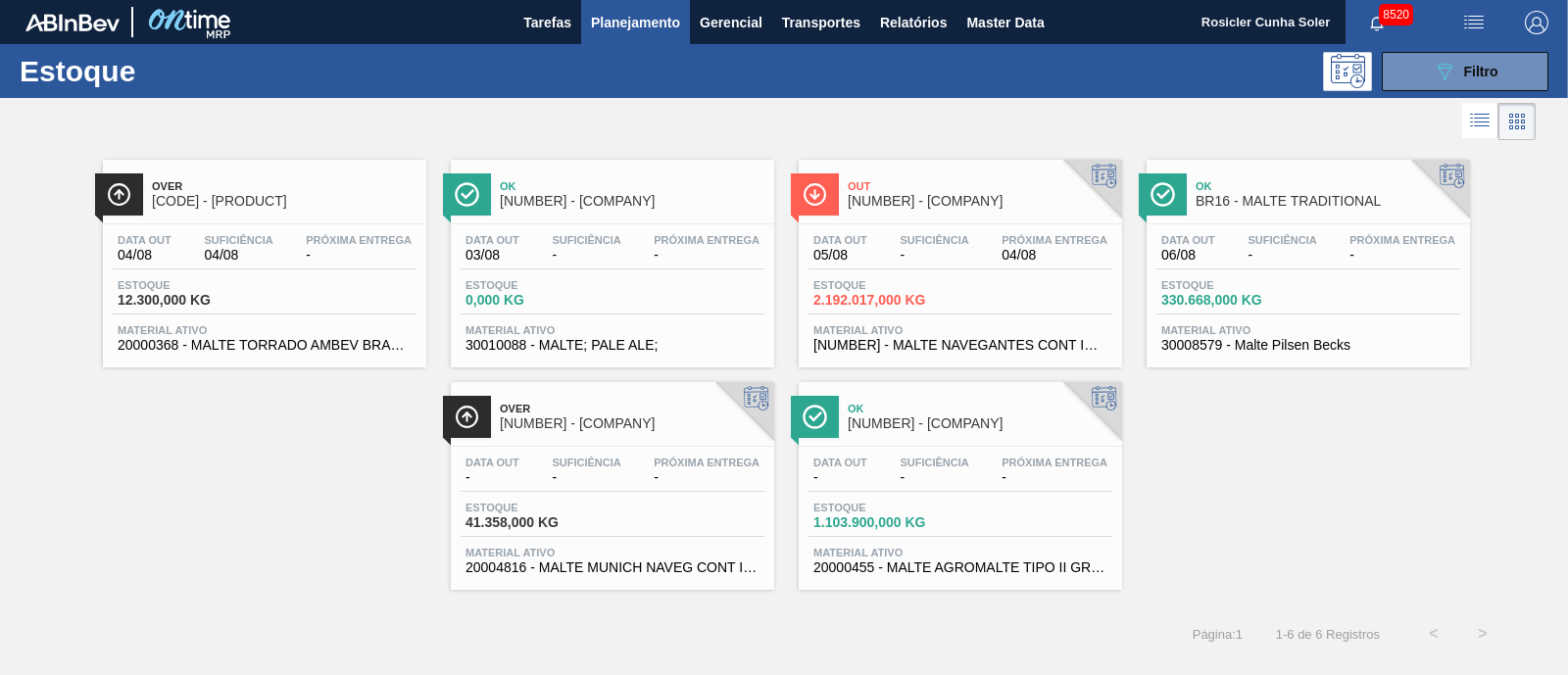 click on "[NUMBER] - [COMPANY]" at bounding box center (980, 201) 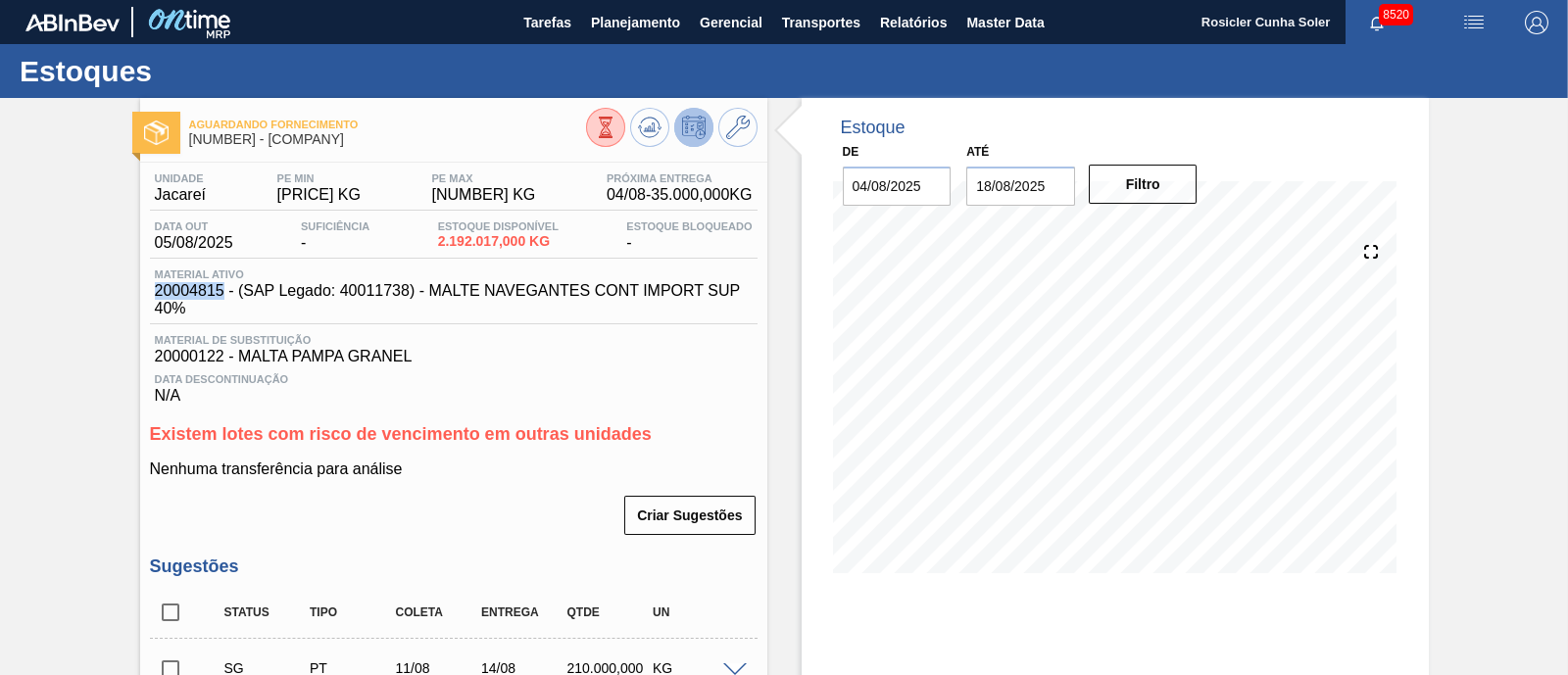 drag, startPoint x: 156, startPoint y: 294, endPoint x: 224, endPoint y: 294, distance: 68 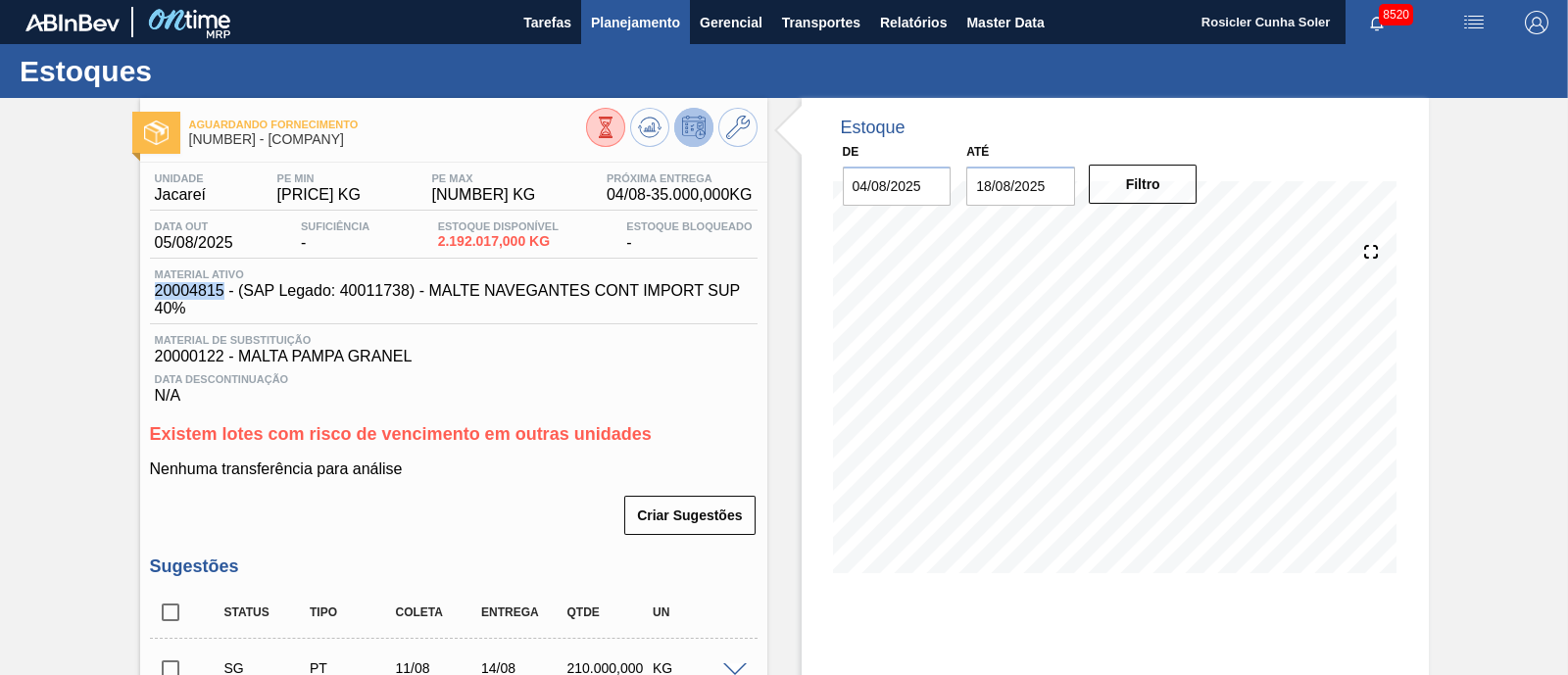 click on "Planejamento" at bounding box center (635, 23) 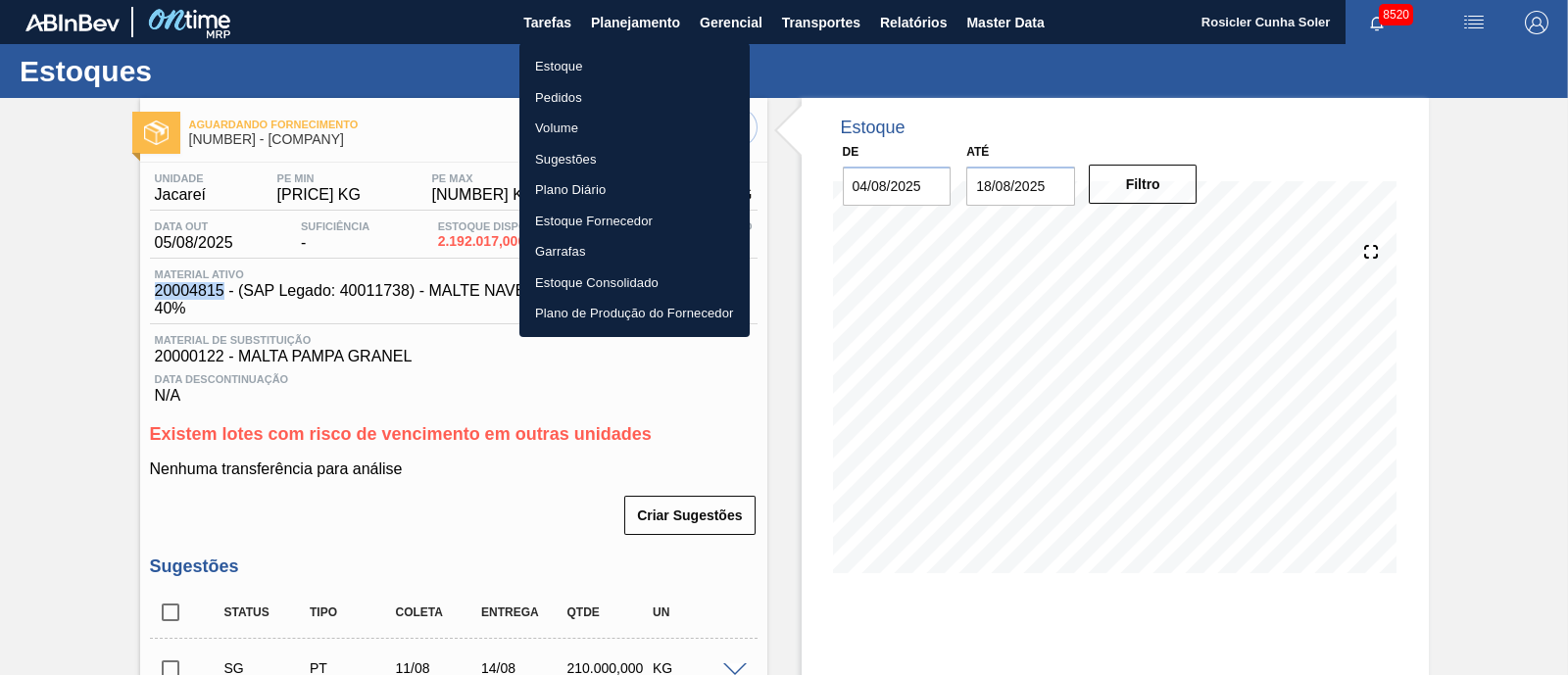 click on "Estoque" at bounding box center (634, 67) 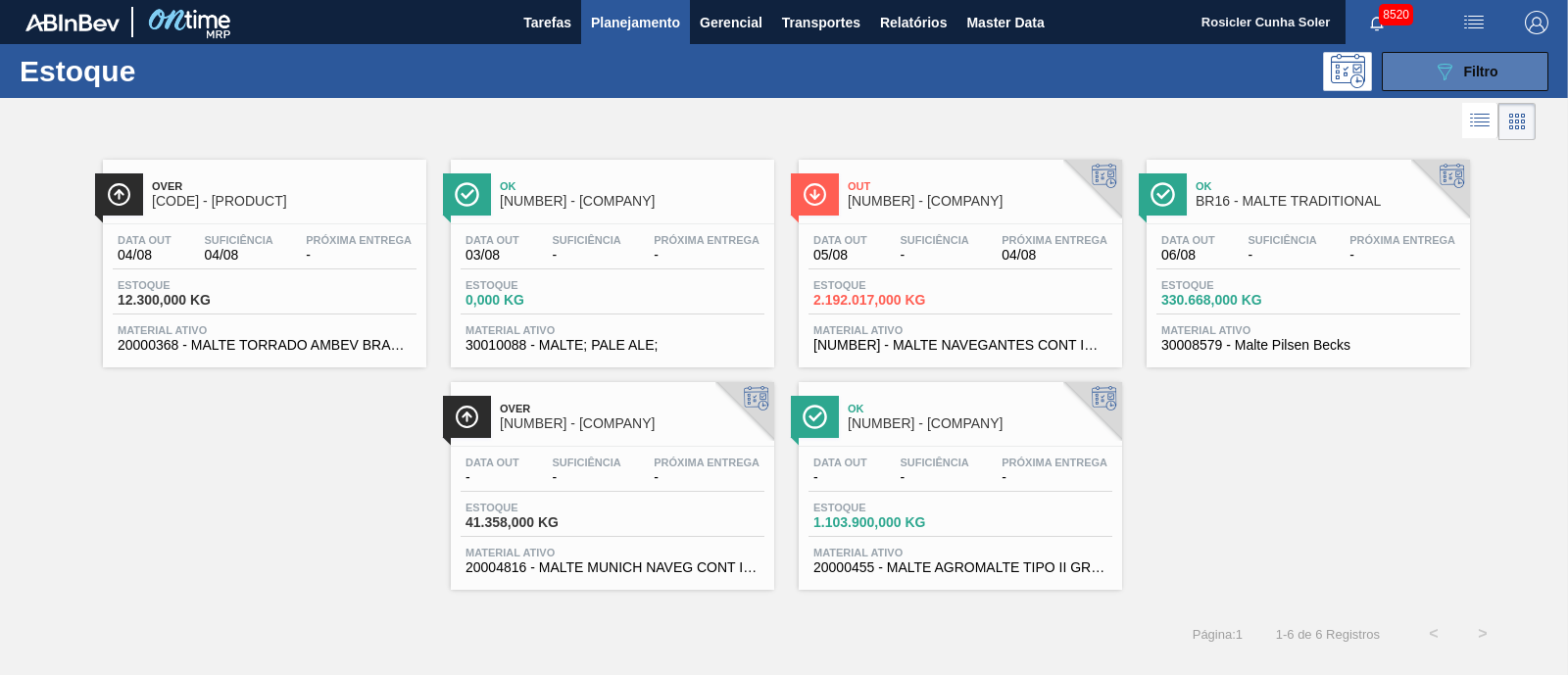 click on "089F7B8B-B2A5-4AFE-B5C0-19BA573D28AC Filtro" at bounding box center (1465, 72) 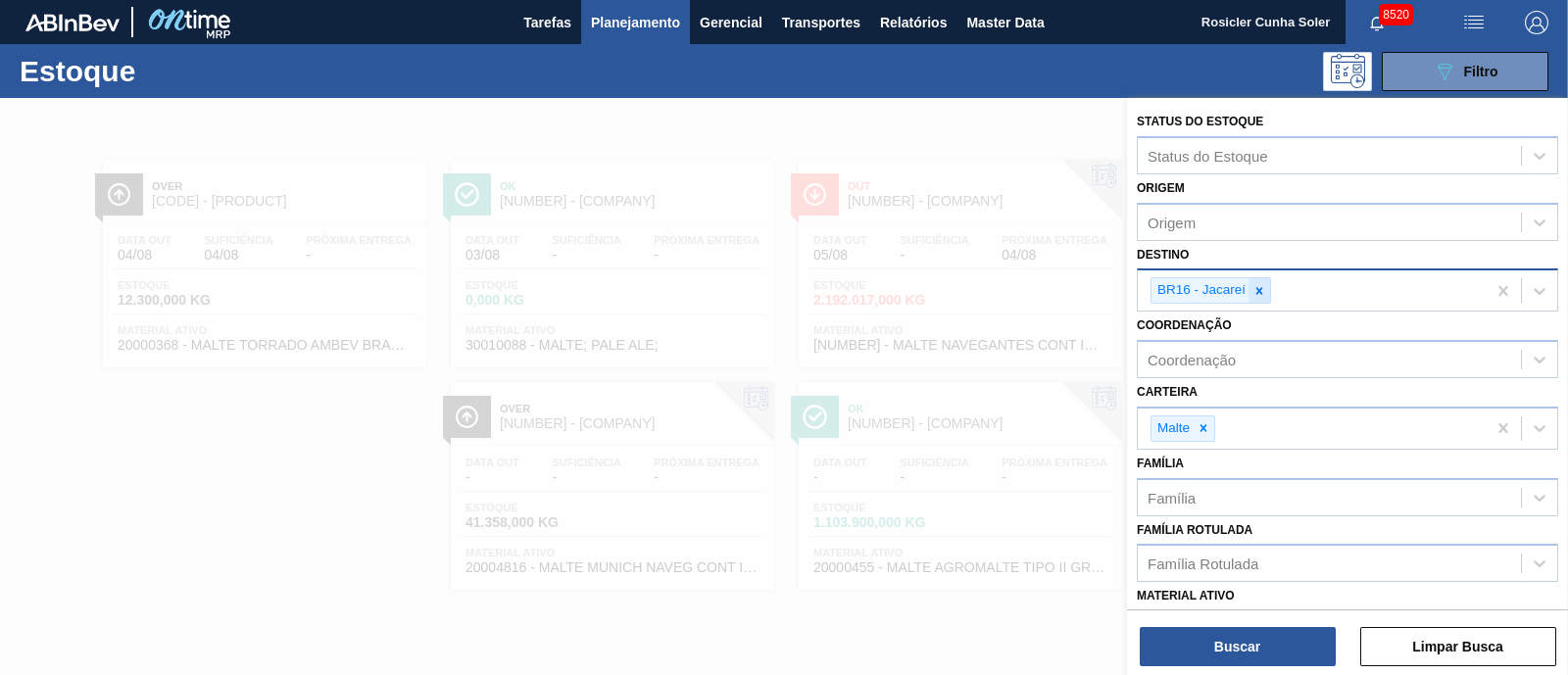 click 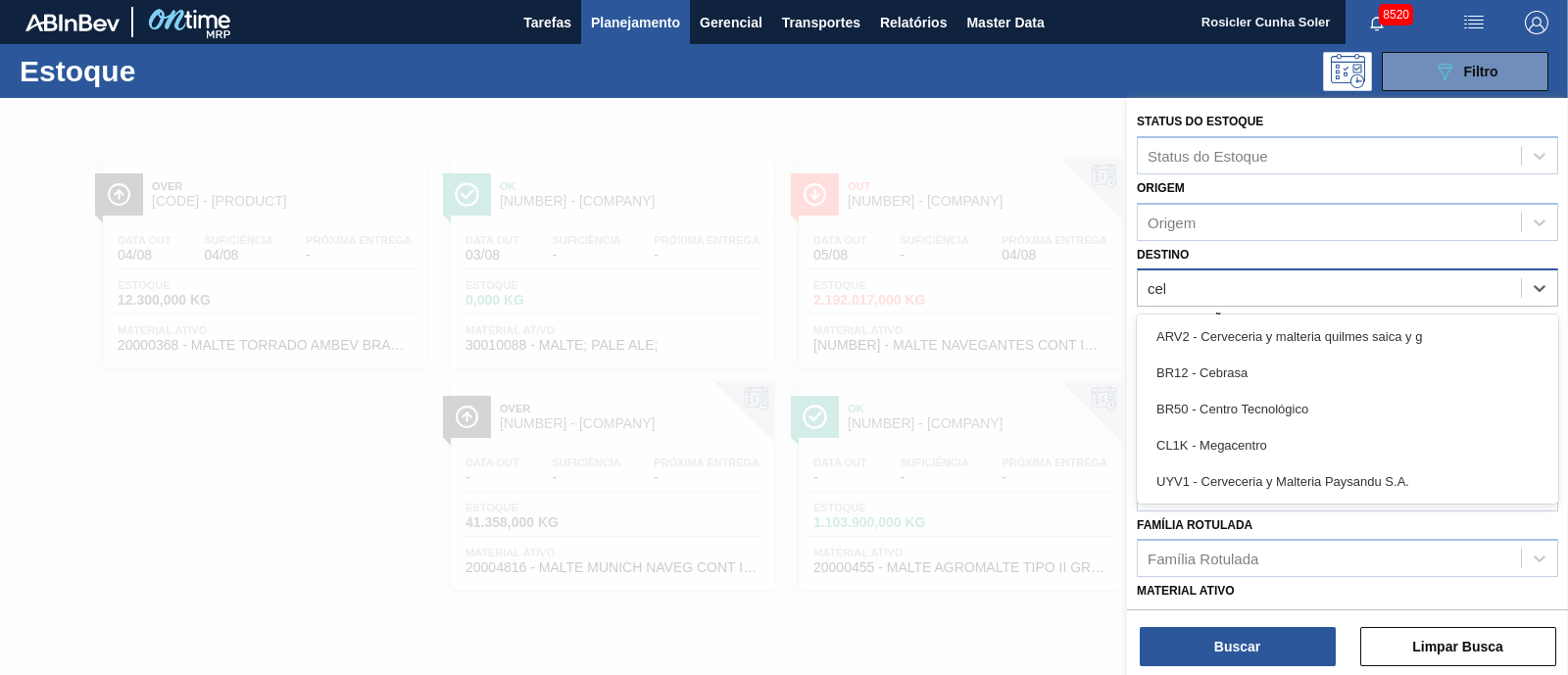 type on "cebr" 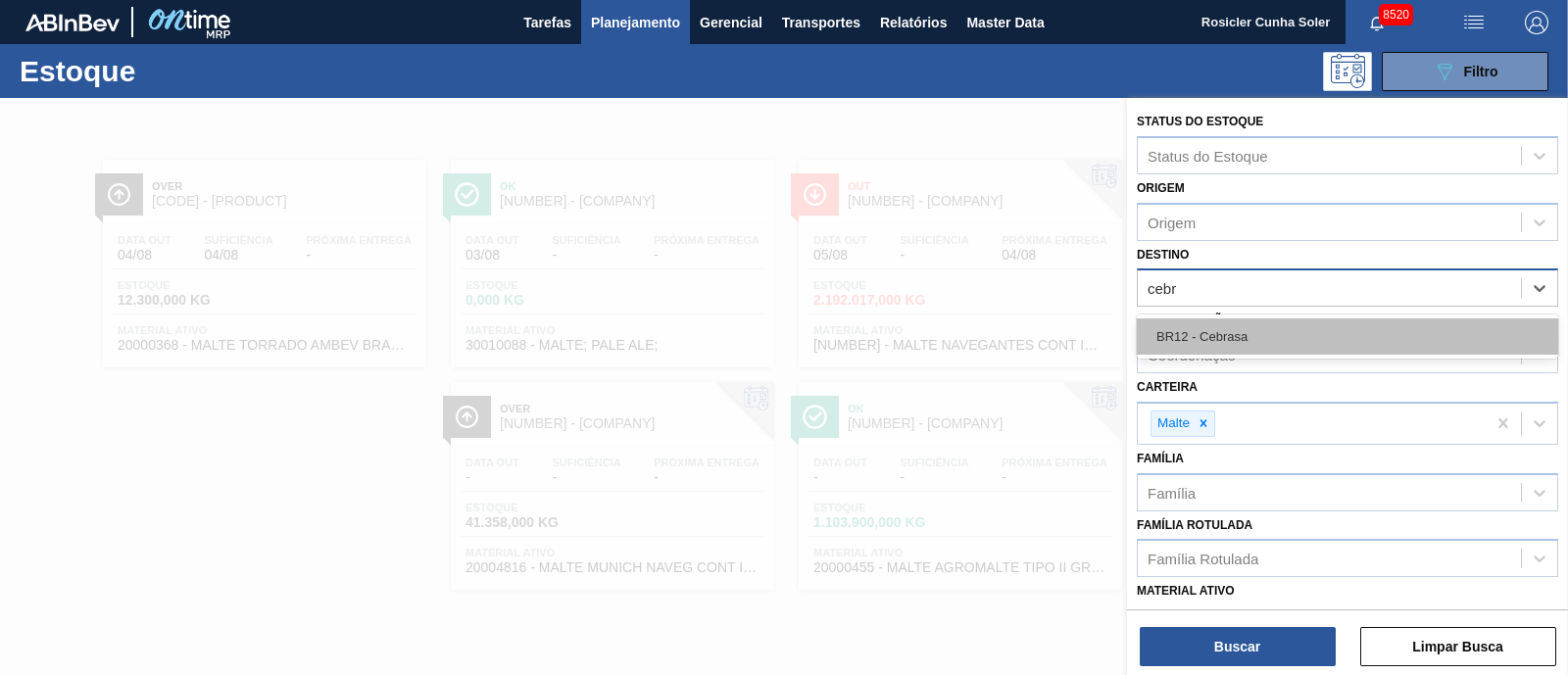 click on "BR12 - Cebrasa" at bounding box center (1348, 336) 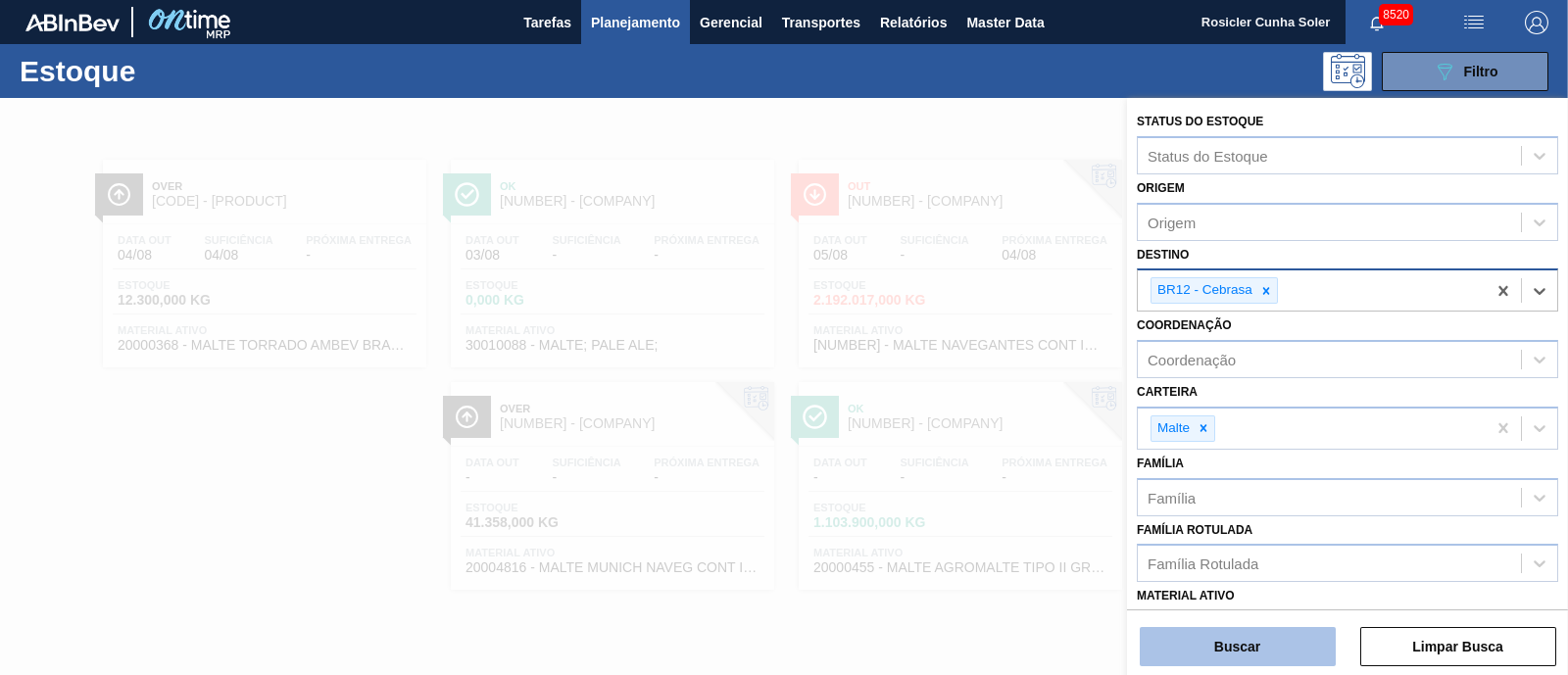 click on "Buscar" at bounding box center (1238, 647) 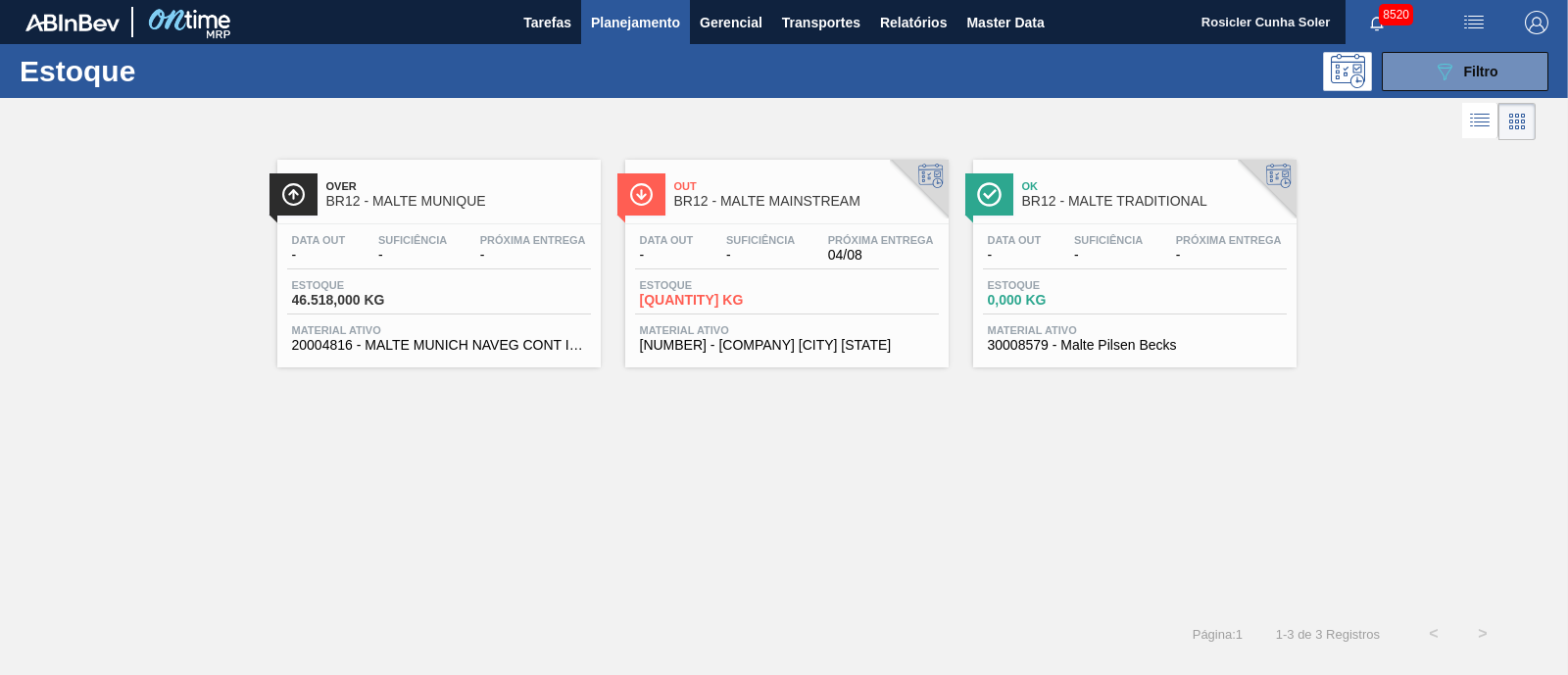 click on "BR12 - MALTE MAINSTREAM" at bounding box center [807, 201] 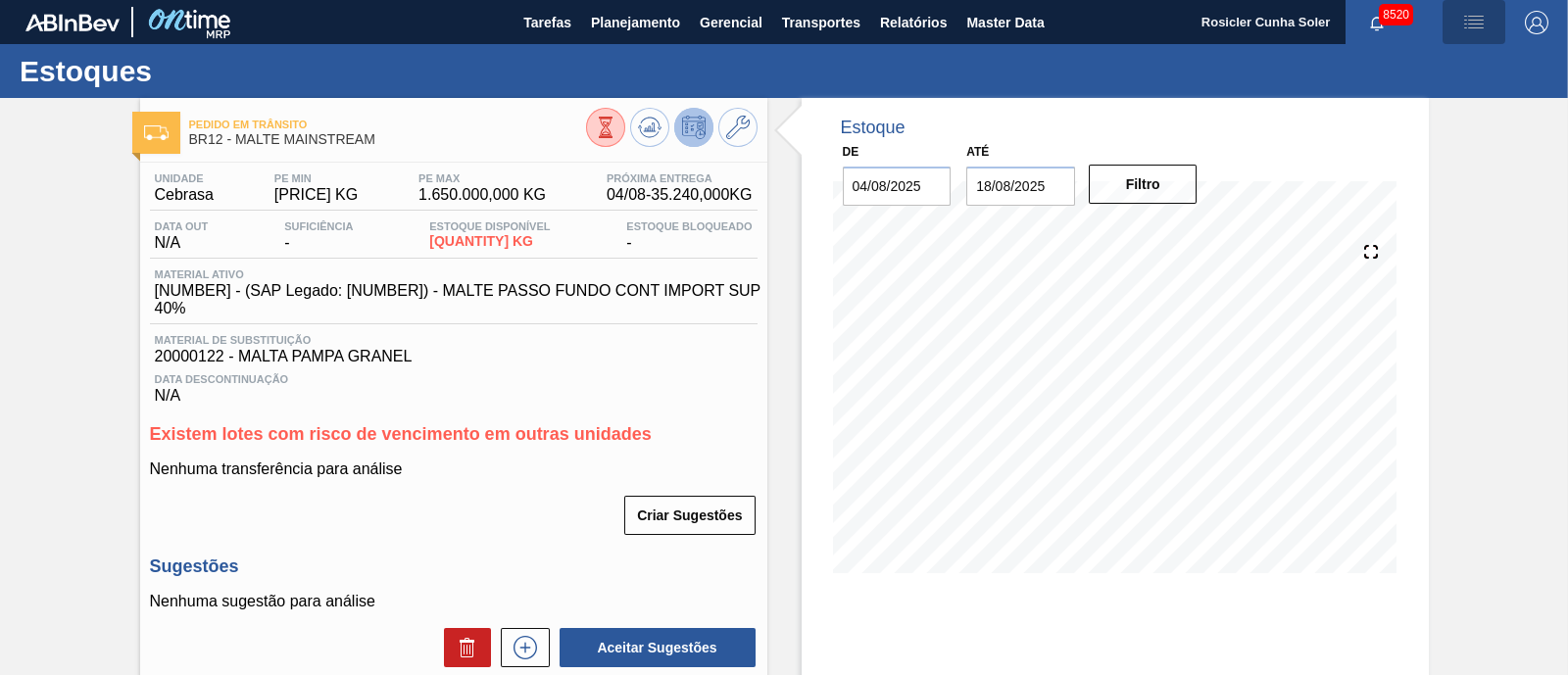 click at bounding box center [1474, 23] 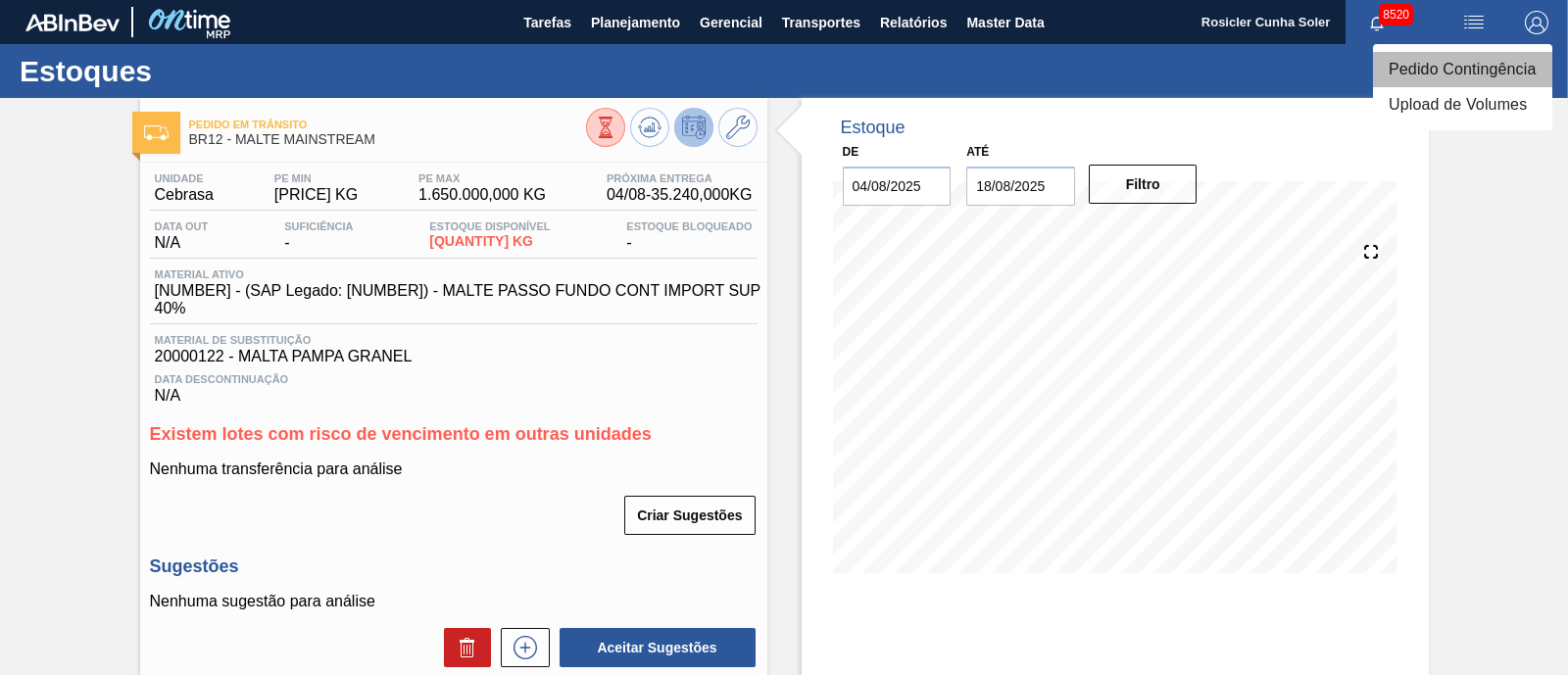click on "Pedido Contingência" at bounding box center (1462, 70) 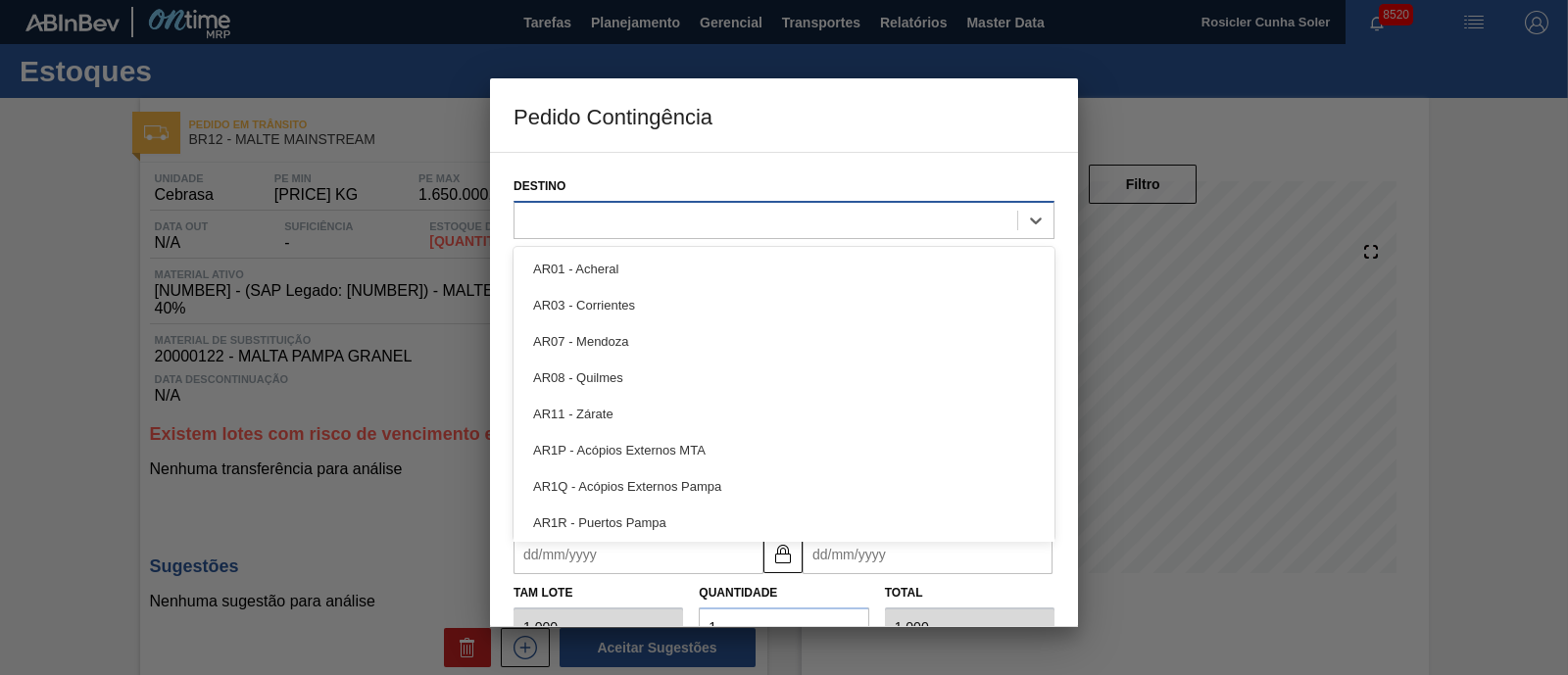 click at bounding box center (765, 219) 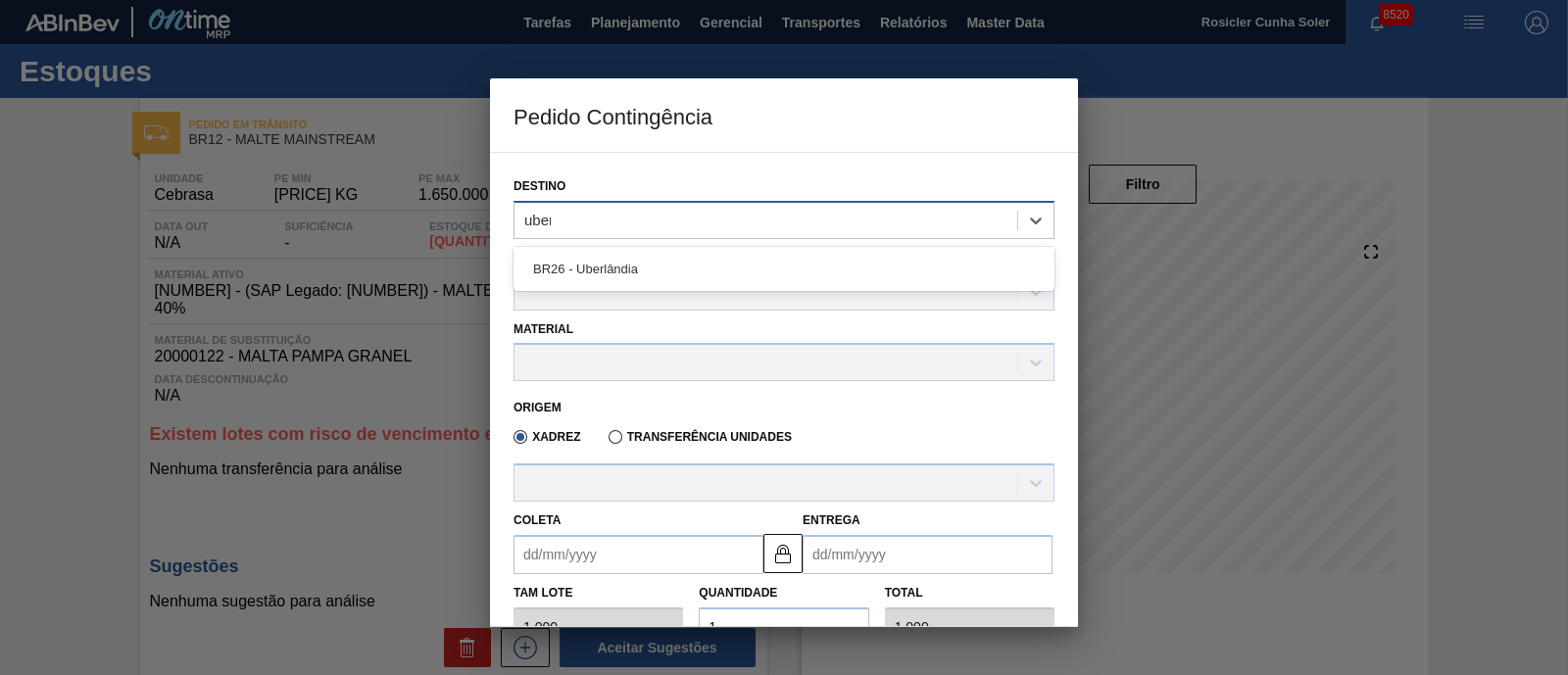 type on "uberl" 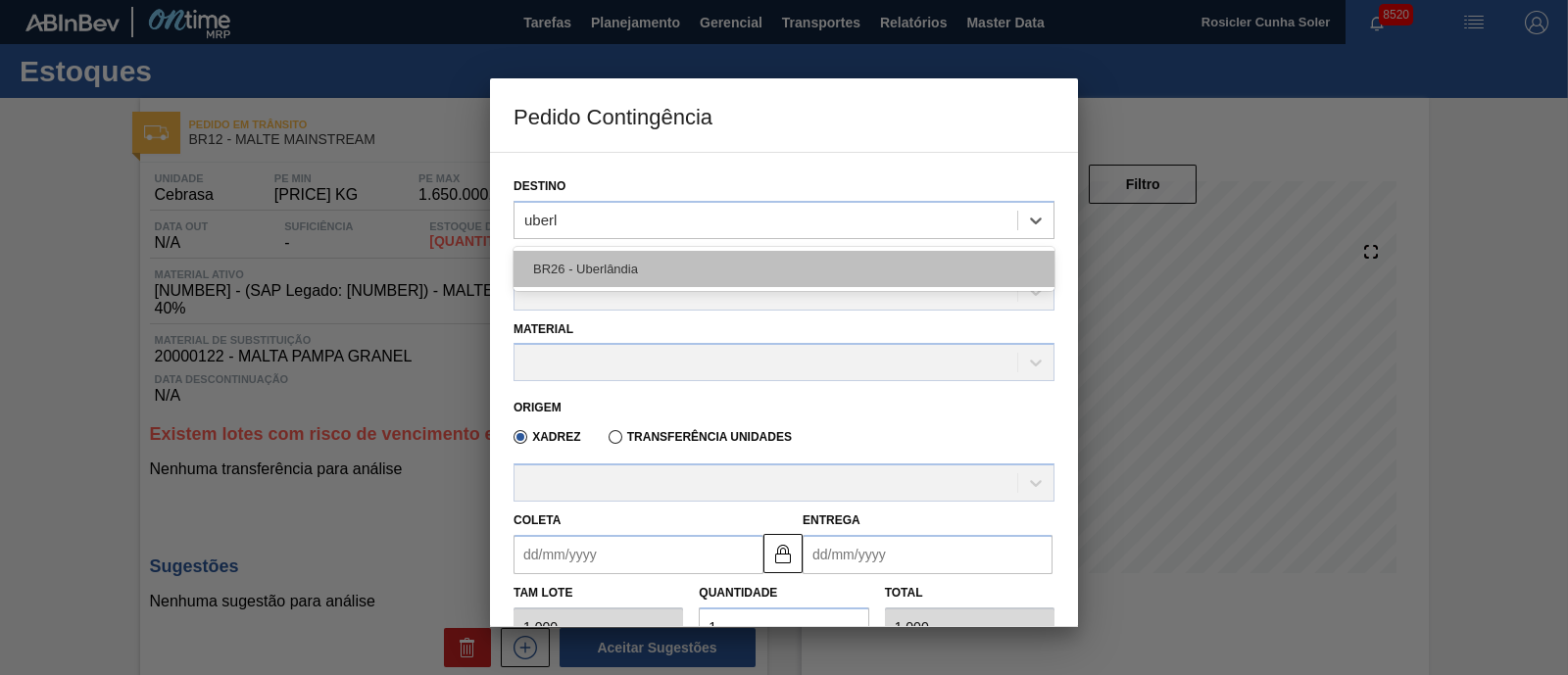 click on "BR26 - Uberlândia" at bounding box center [784, 268] 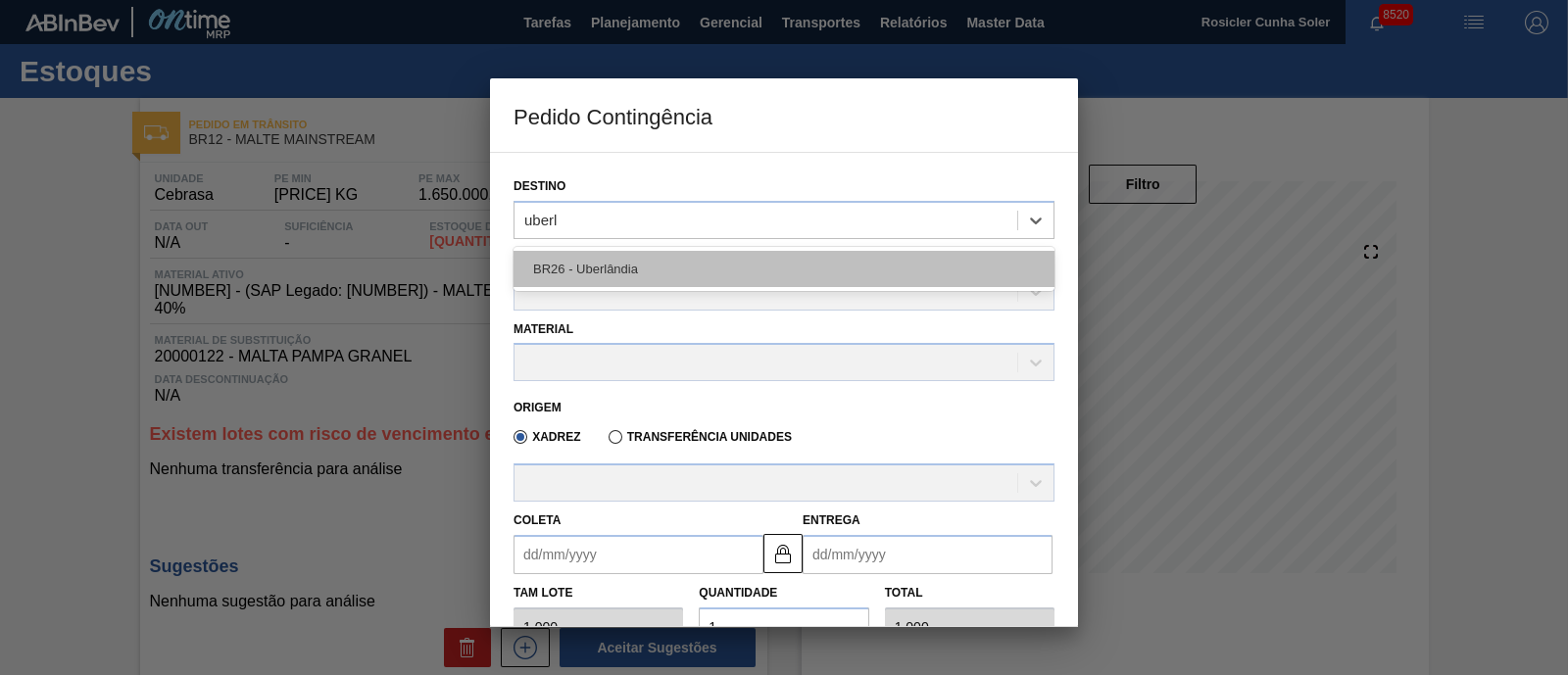 type 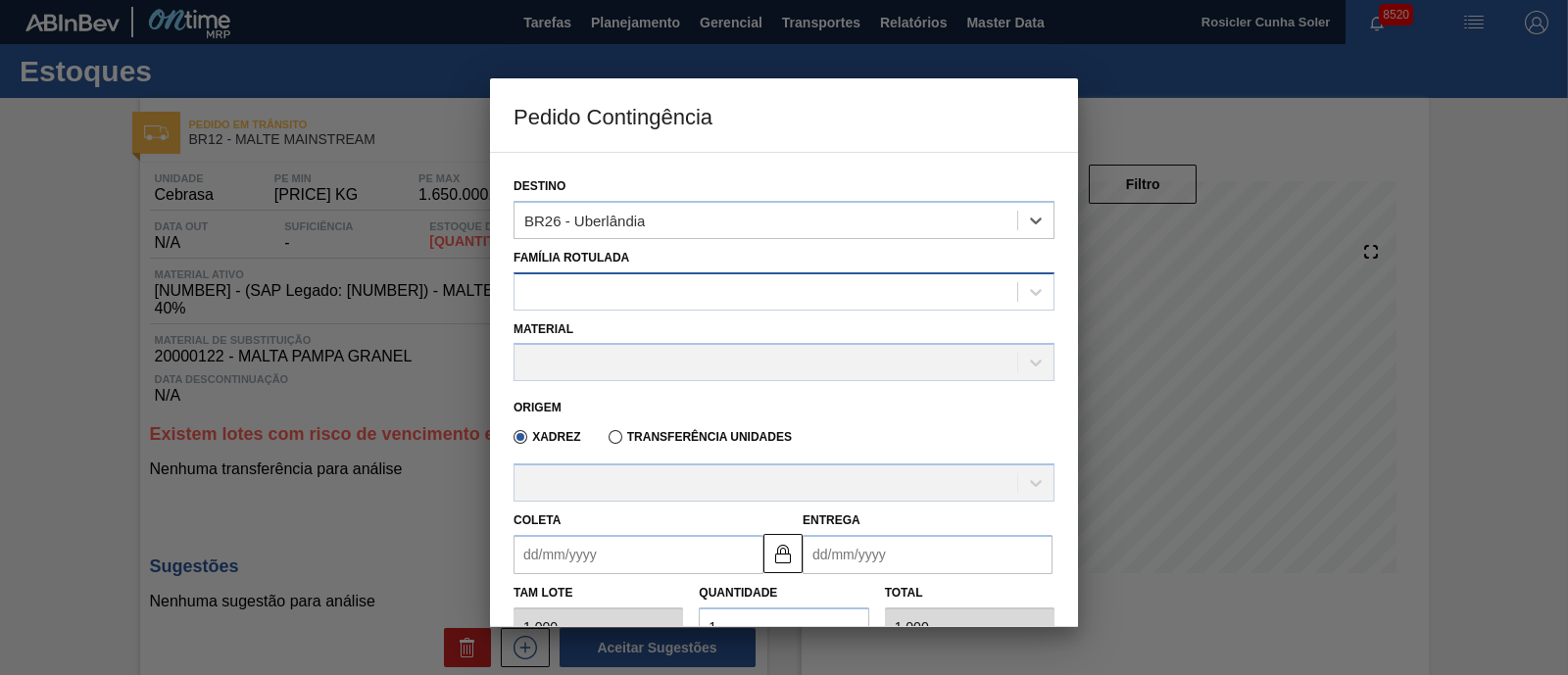 click at bounding box center [765, 291] 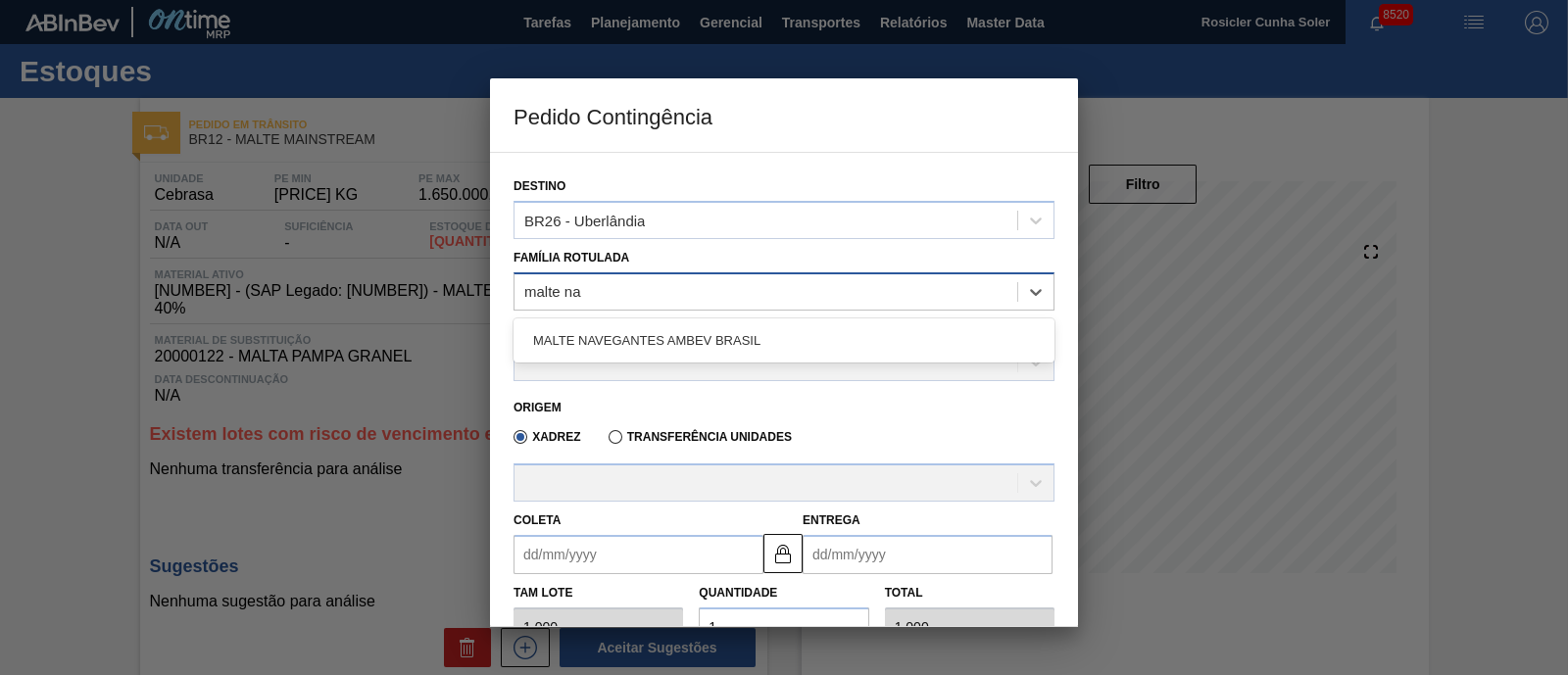 type on "malte nav" 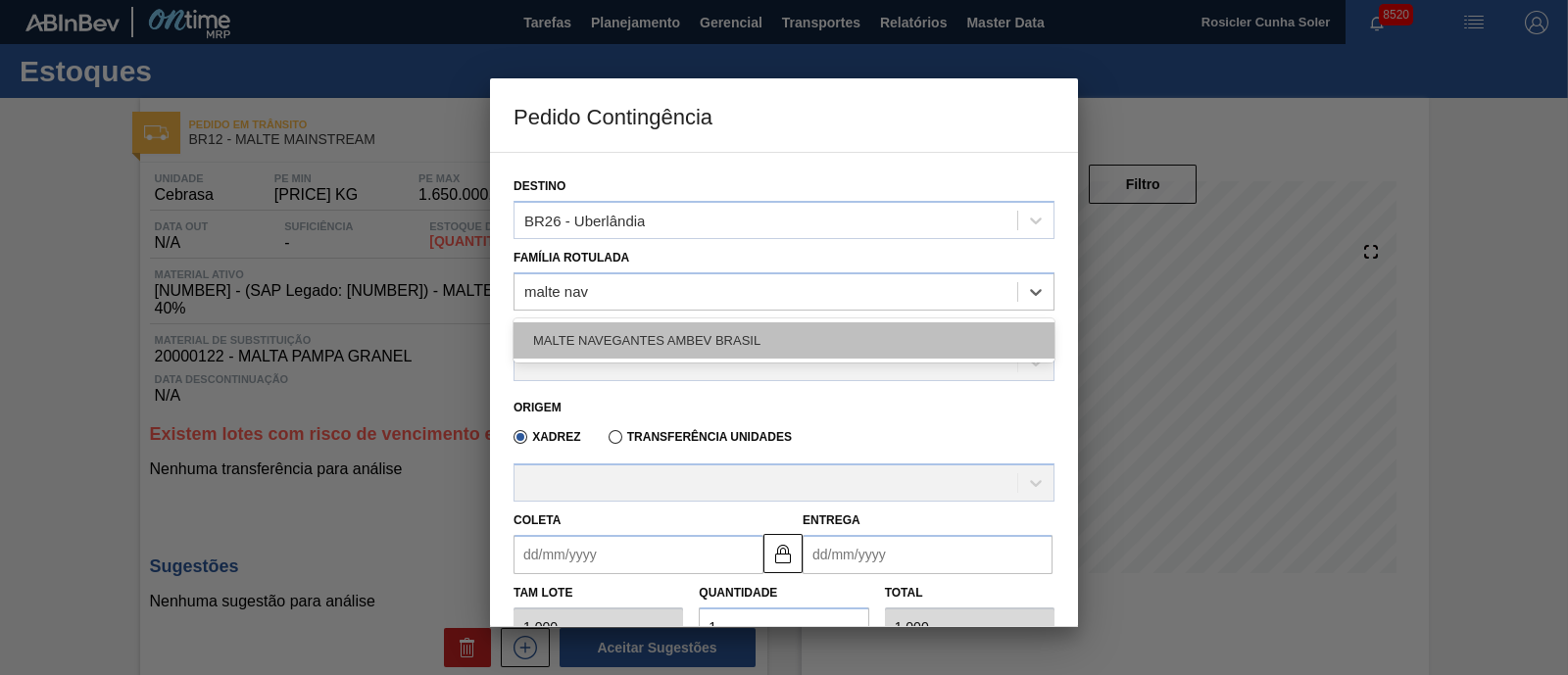 click on "MALTE NAVEGANTES AMBEV BRASIL" at bounding box center [784, 340] 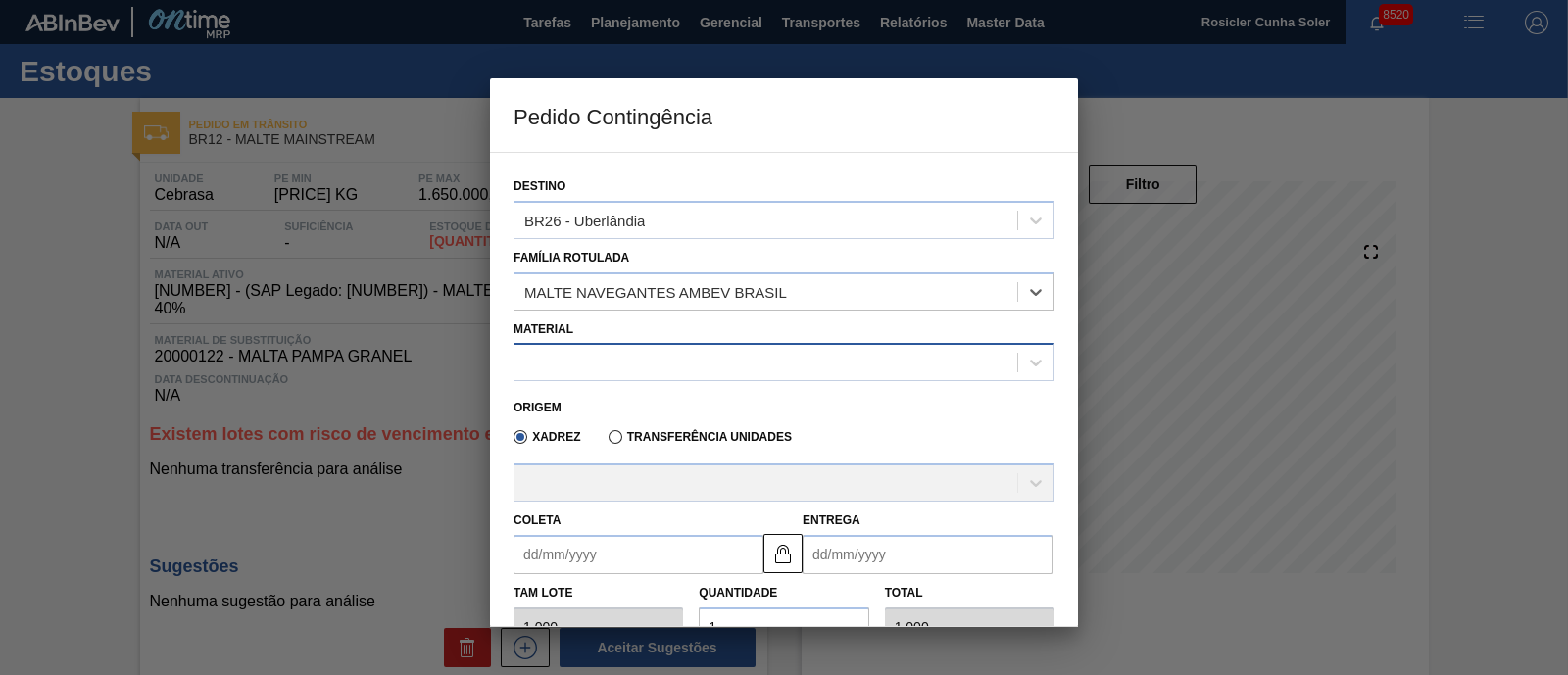 click at bounding box center [765, 362] 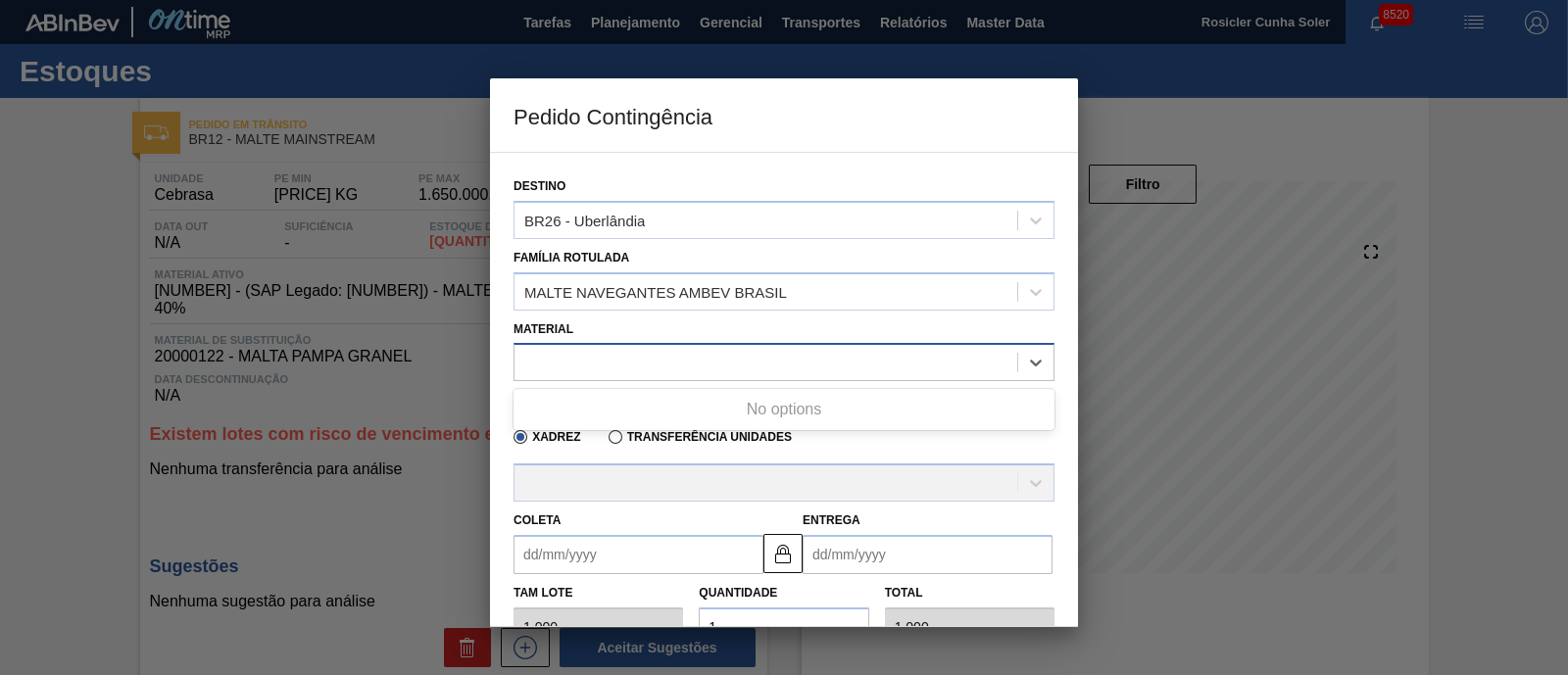 click at bounding box center [765, 362] 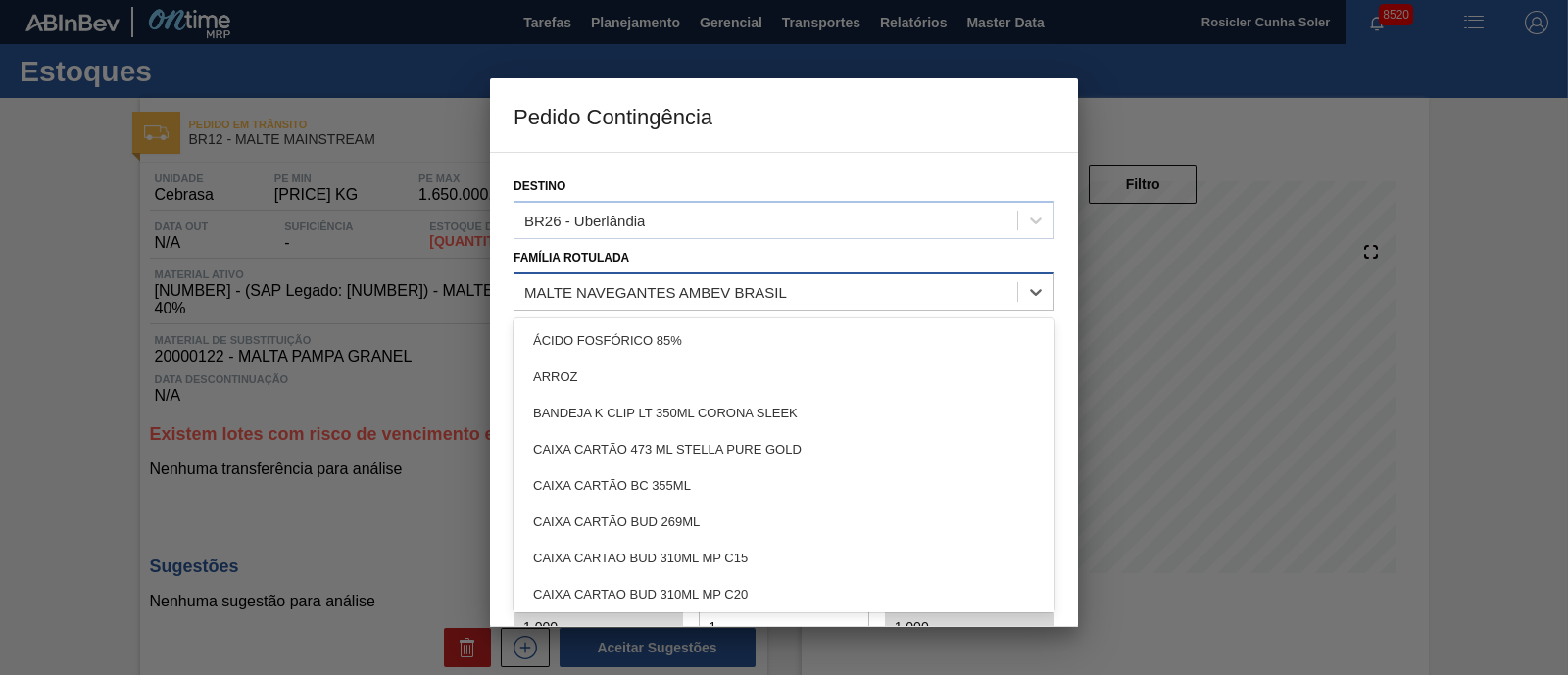 click on "MALTE NAVEGANTES AMBEV BRASIL" at bounding box center [765, 291] 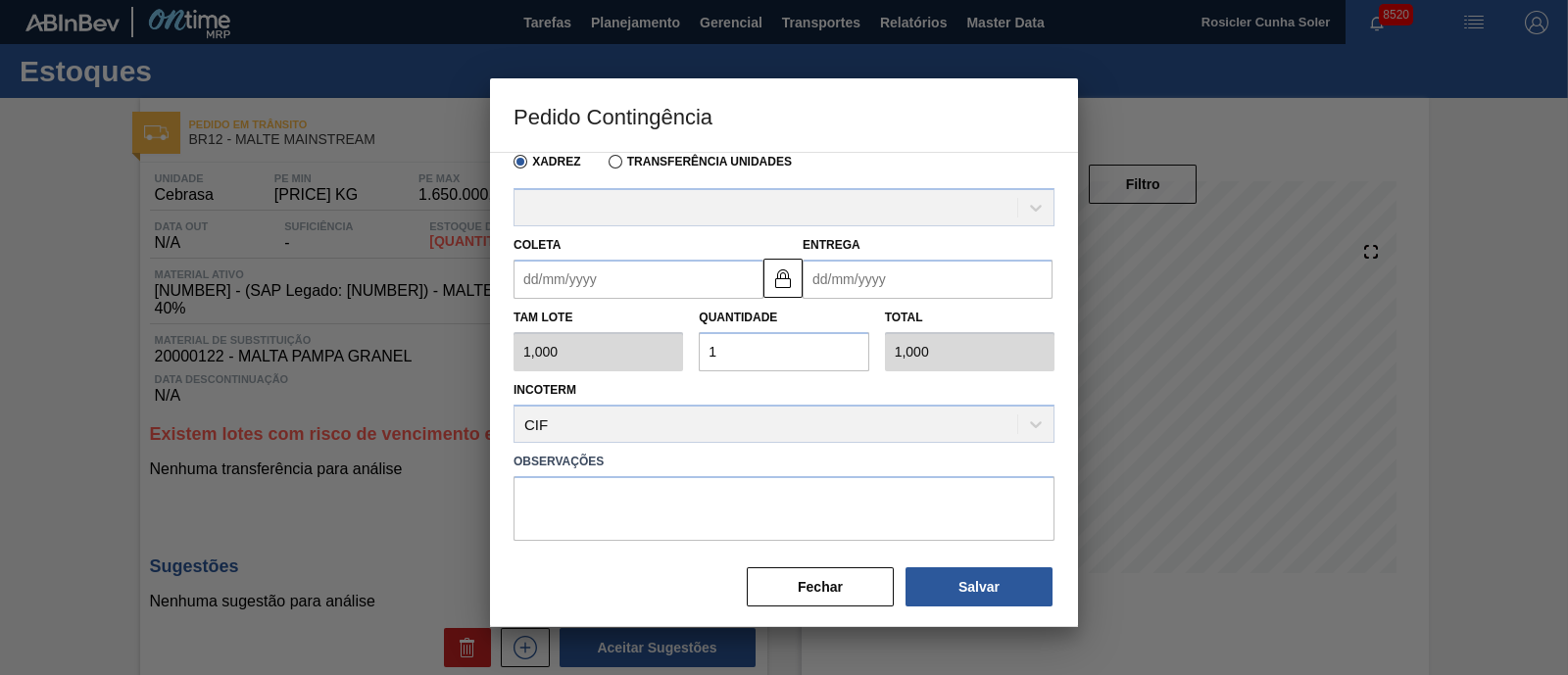 scroll, scrollTop: 282, scrollLeft: 0, axis: vertical 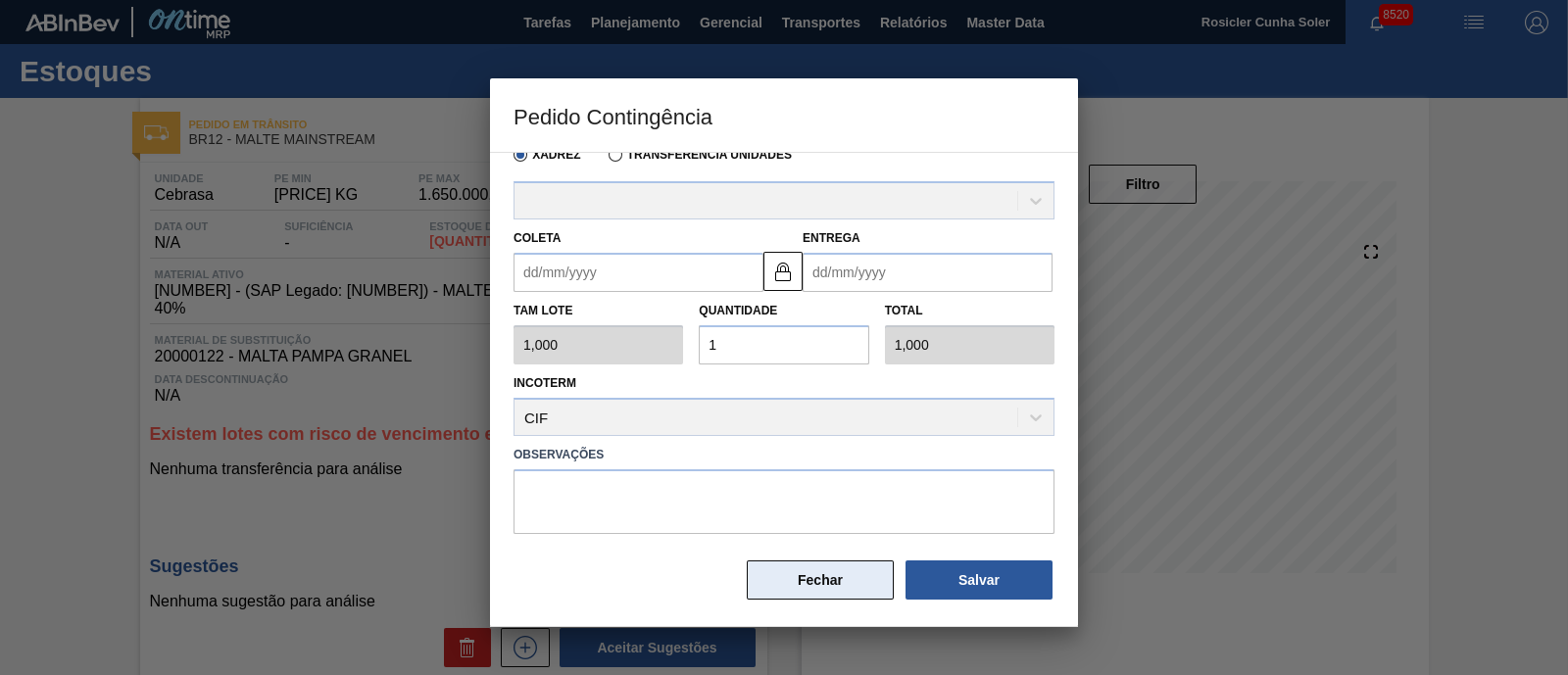 type on "malte pils" 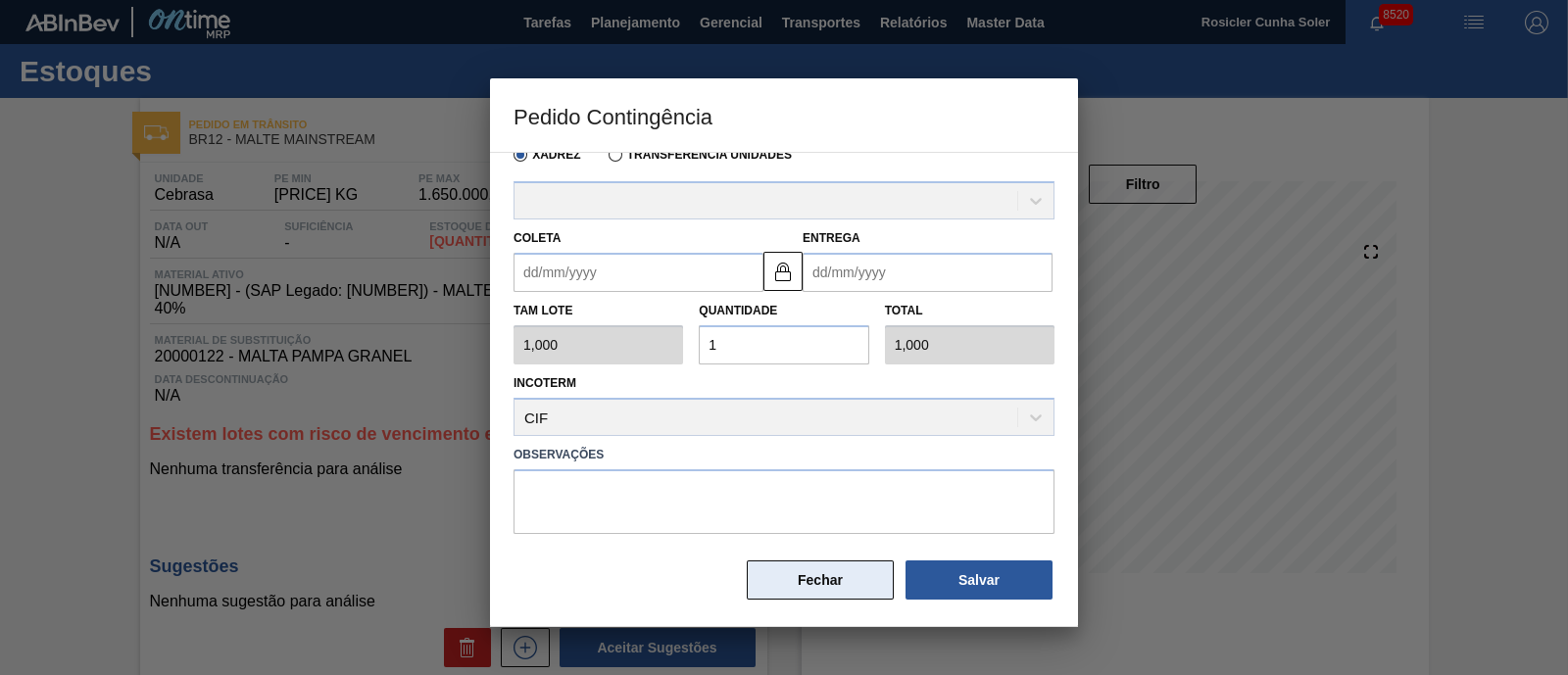 type 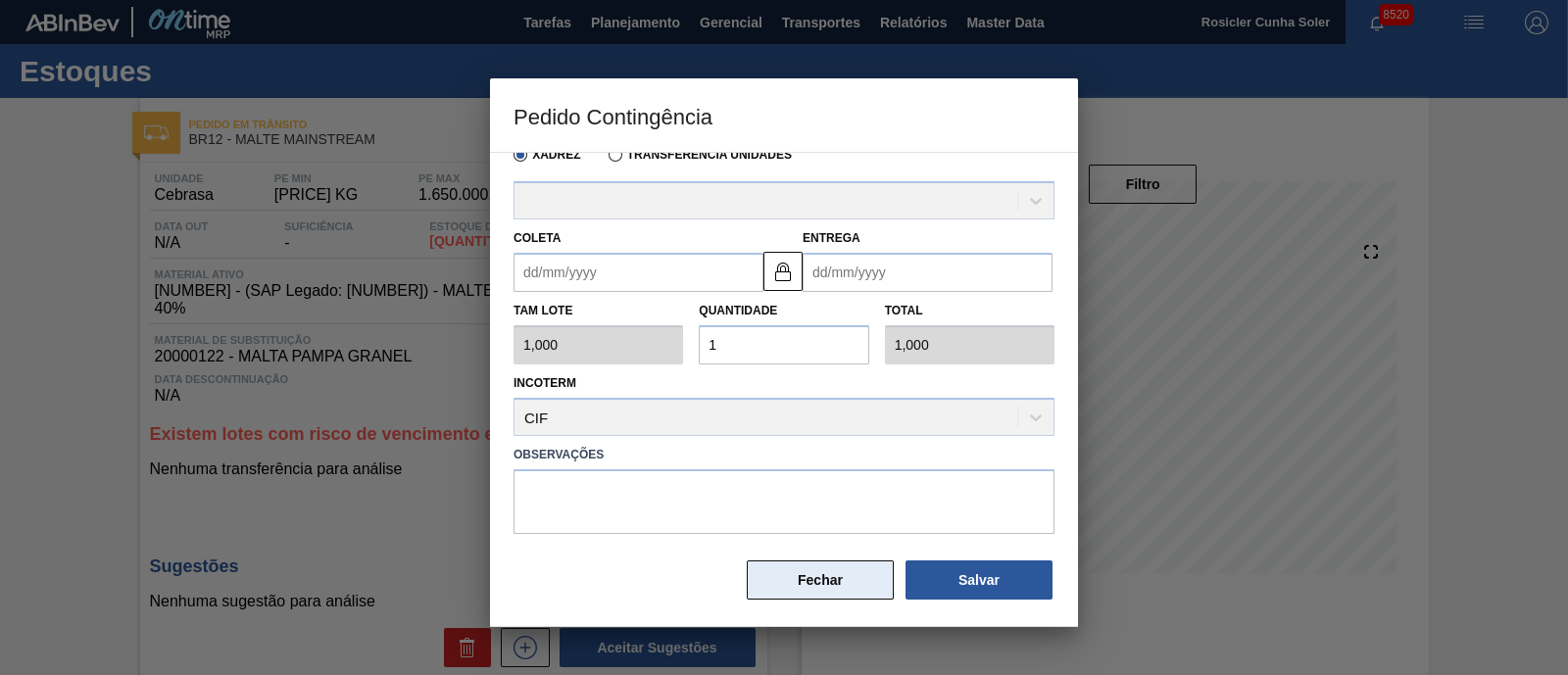 click on "Fechar" at bounding box center [820, 580] 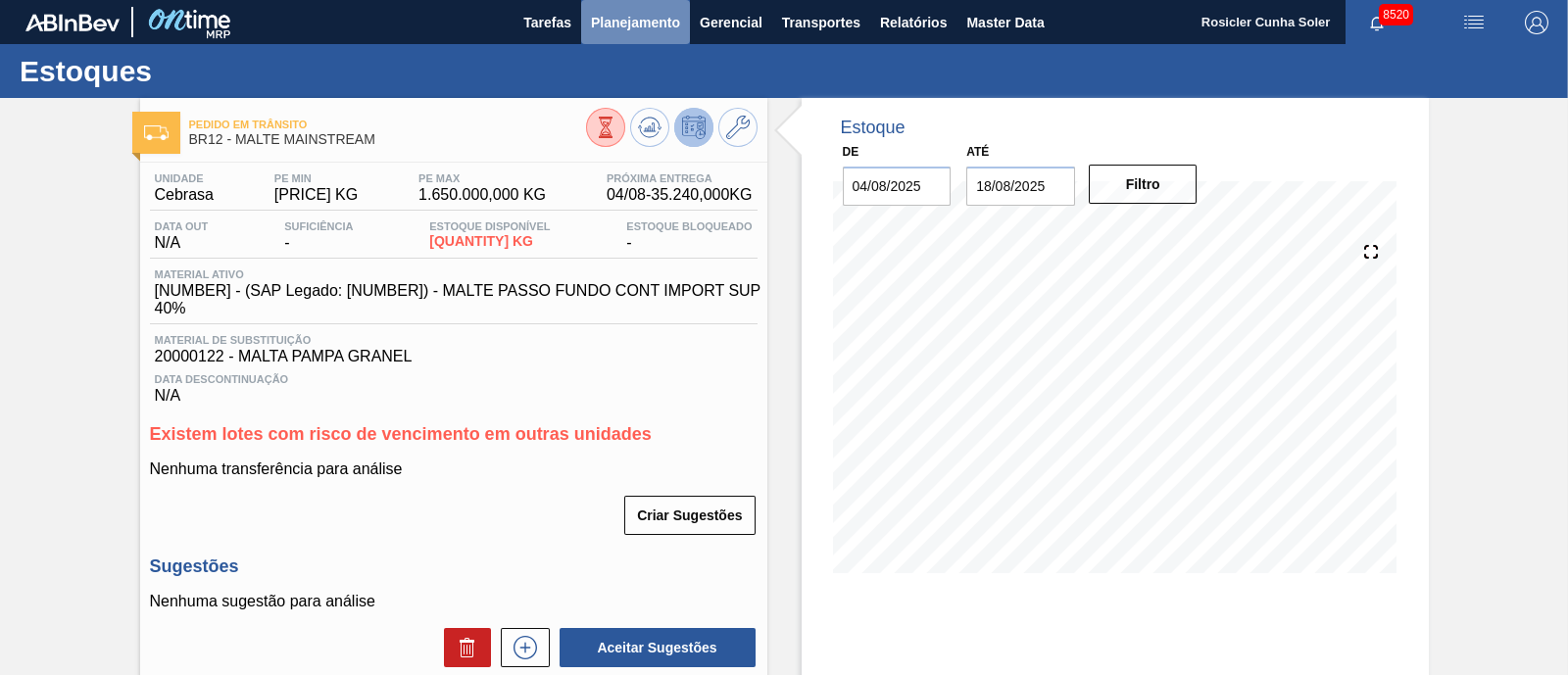 click on "Planejamento" at bounding box center (635, 23) 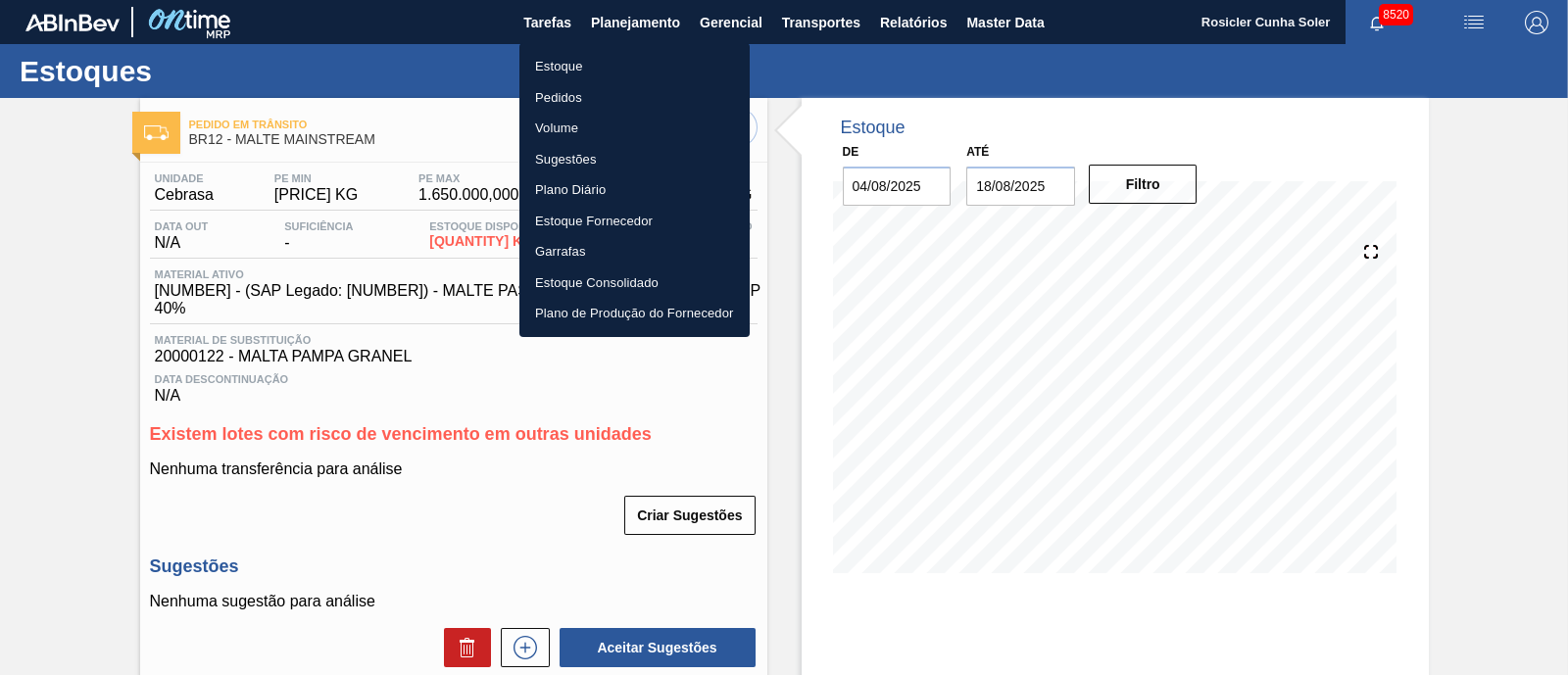 click on "Estoque" at bounding box center (634, 67) 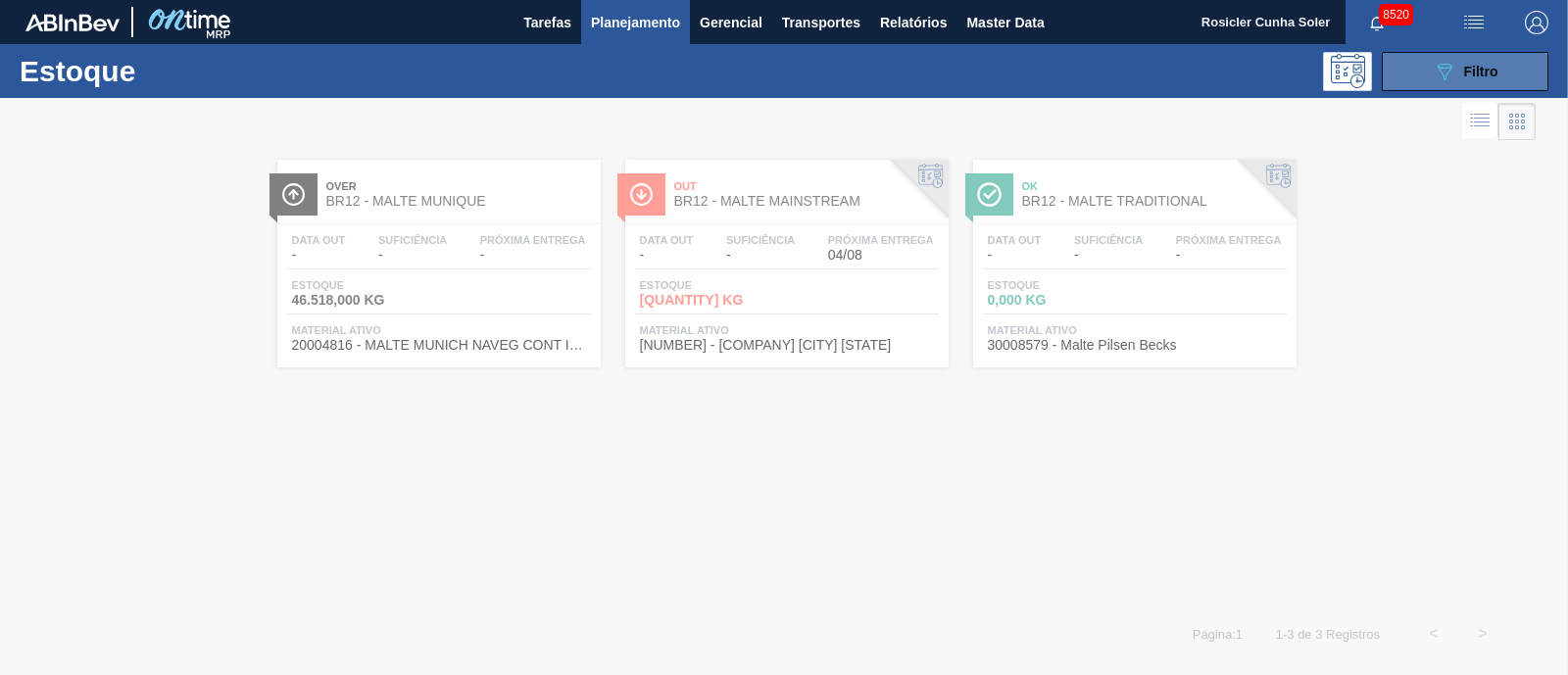 click on "089F7B8B-B2A5-4AFE-B5C0-19BA573D28AC" 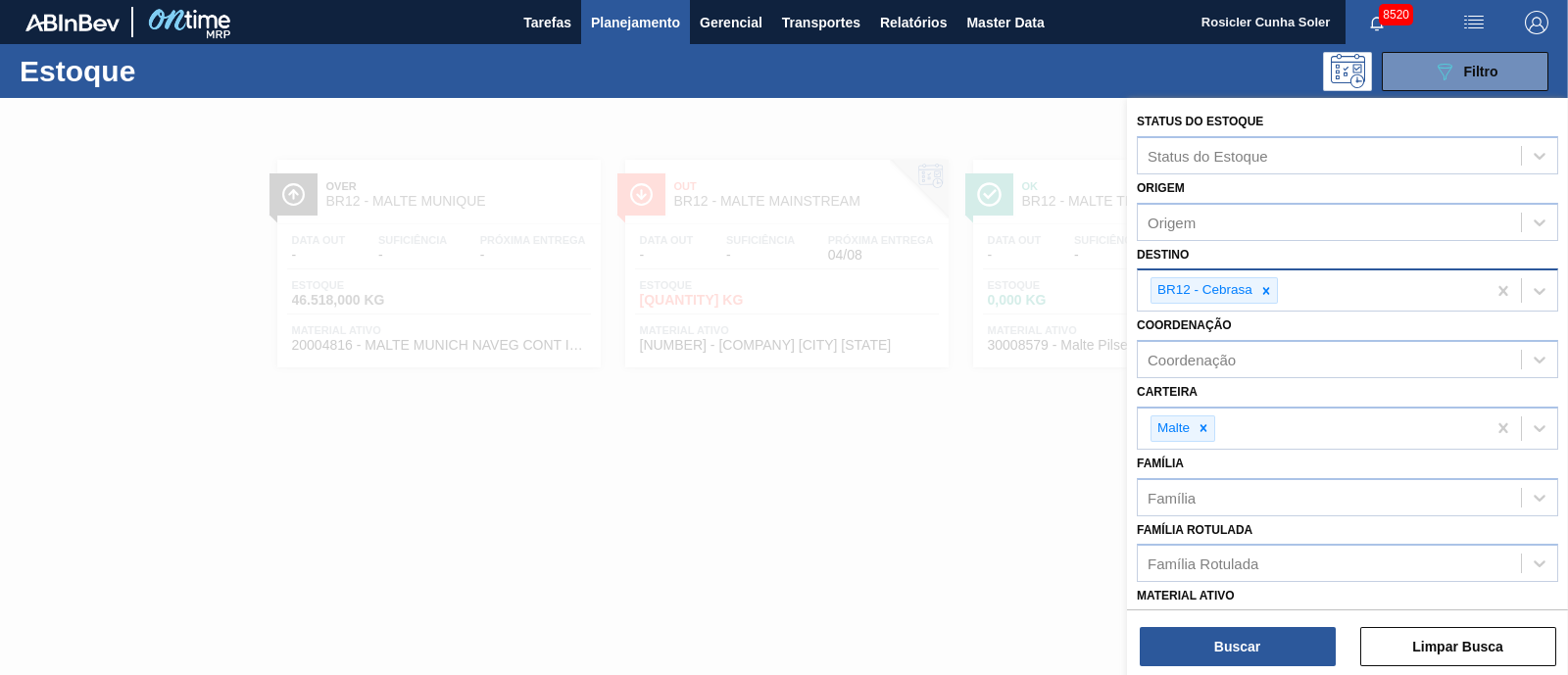 click 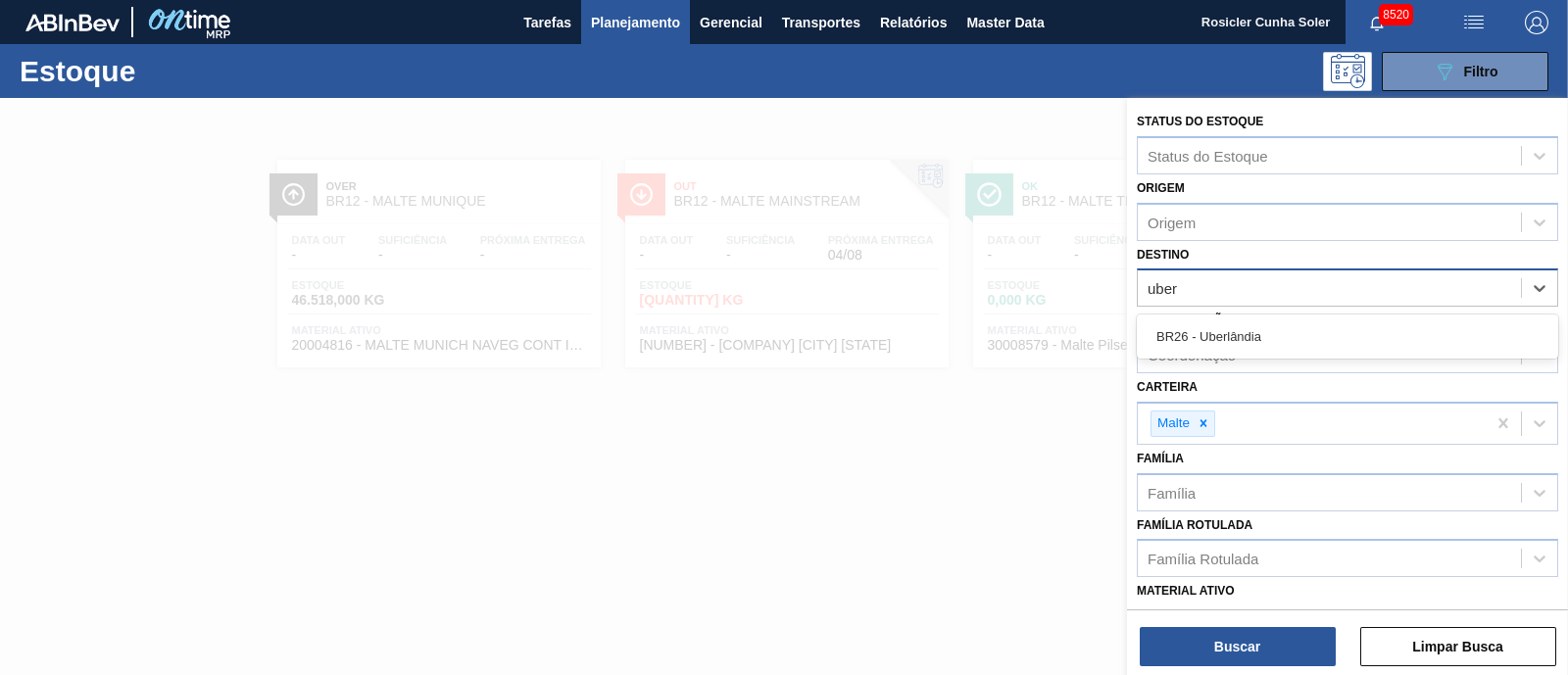type on "uberl" 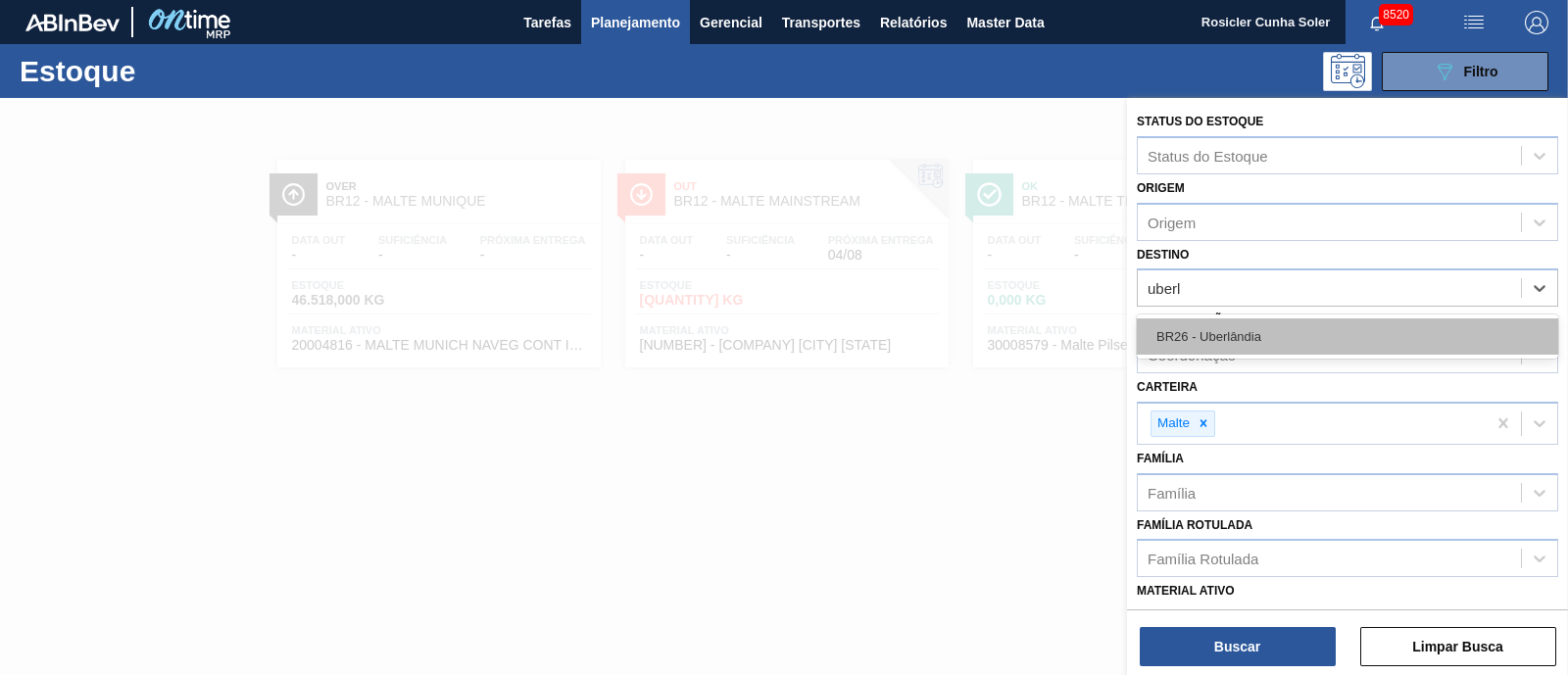 click on "BR26 - Uberlândia" at bounding box center [1348, 336] 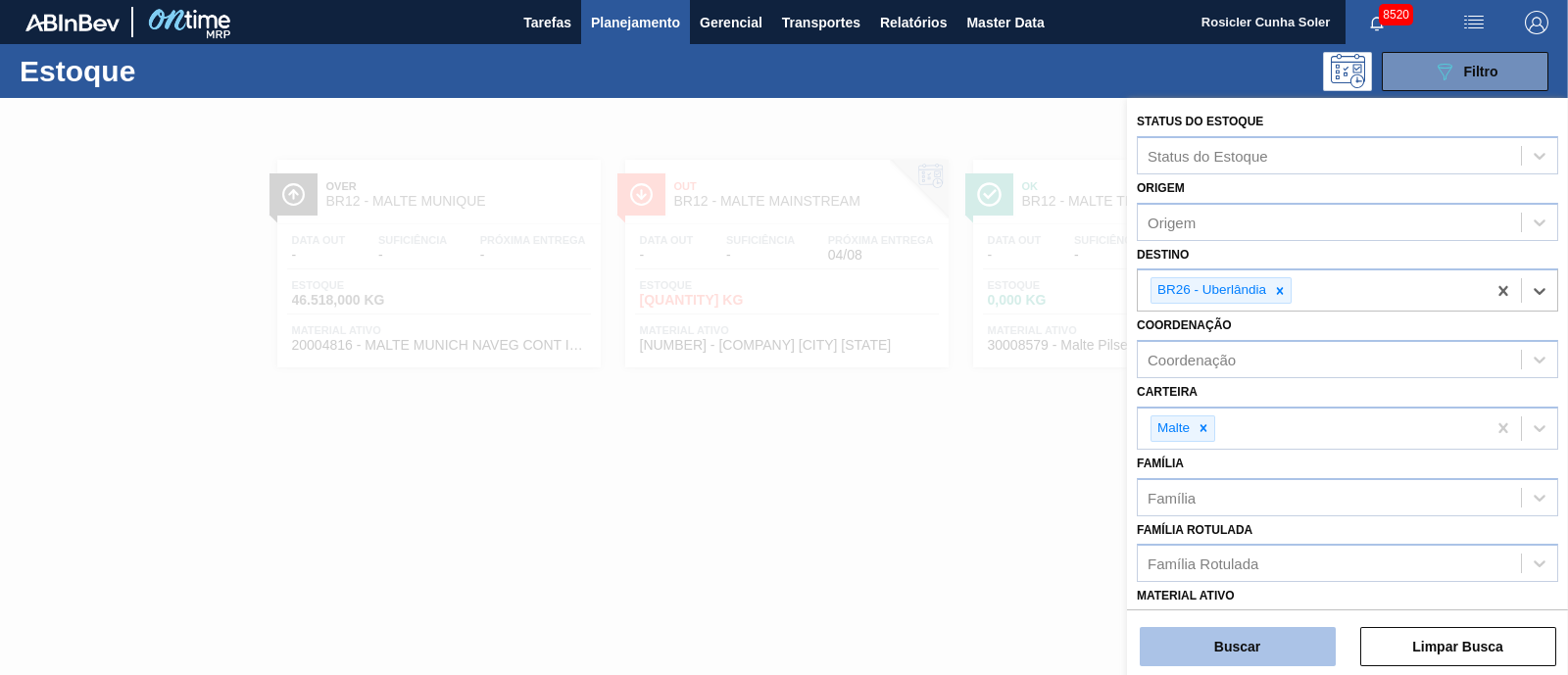 click on "Buscar" at bounding box center [1238, 647] 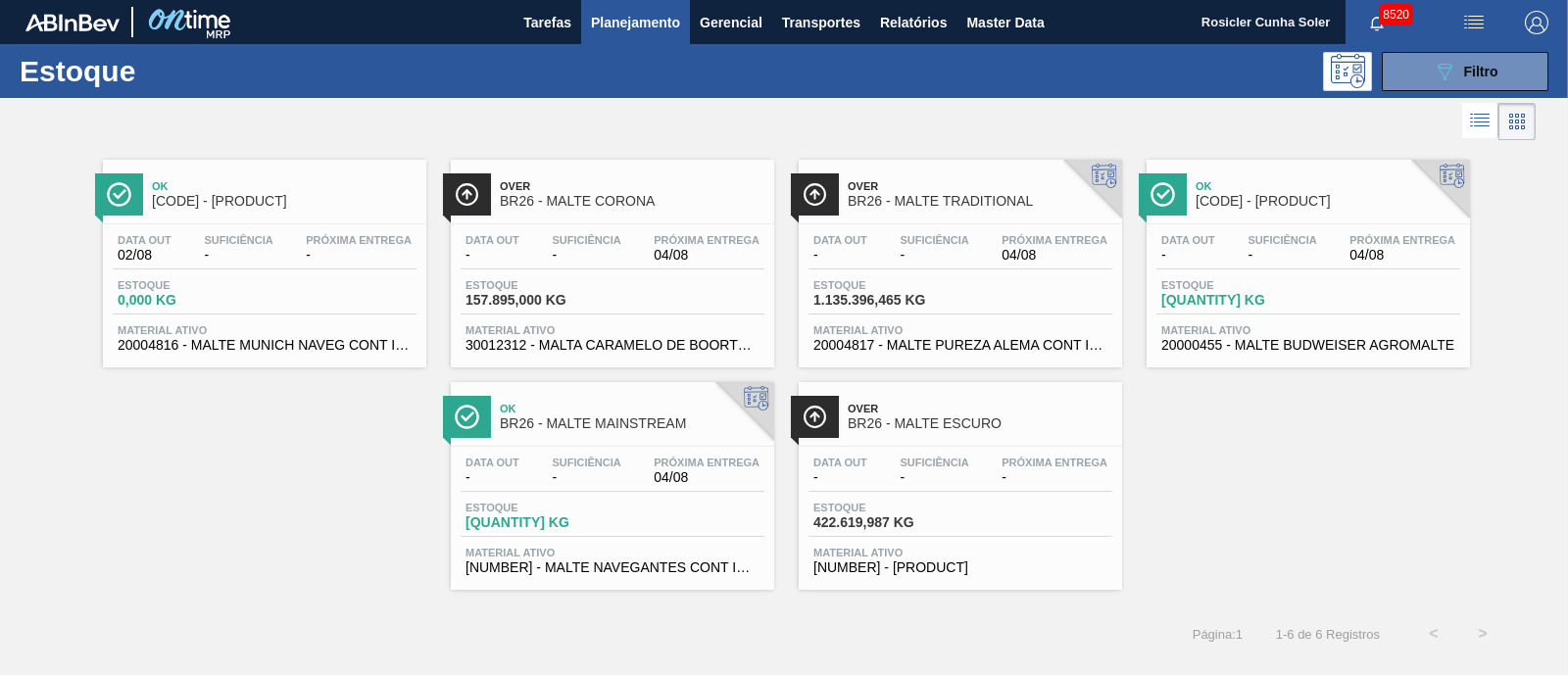 click on "Ok [CODE] - [PRODUCT]" at bounding box center (632, 416) 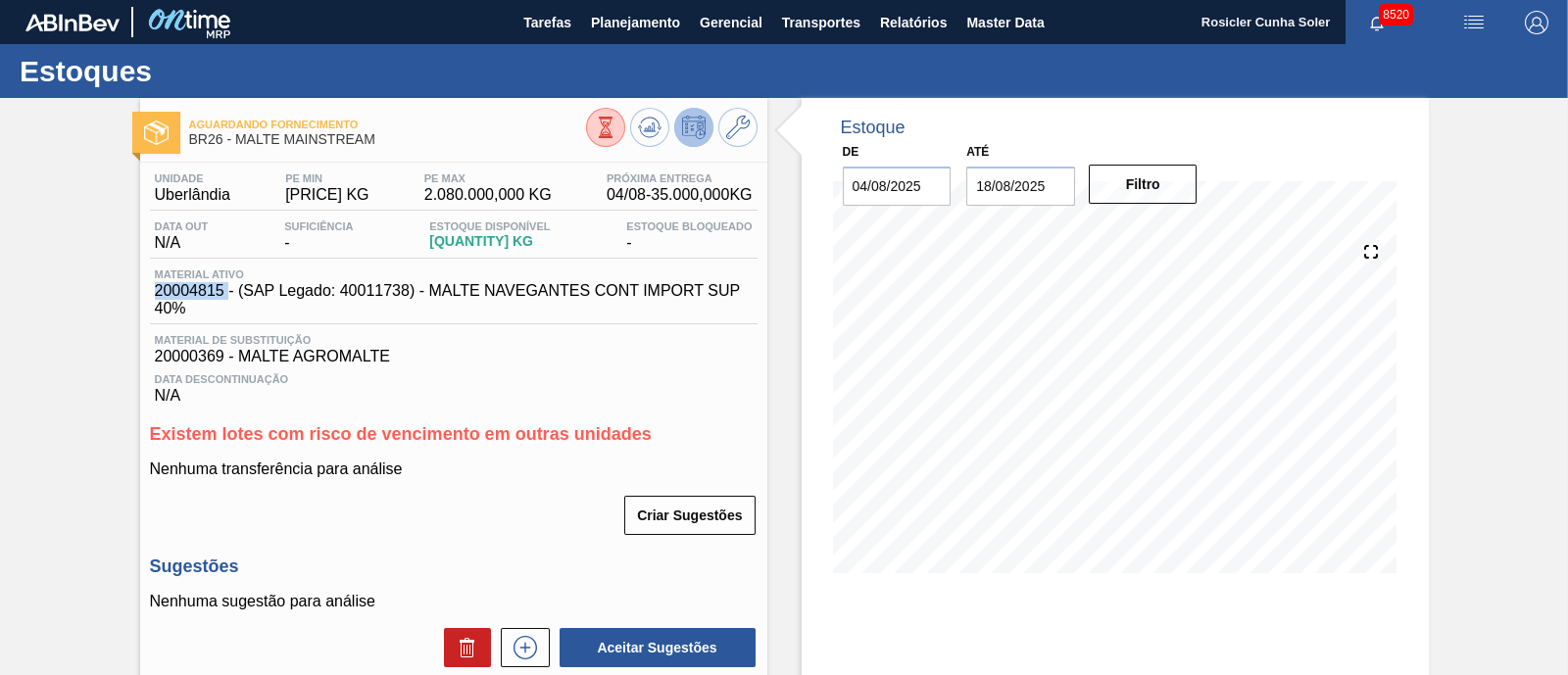 drag, startPoint x: 154, startPoint y: 296, endPoint x: 225, endPoint y: 295, distance: 71.00704 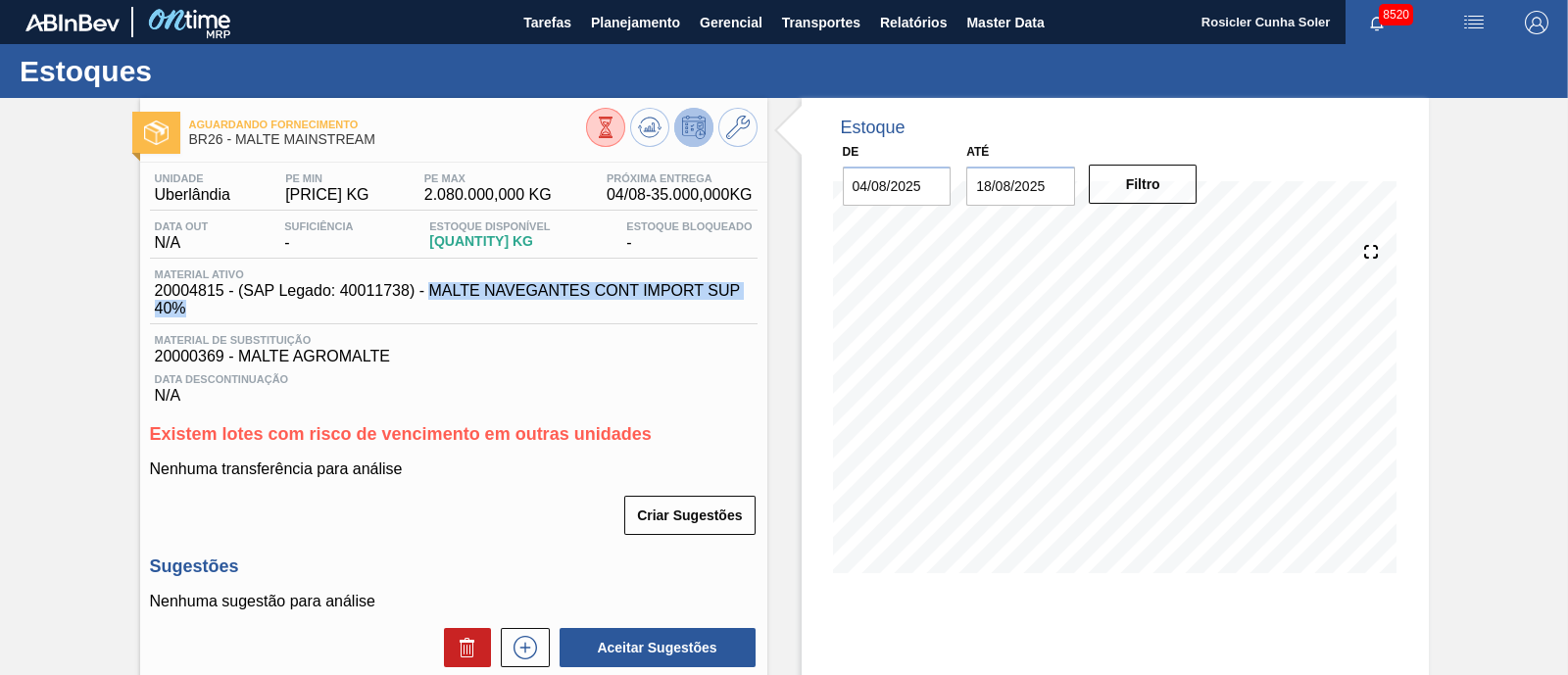 drag, startPoint x: 426, startPoint y: 287, endPoint x: 745, endPoint y: 303, distance: 319.401 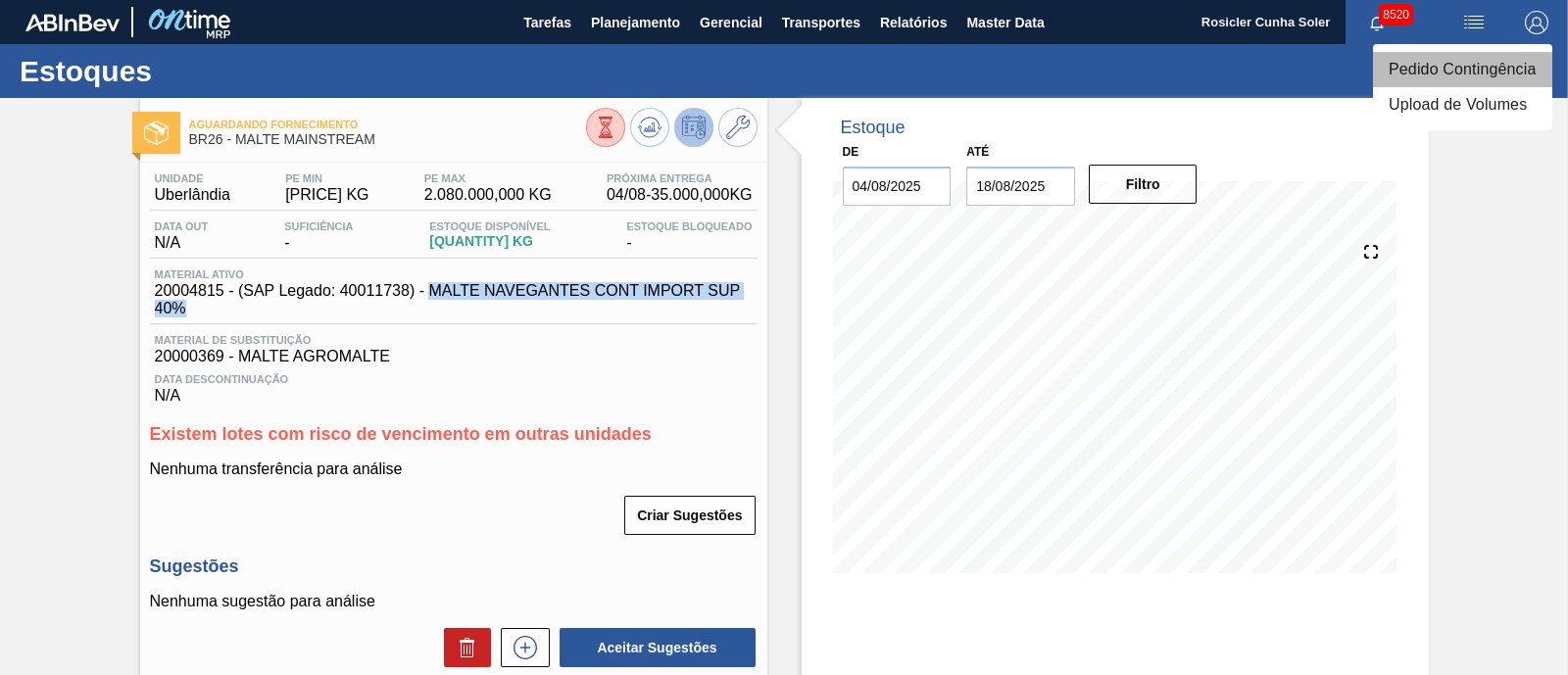 drag, startPoint x: 1434, startPoint y: 61, endPoint x: 1152, endPoint y: 139, distance: 292.58845 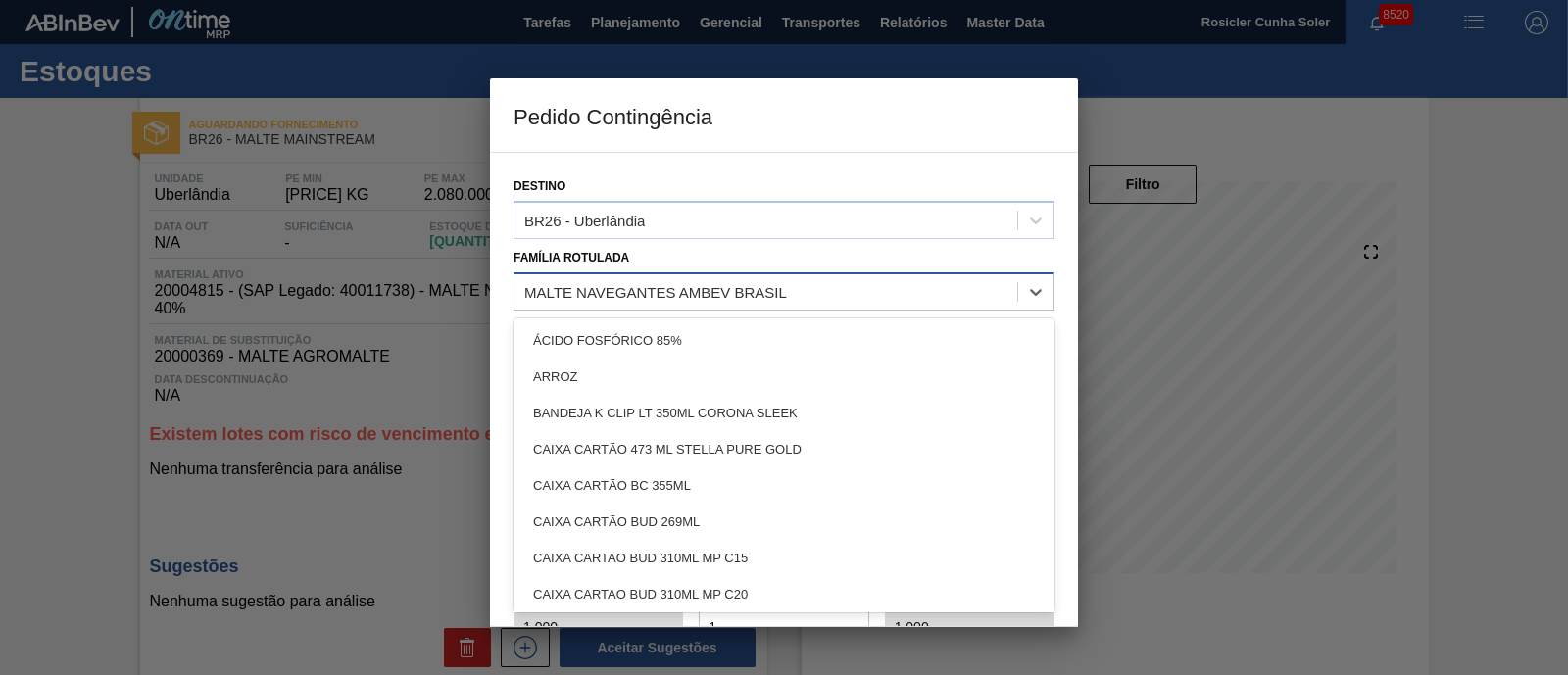 click on "MALTE NAVEGANTES AMBEV BRASIL" at bounding box center [656, 291] 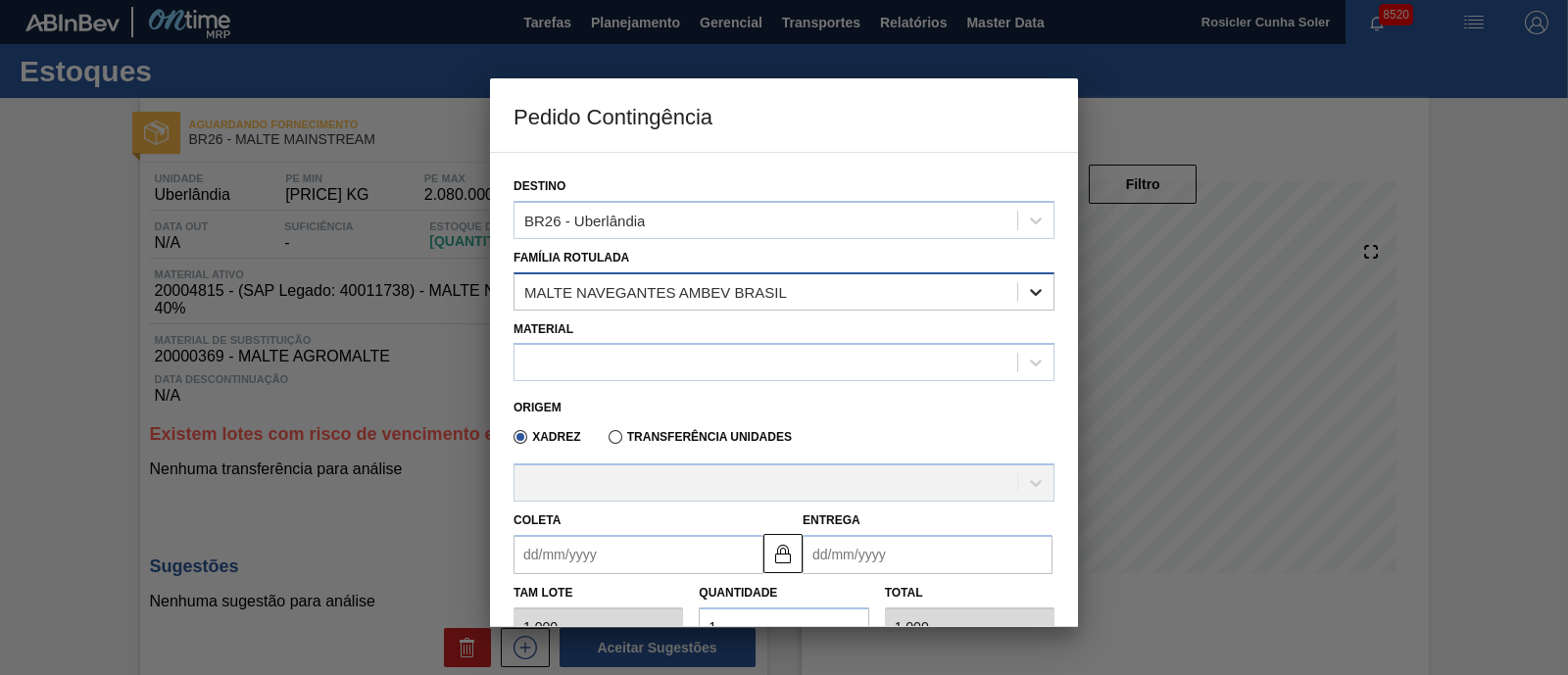 drag, startPoint x: 1038, startPoint y: 286, endPoint x: 1005, endPoint y: 286, distance: 33 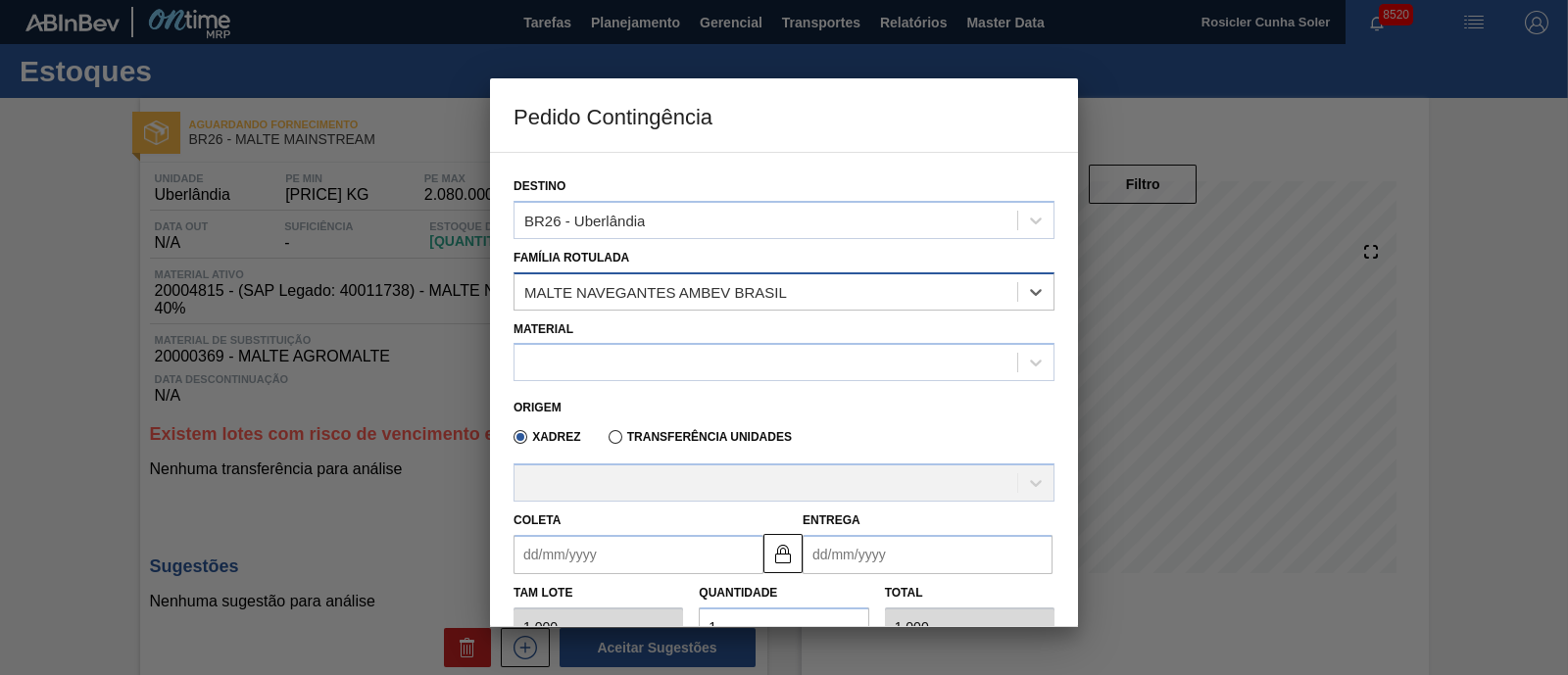 click 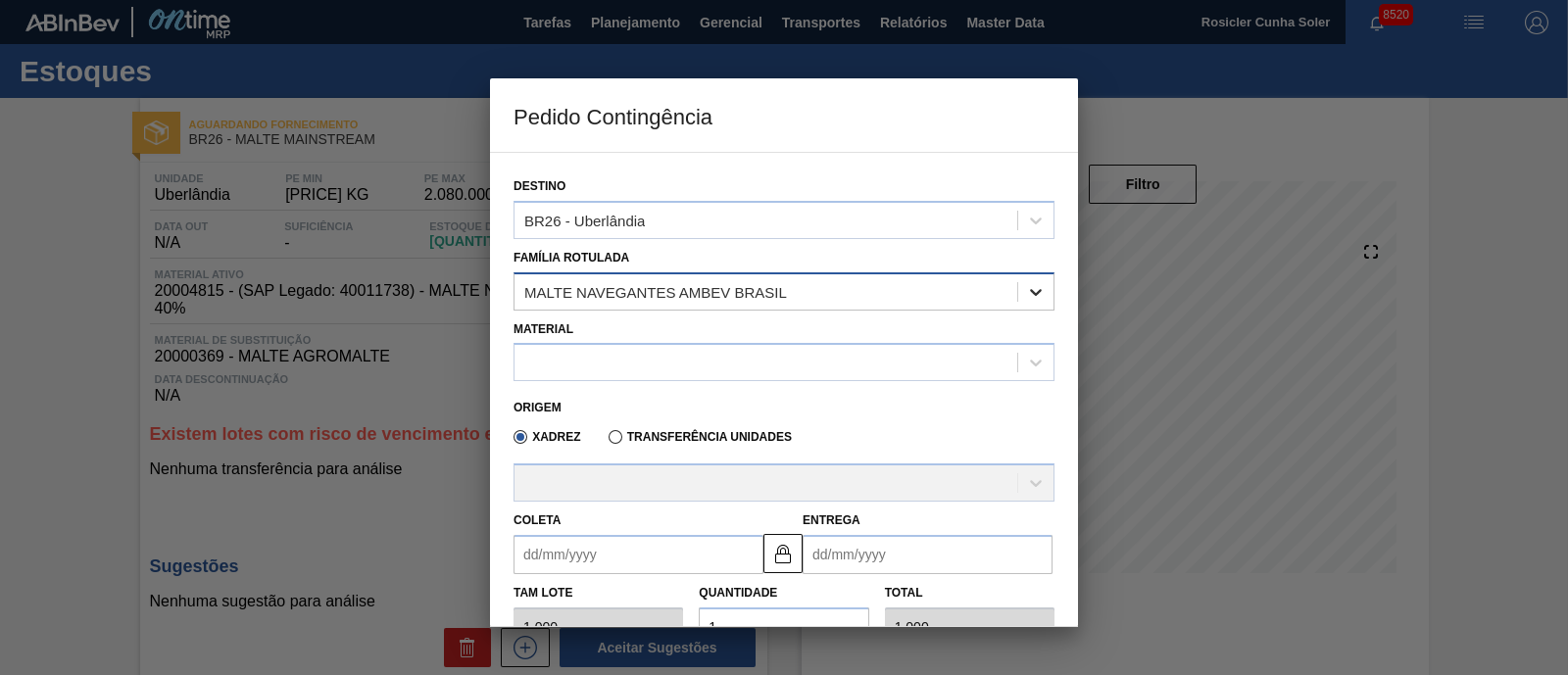 click 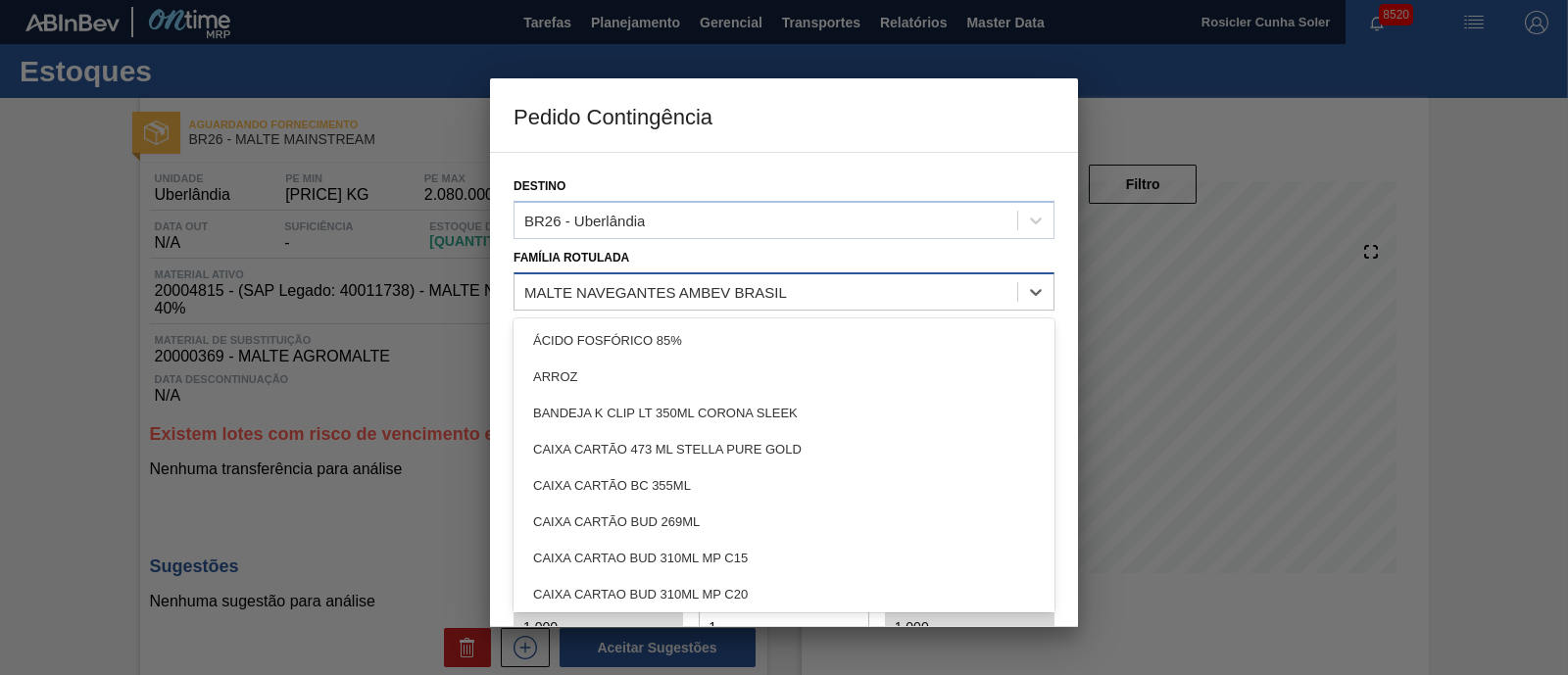 paste on "[PRODUCT]" 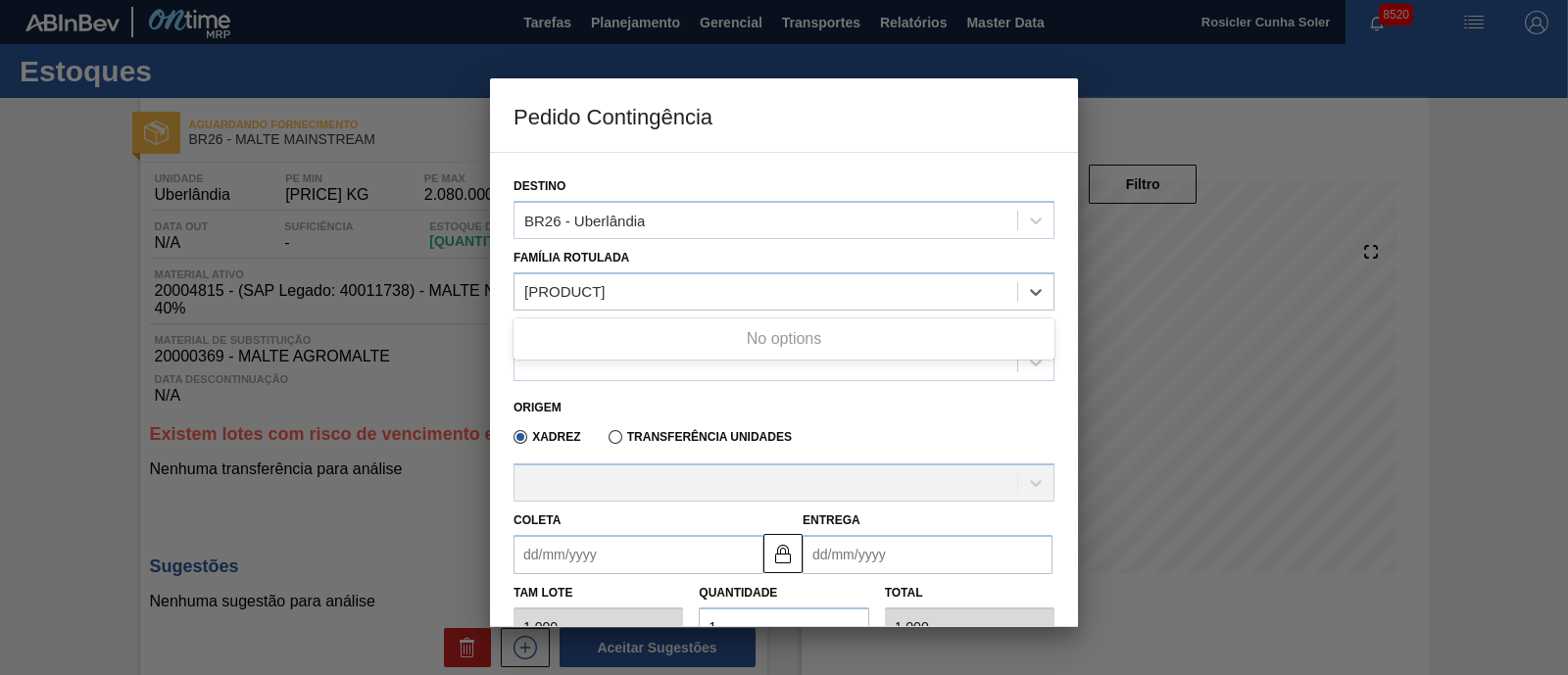 click on "No options" at bounding box center [784, 339] 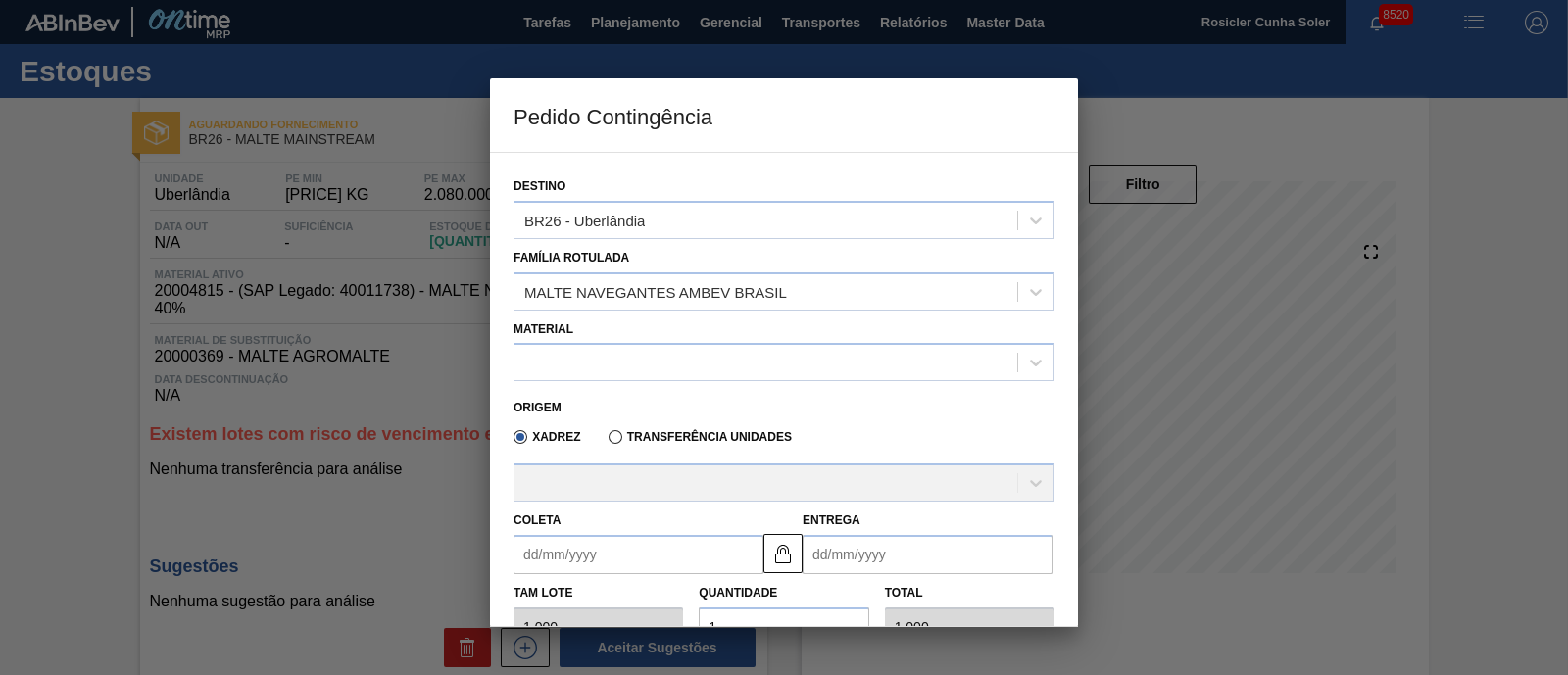 click on "[PRODUCT]" at bounding box center (784, 274) 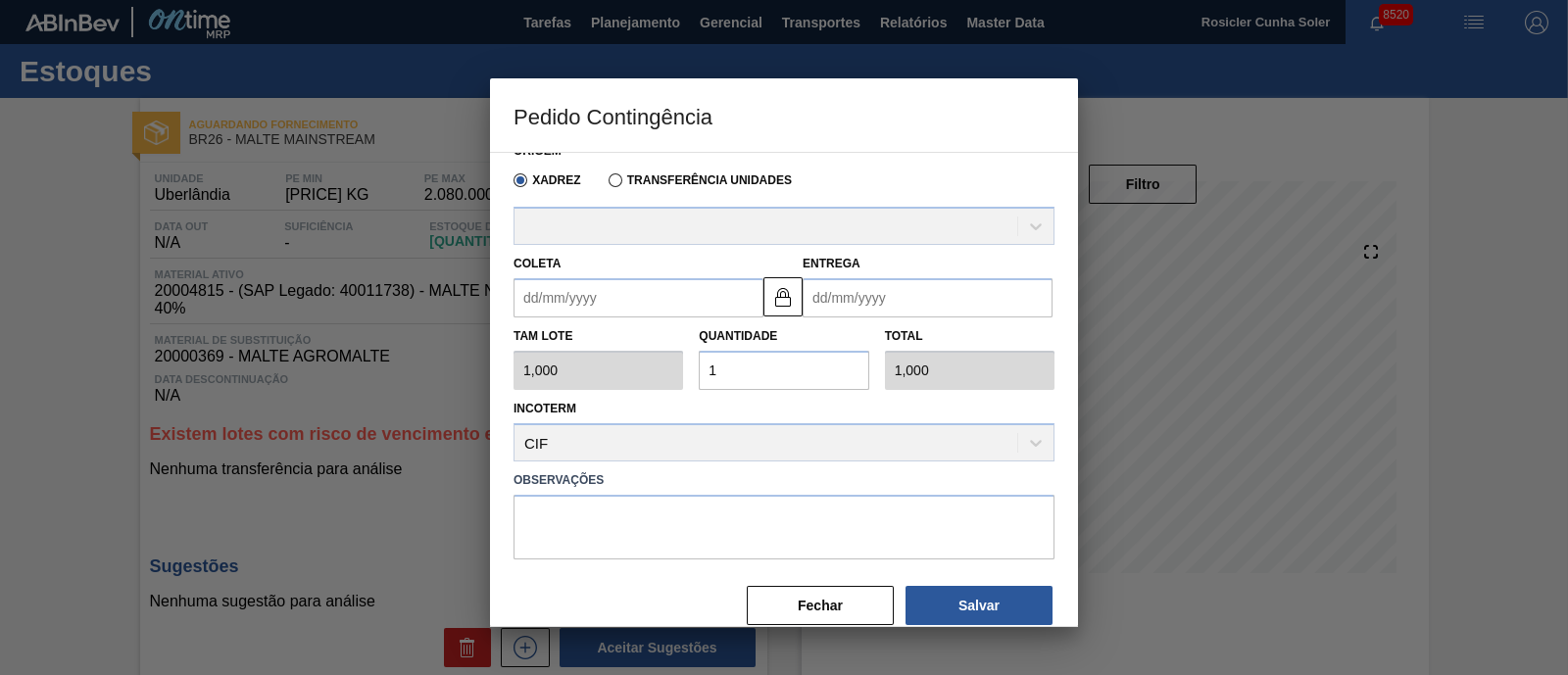 scroll, scrollTop: 282, scrollLeft: 0, axis: vertical 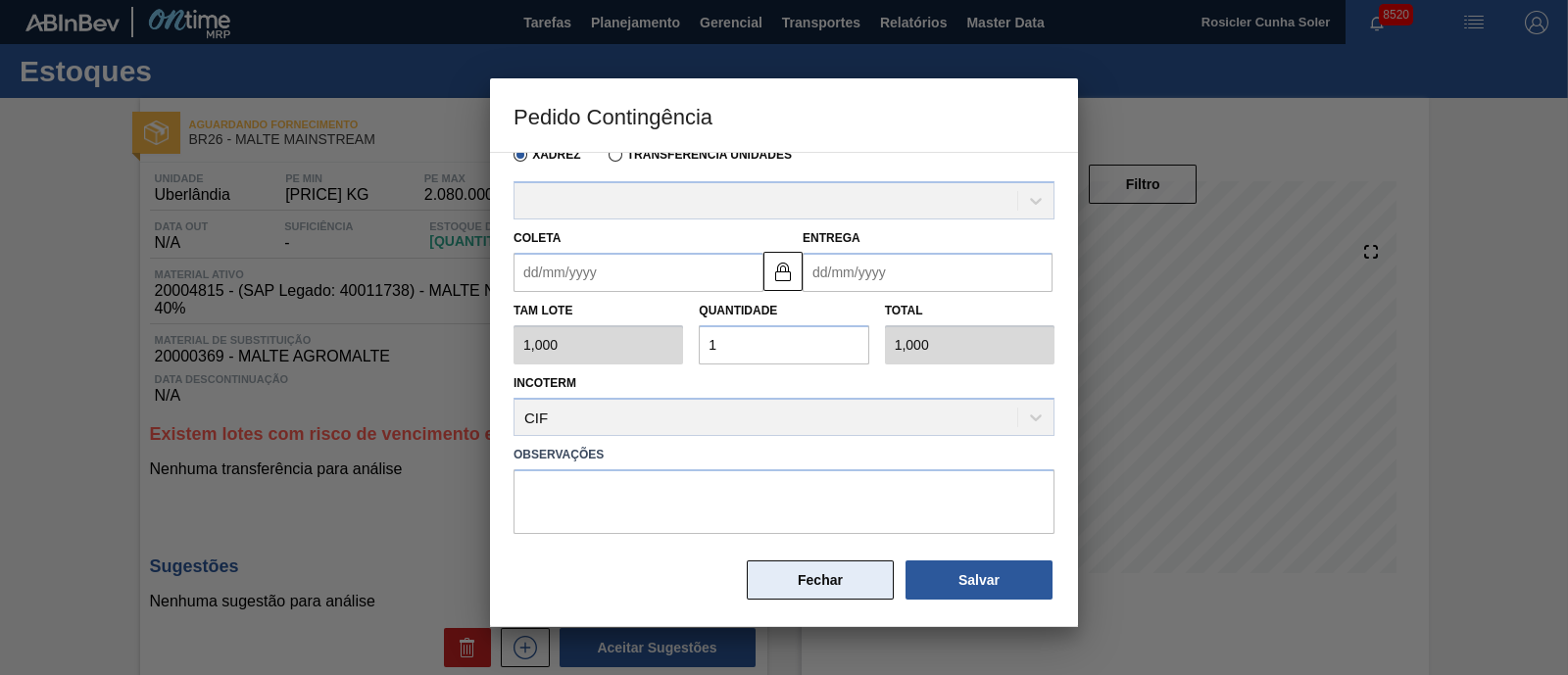 click on "Fechar" at bounding box center [820, 580] 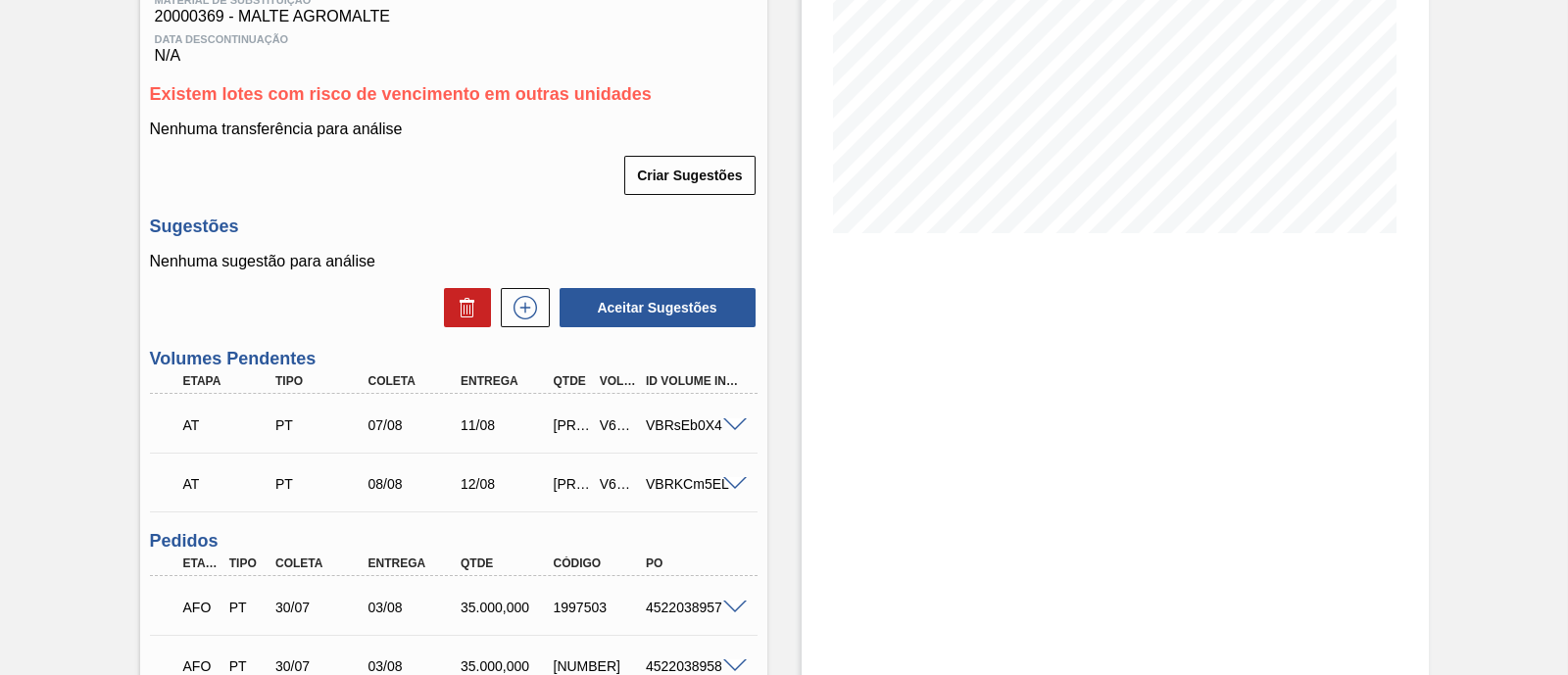 scroll, scrollTop: 367, scrollLeft: 0, axis: vertical 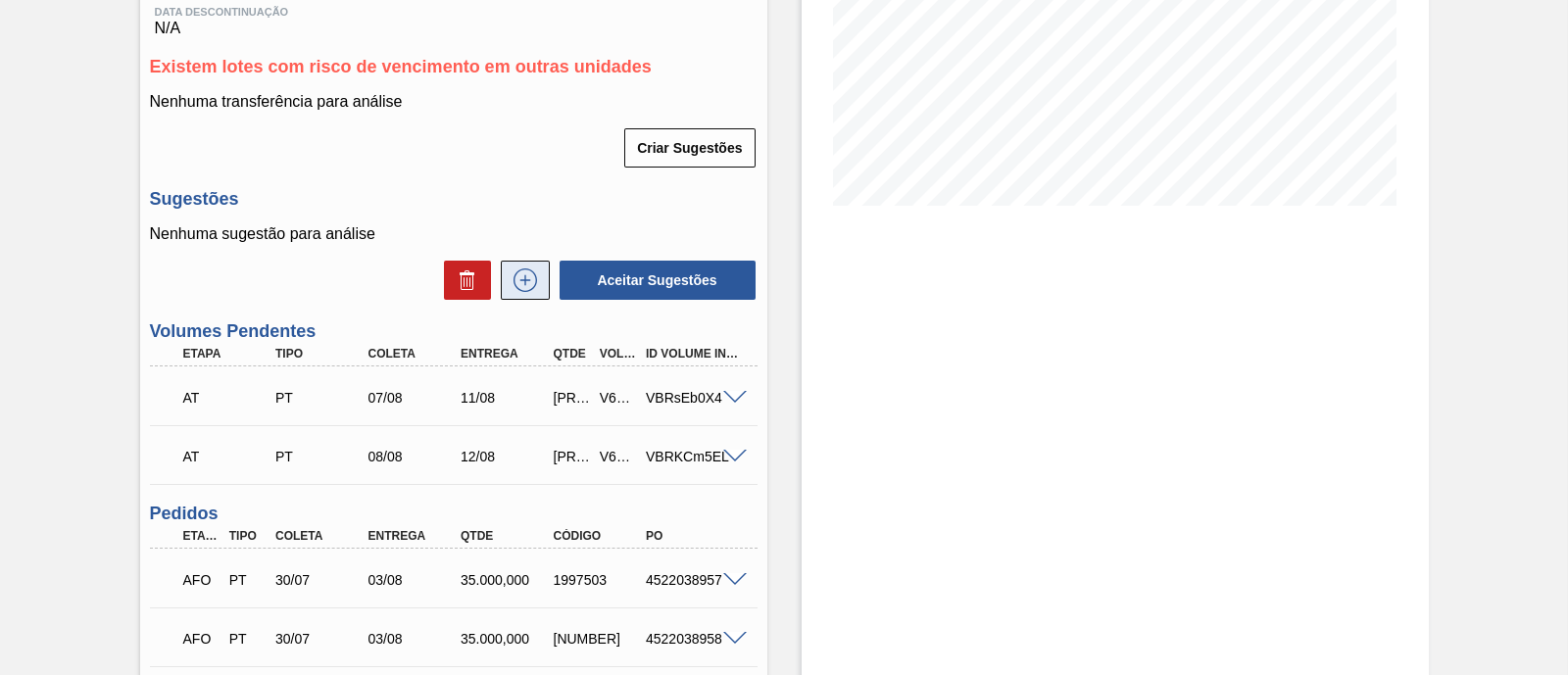 click 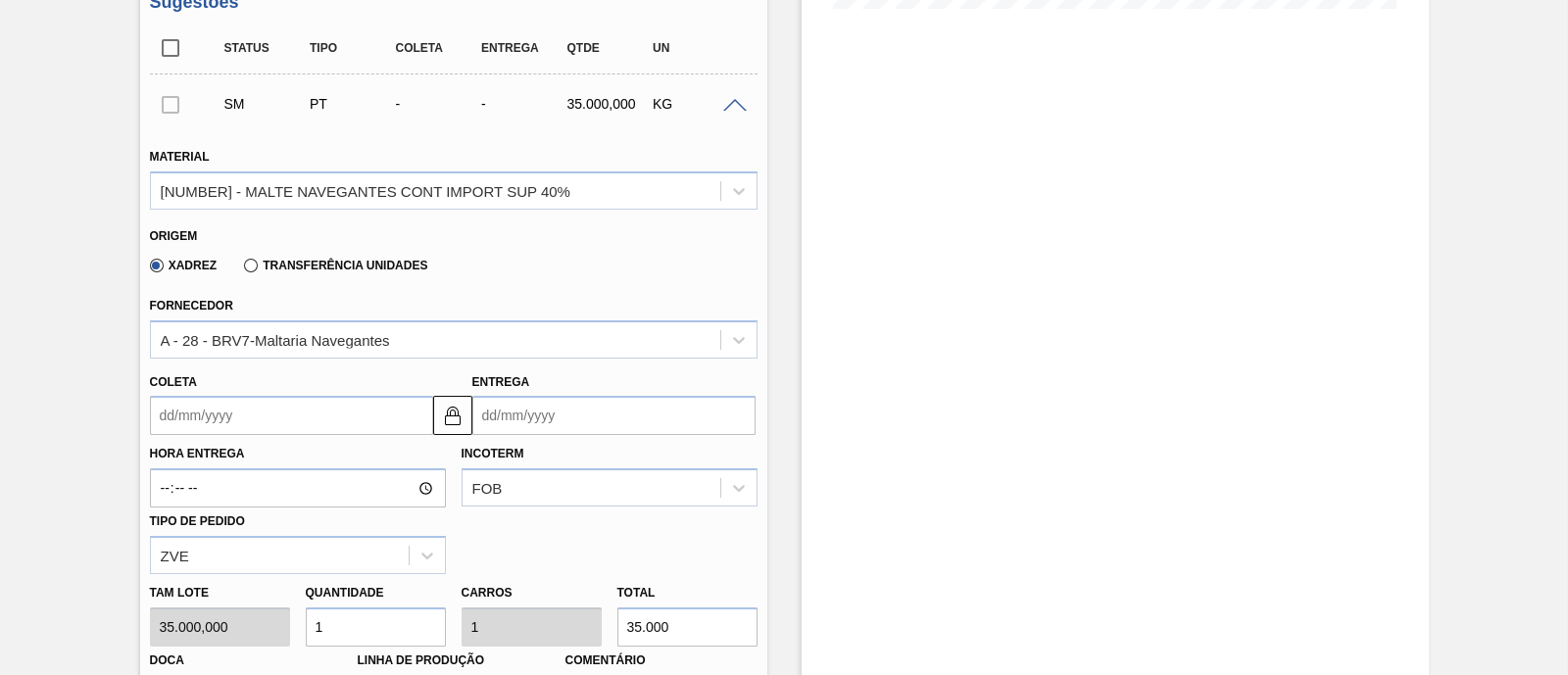 scroll, scrollTop: 612, scrollLeft: 0, axis: vertical 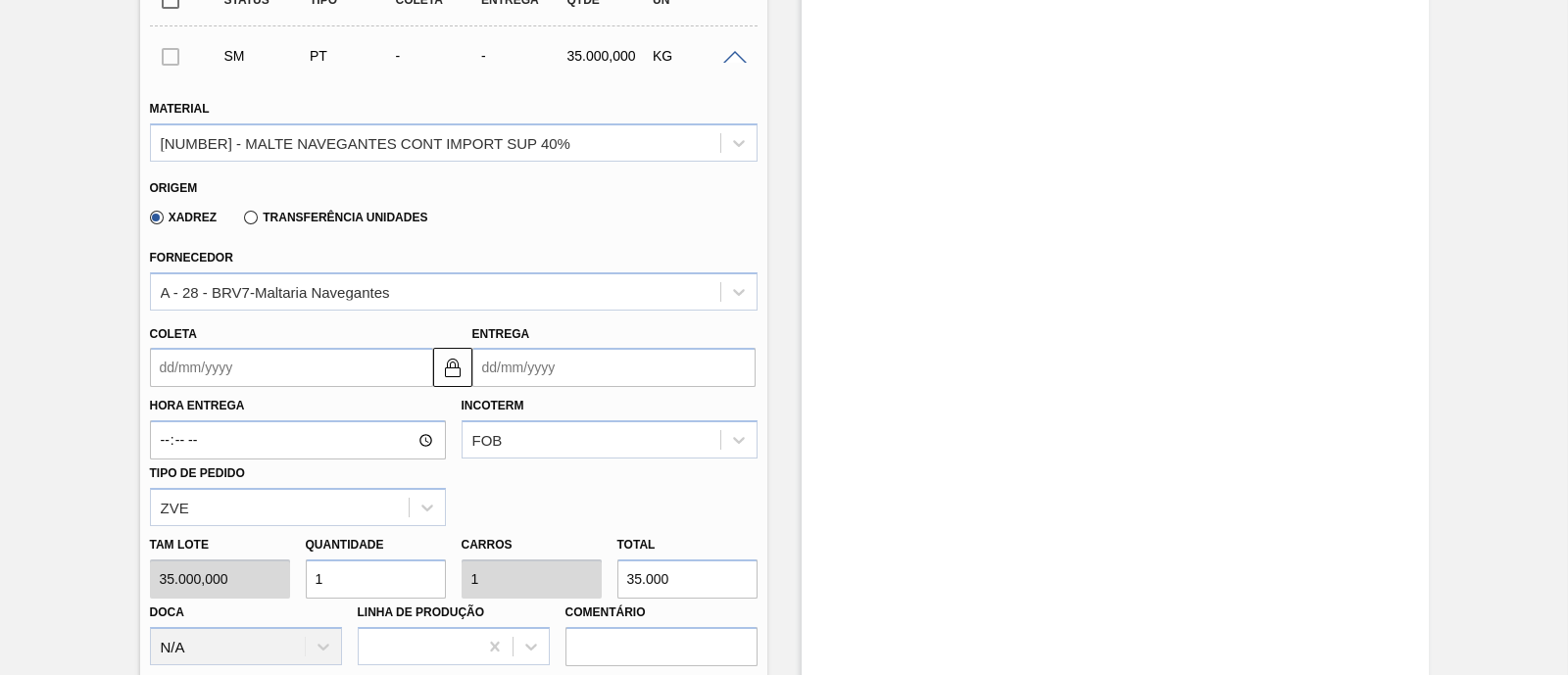 click on "Coleta" at bounding box center (291, 367) 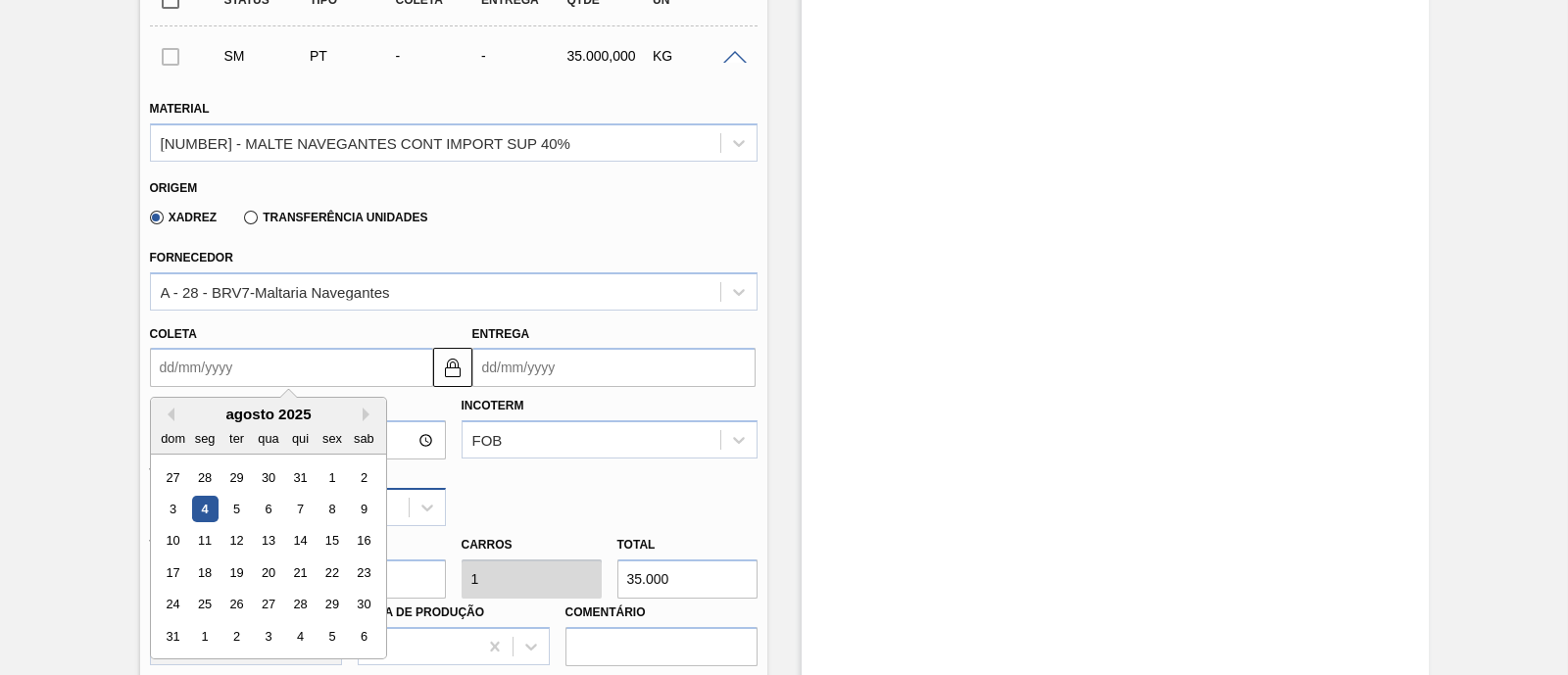 click on "4" at bounding box center (204, 508) 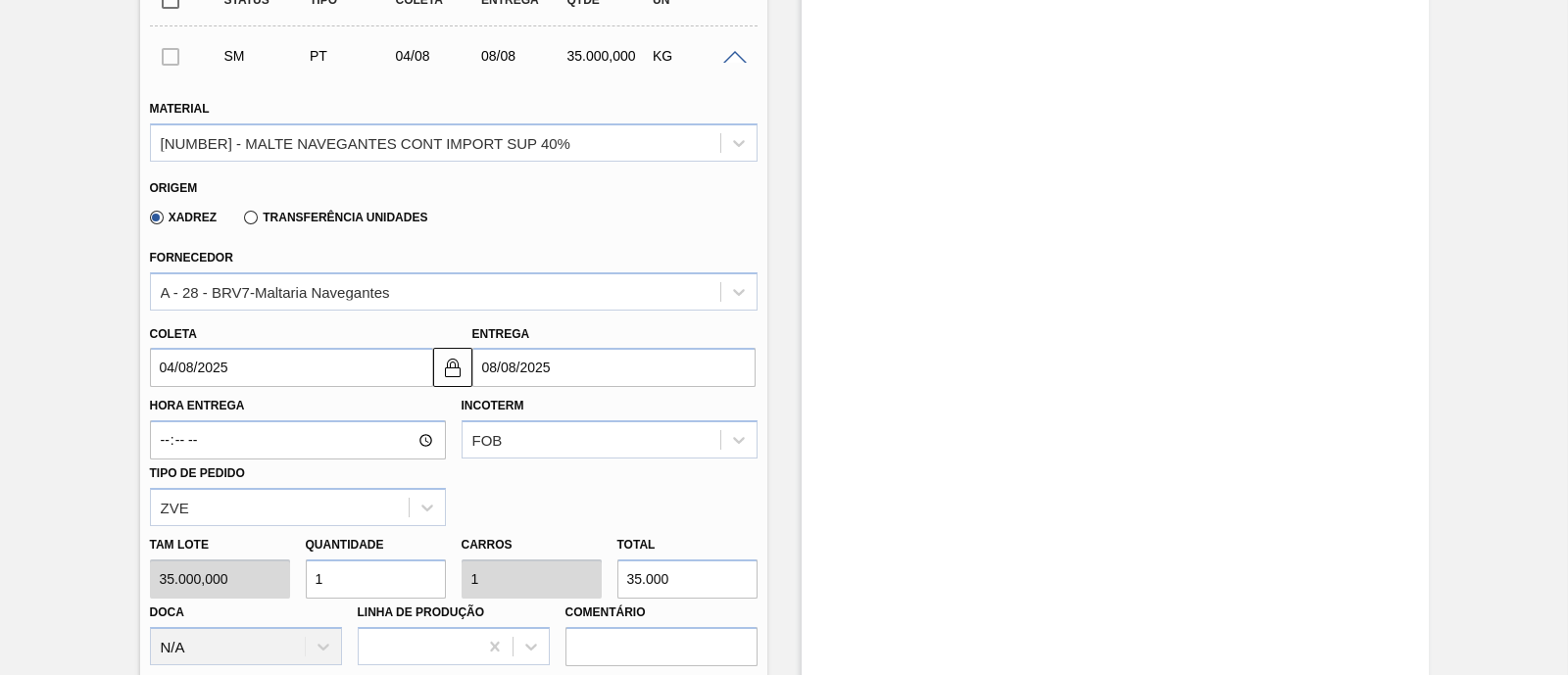 click on "Tam lote [NUMBER] Quantidade [NUMBER] Carros [NUMBER] Total [NUMBER] Doca N/A Linha de Produção Comentário" at bounding box center (454, 596) 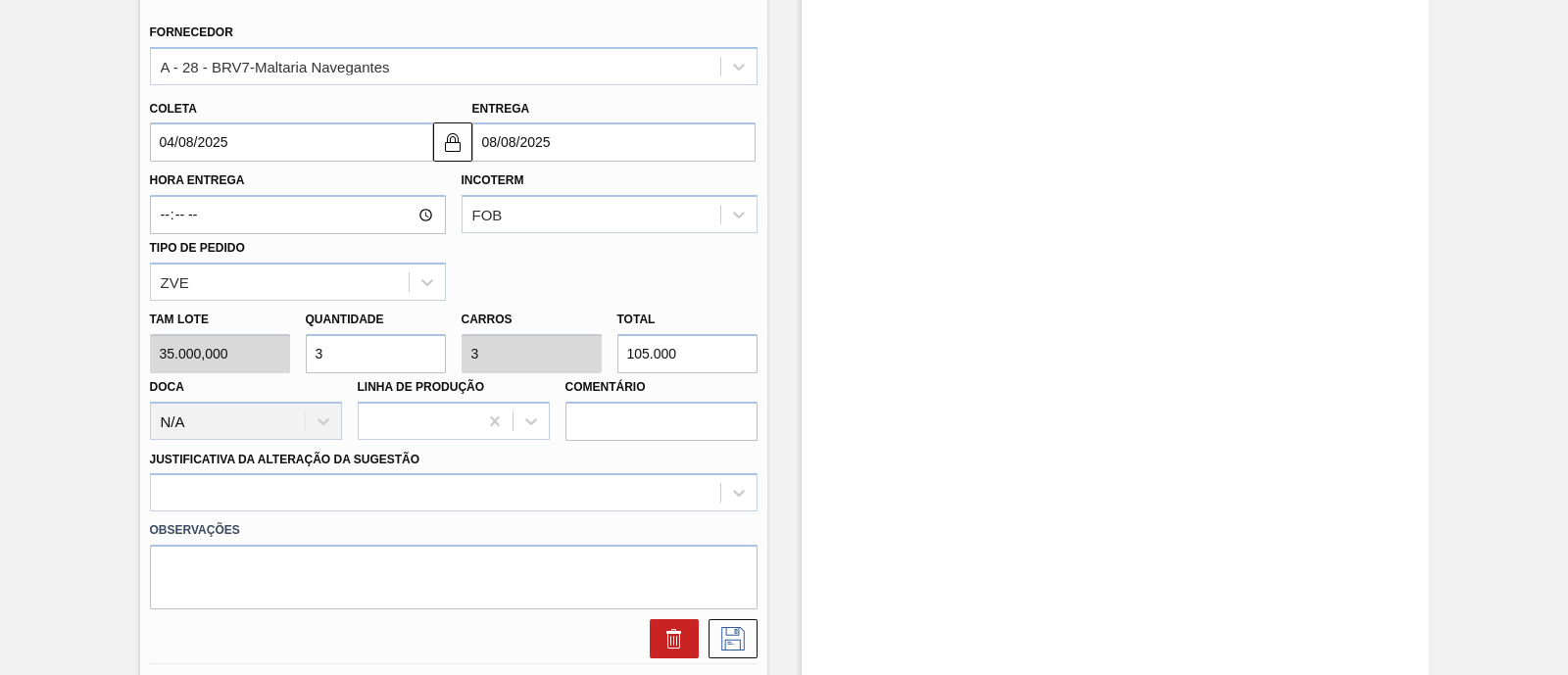 scroll, scrollTop: 979, scrollLeft: 0, axis: vertical 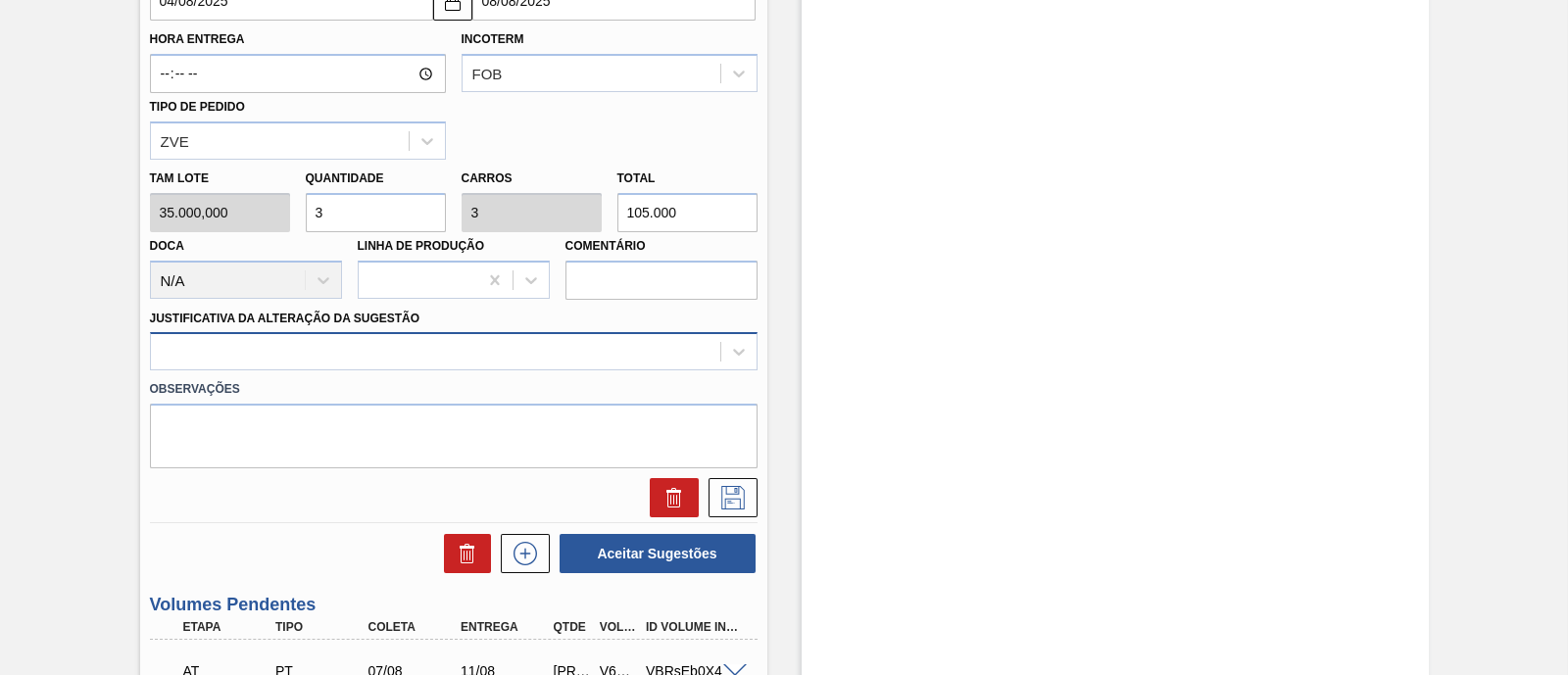 type on "3" 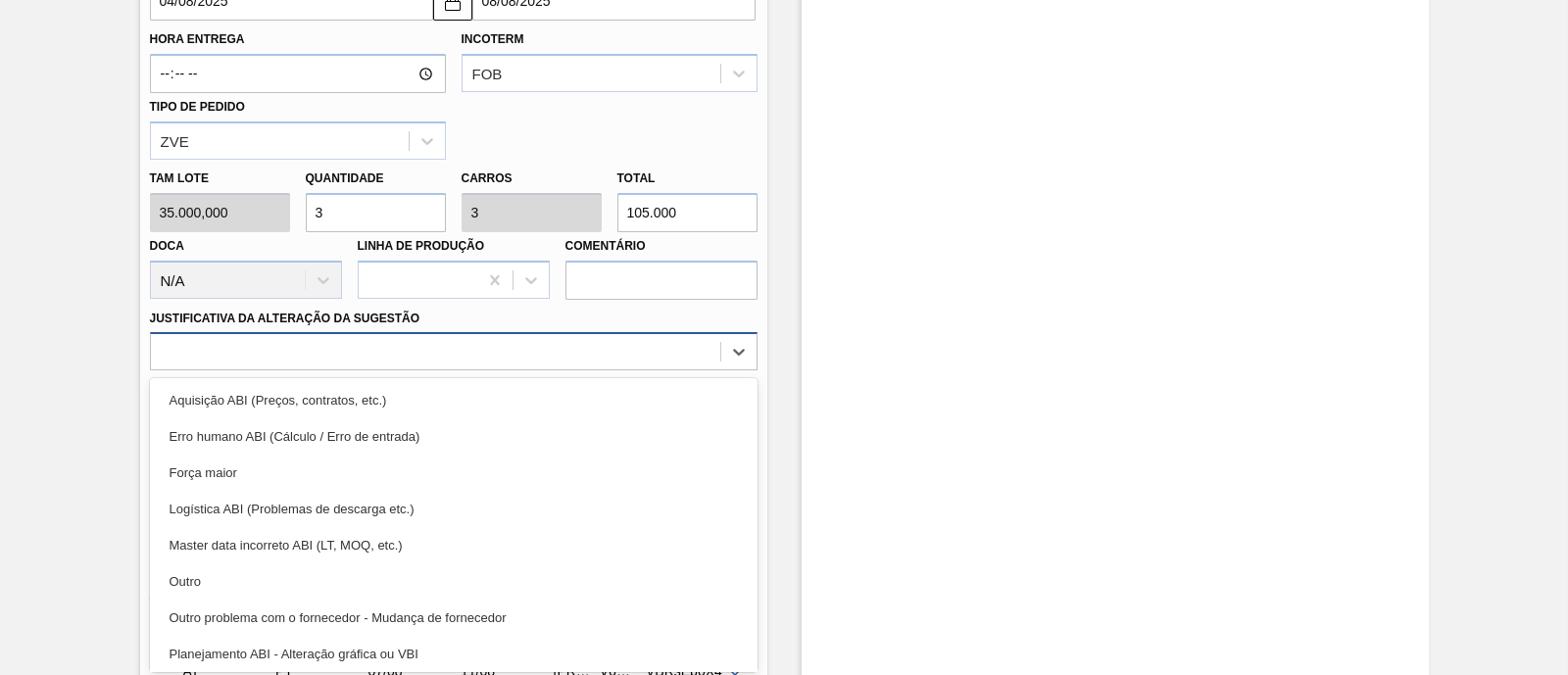 click at bounding box center [435, 352] 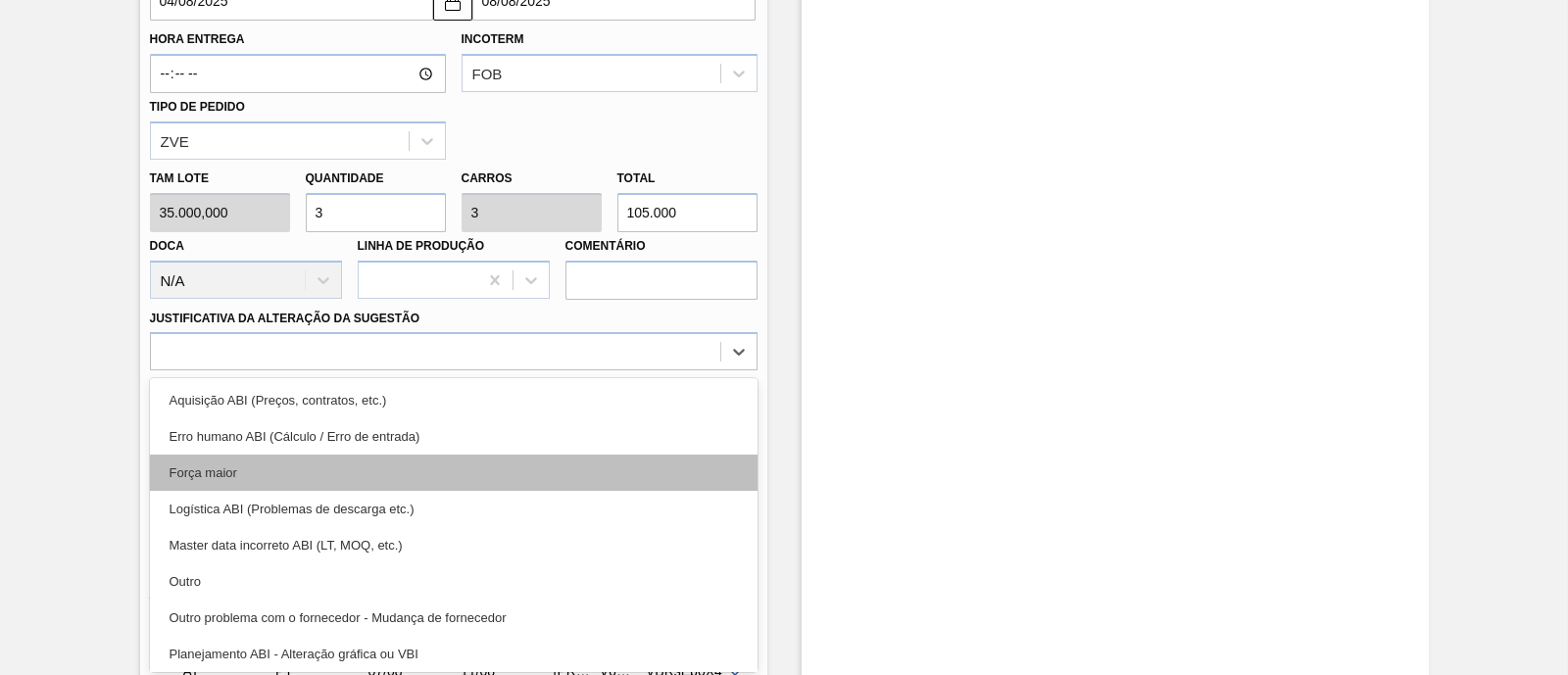 click on "Força maior" at bounding box center [454, 472] 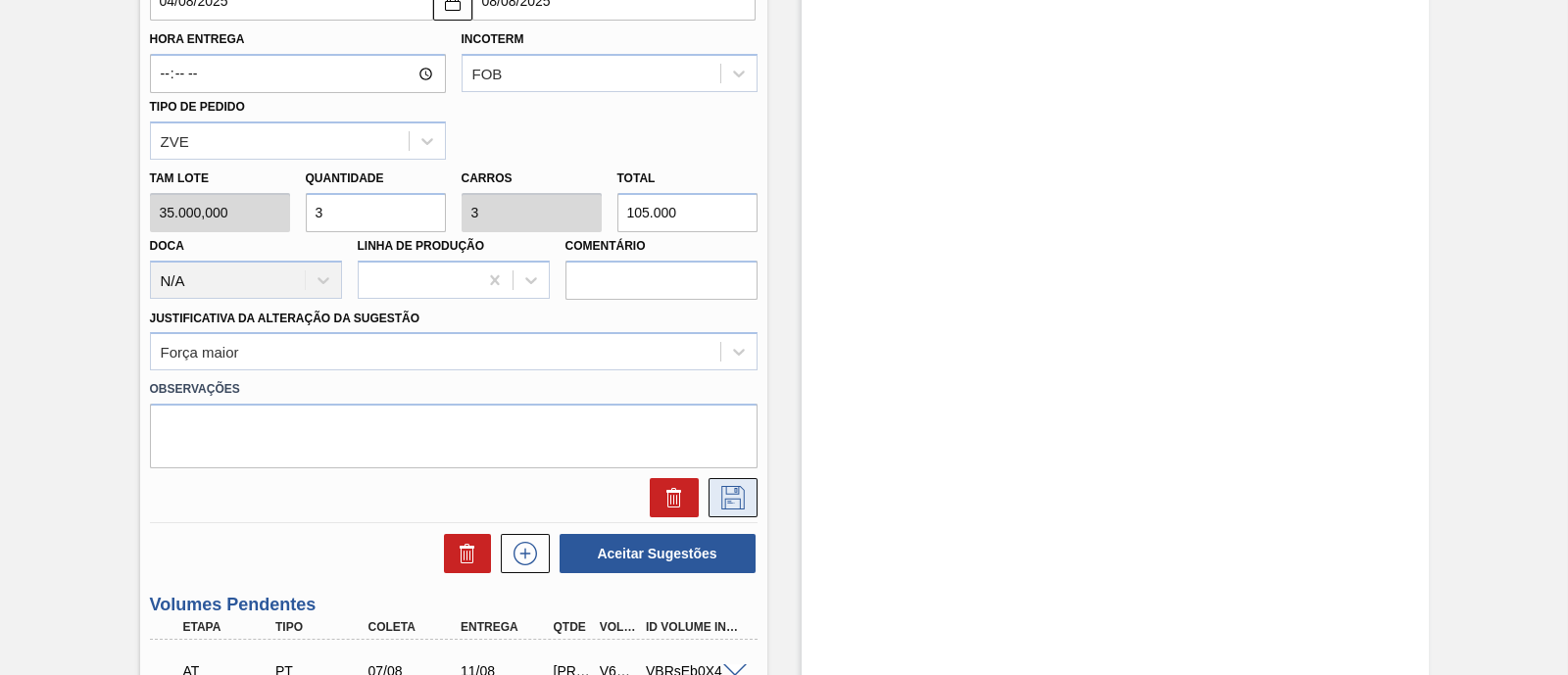 click 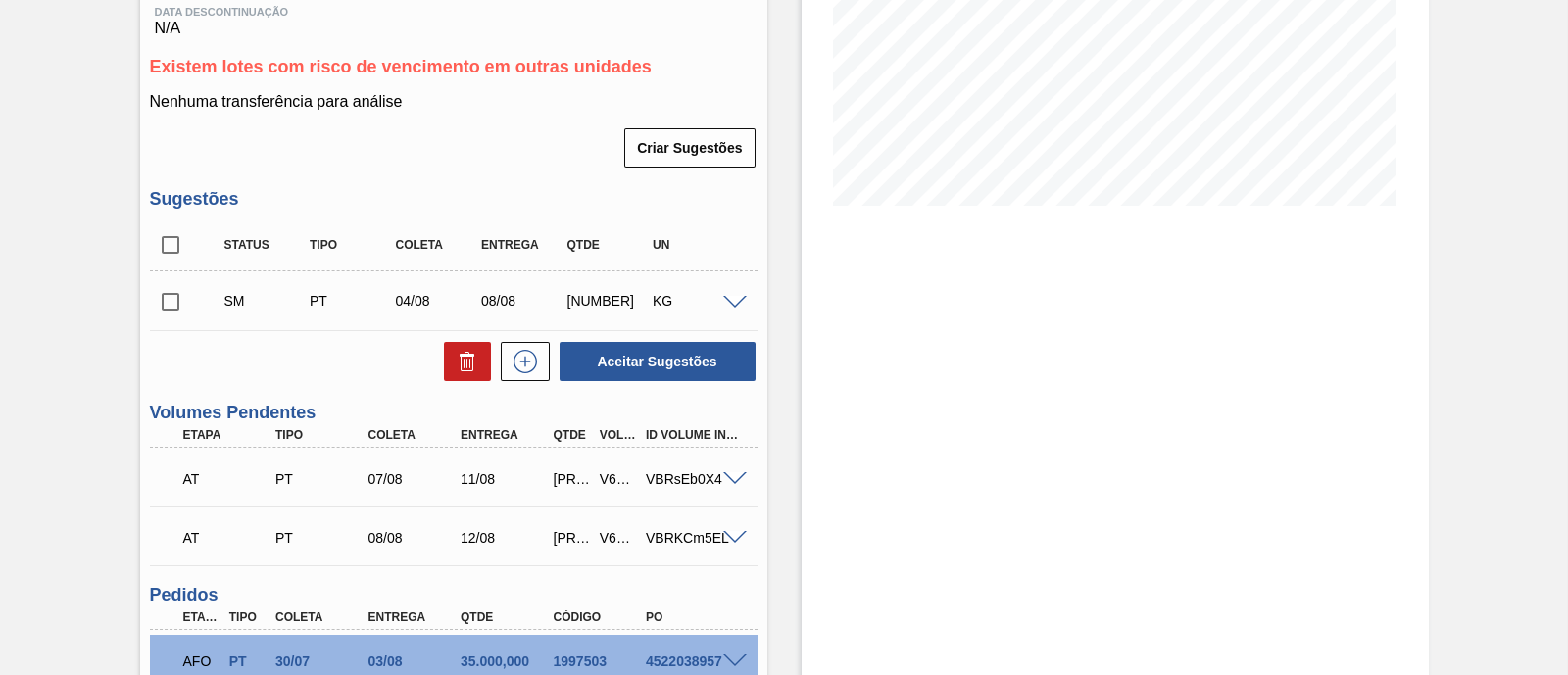 scroll, scrollTop: 244, scrollLeft: 0, axis: vertical 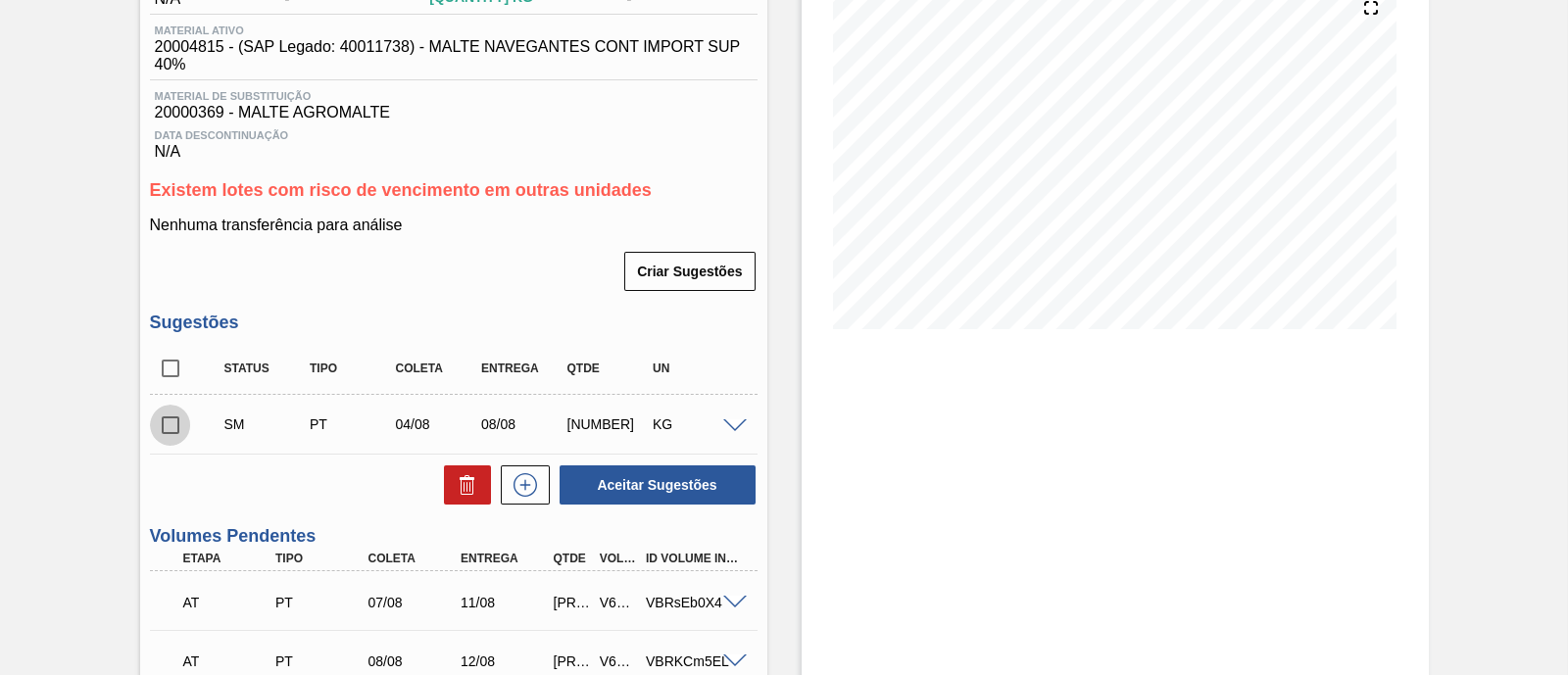 click at bounding box center [171, 425] 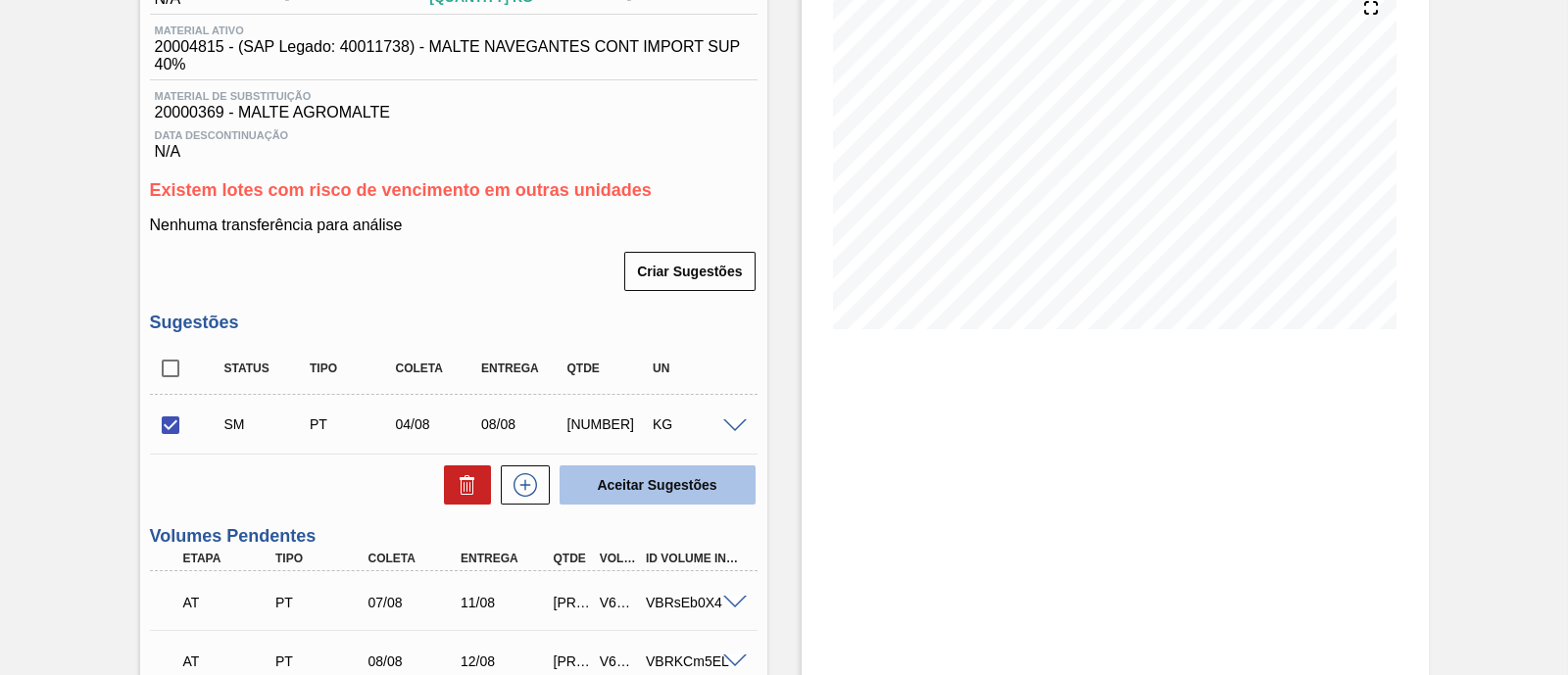 click on "Aceitar Sugestões" at bounding box center [658, 485] 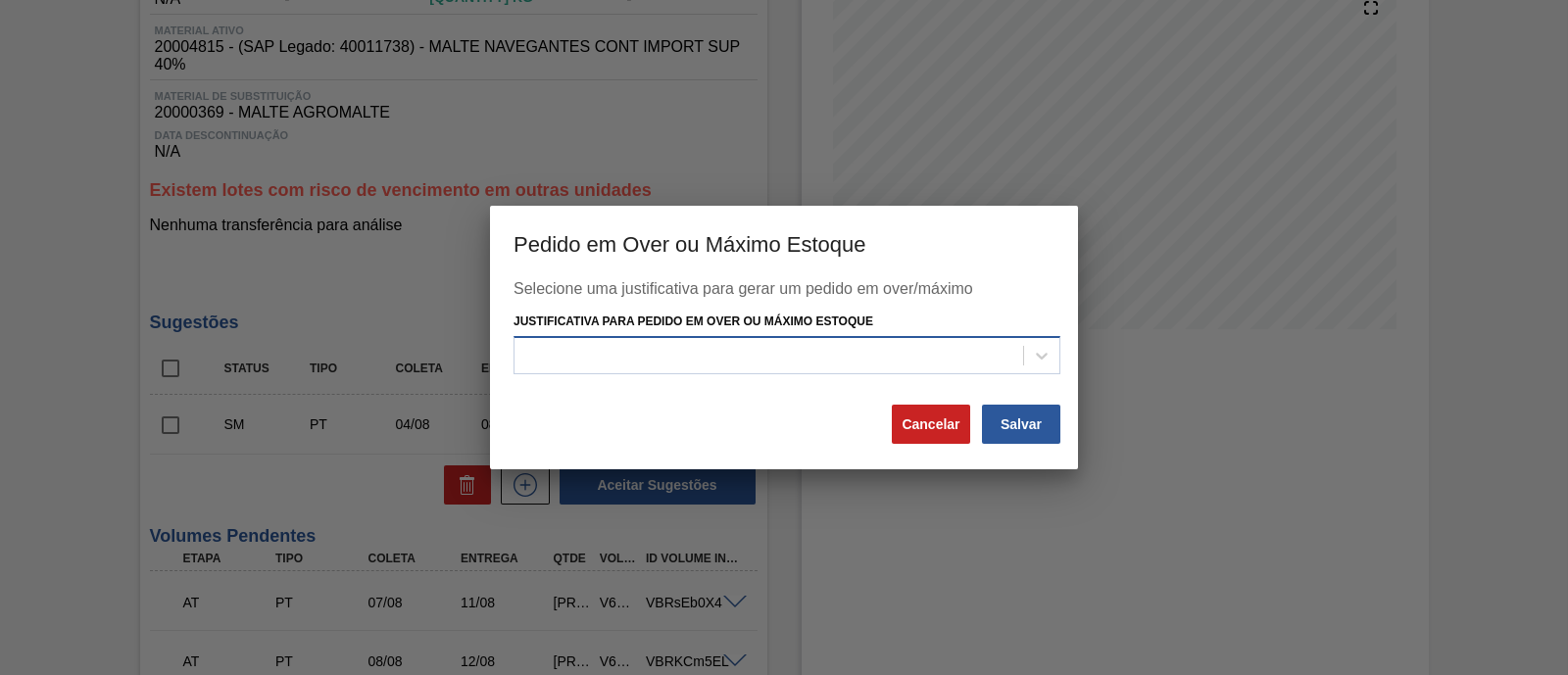 click at bounding box center (768, 355) 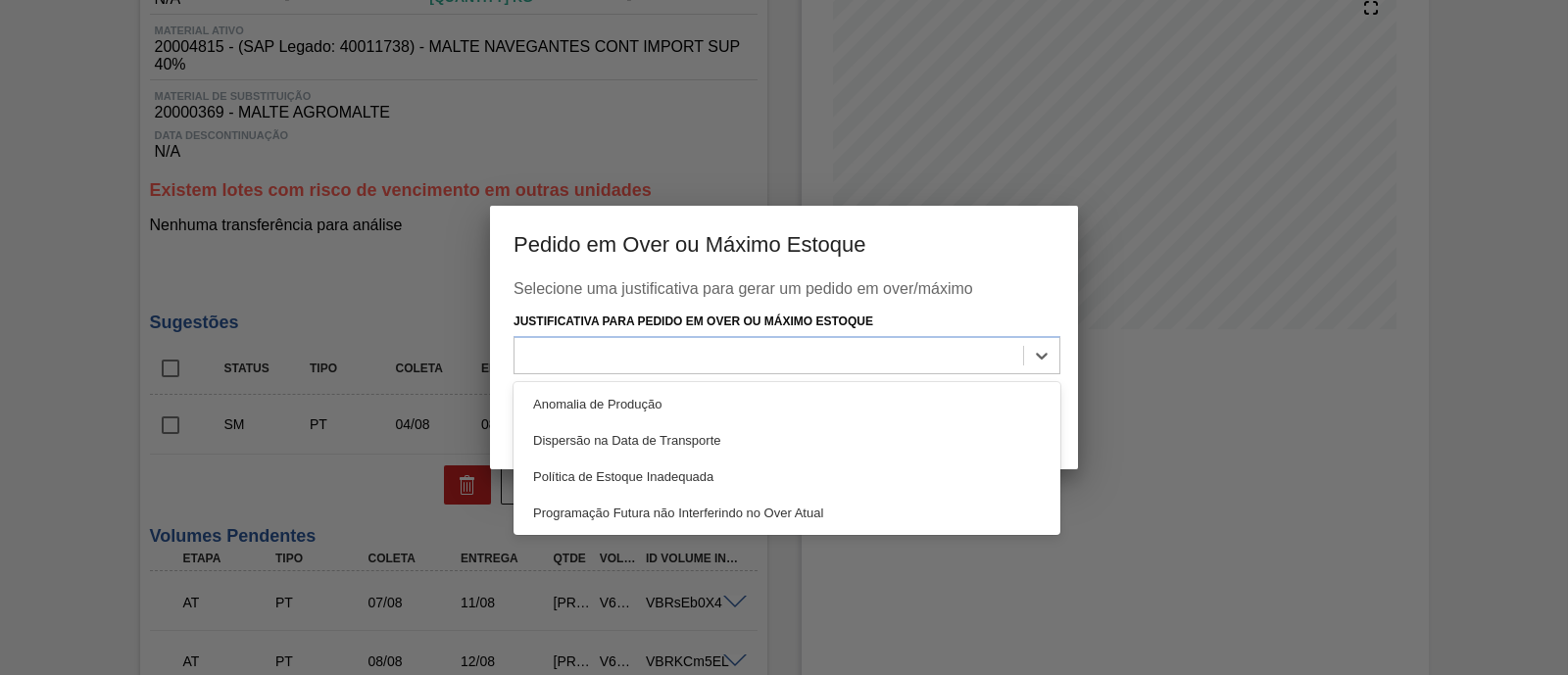 drag, startPoint x: 771, startPoint y: 512, endPoint x: 956, endPoint y: 476, distance: 188.47016 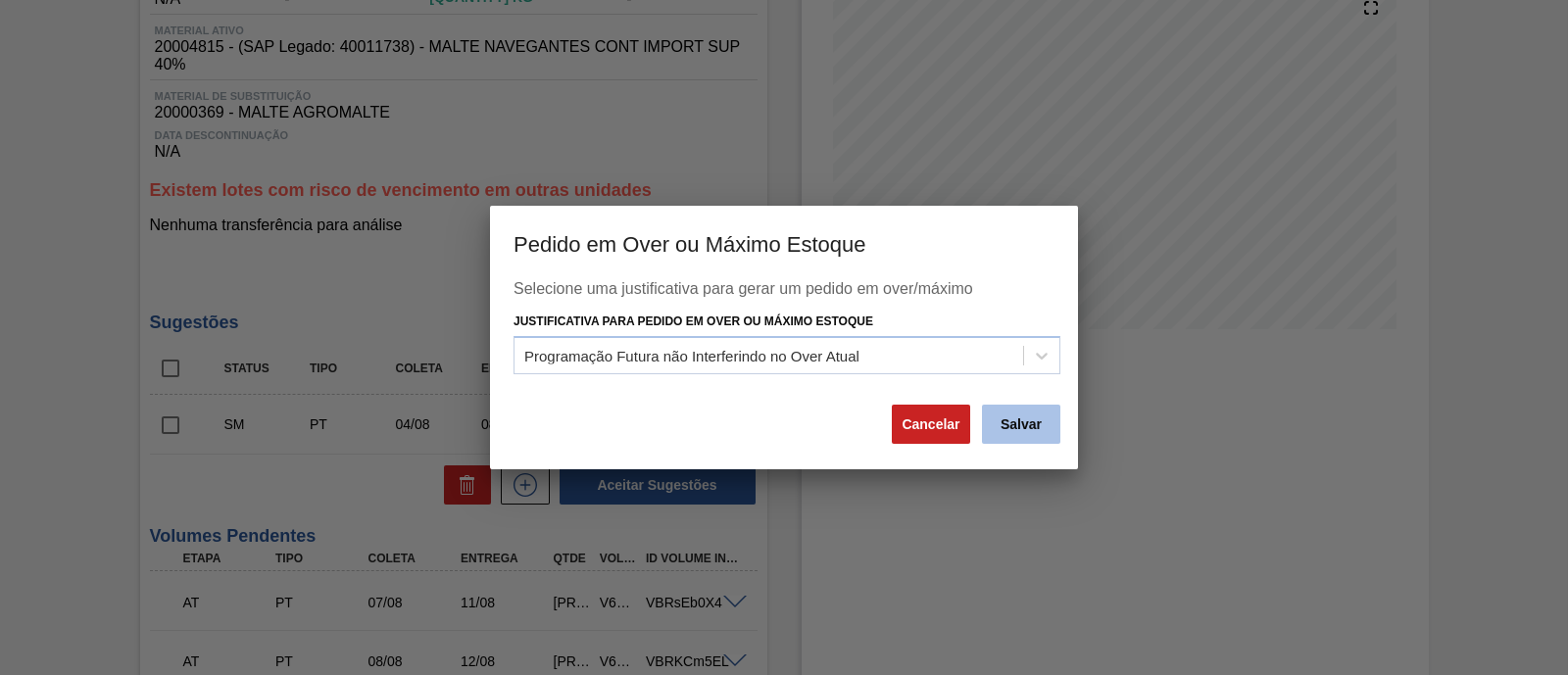 click on "Salvar" at bounding box center [1021, 424] 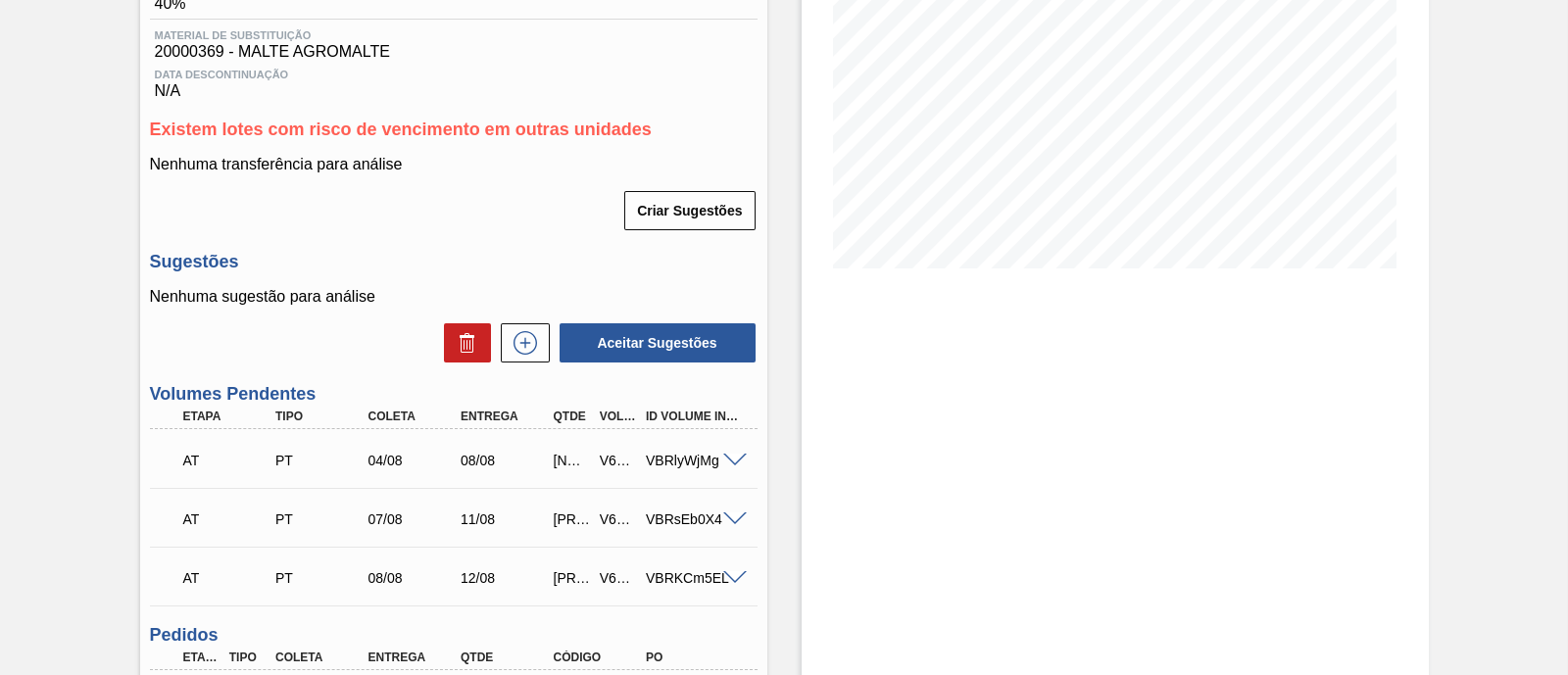 scroll, scrollTop: 0, scrollLeft: 0, axis: both 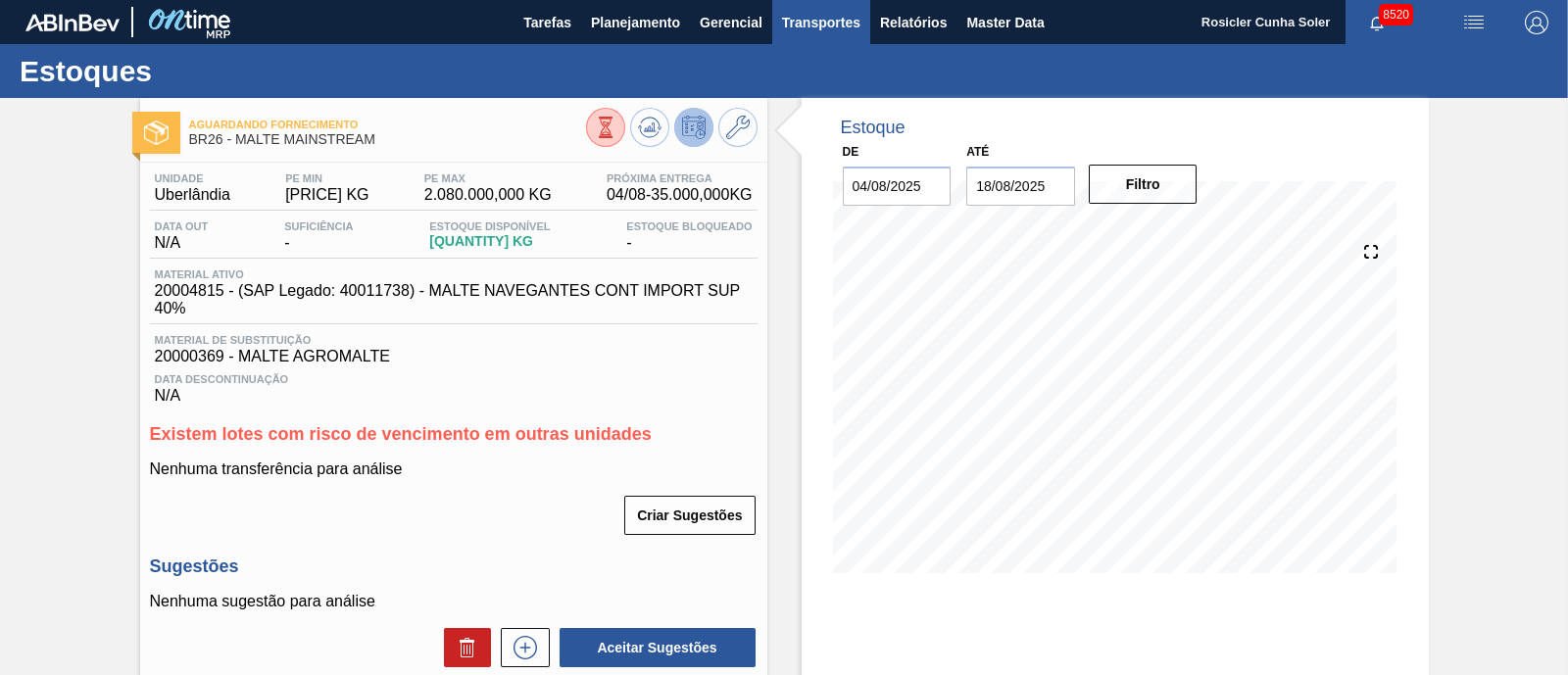 click on "Transportes" at bounding box center [821, 23] 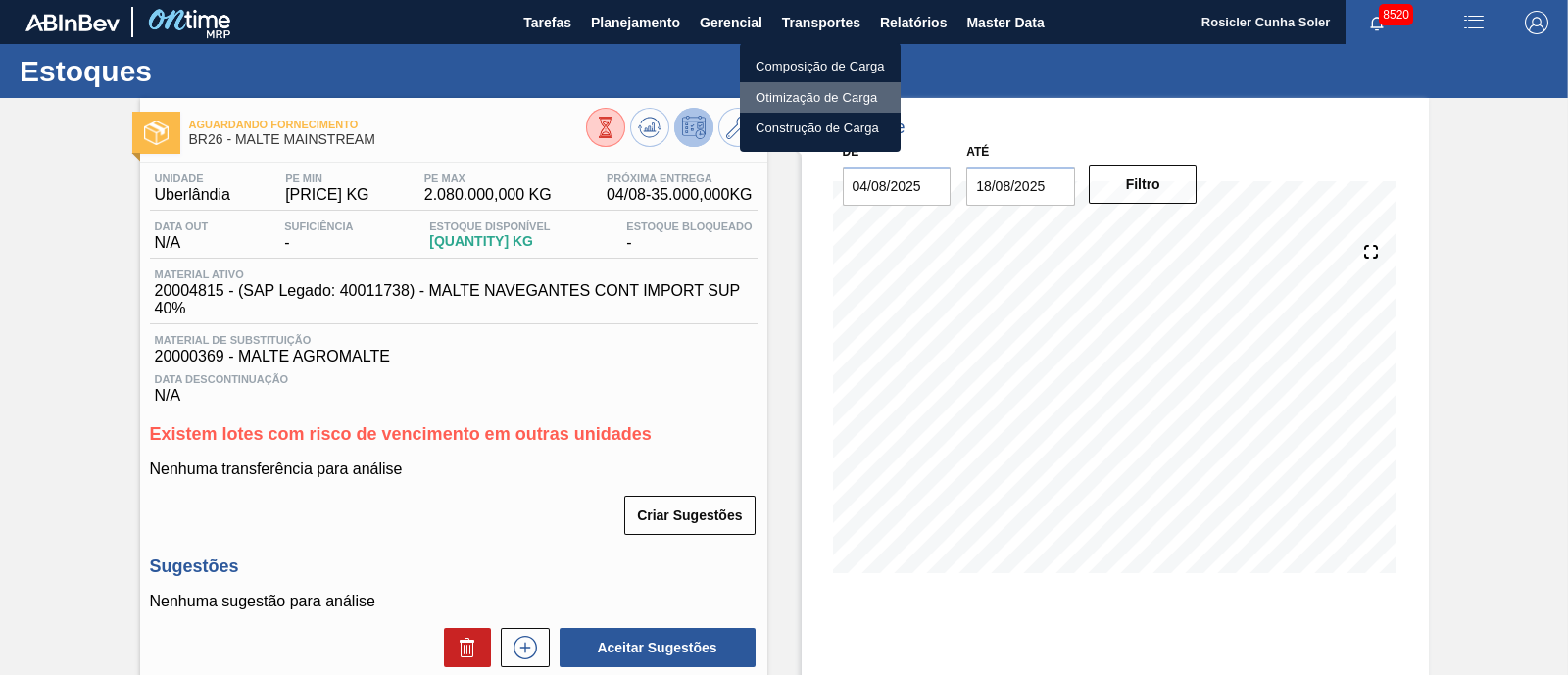 click on "Otimização de Carga" at bounding box center (820, 98) 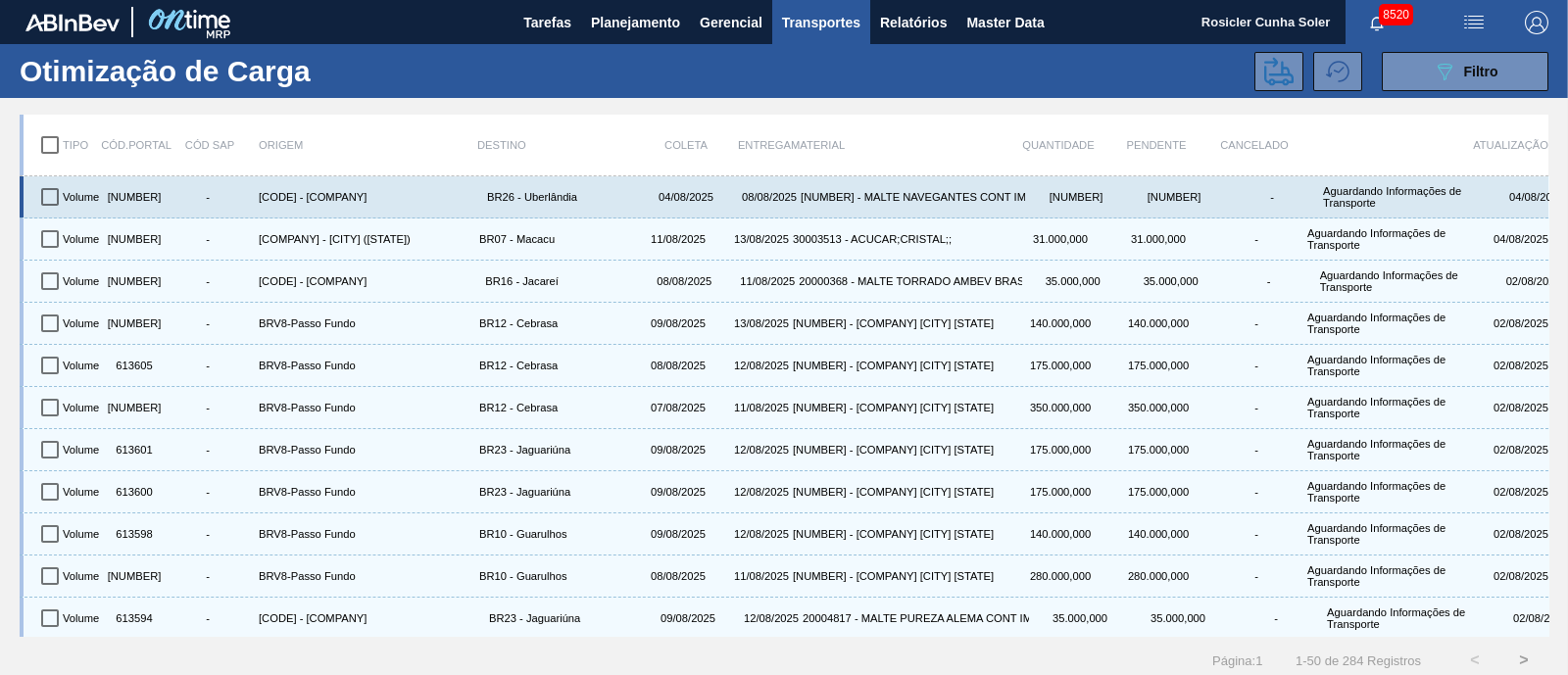 click on "[NUMBER]" at bounding box center [132, 197] 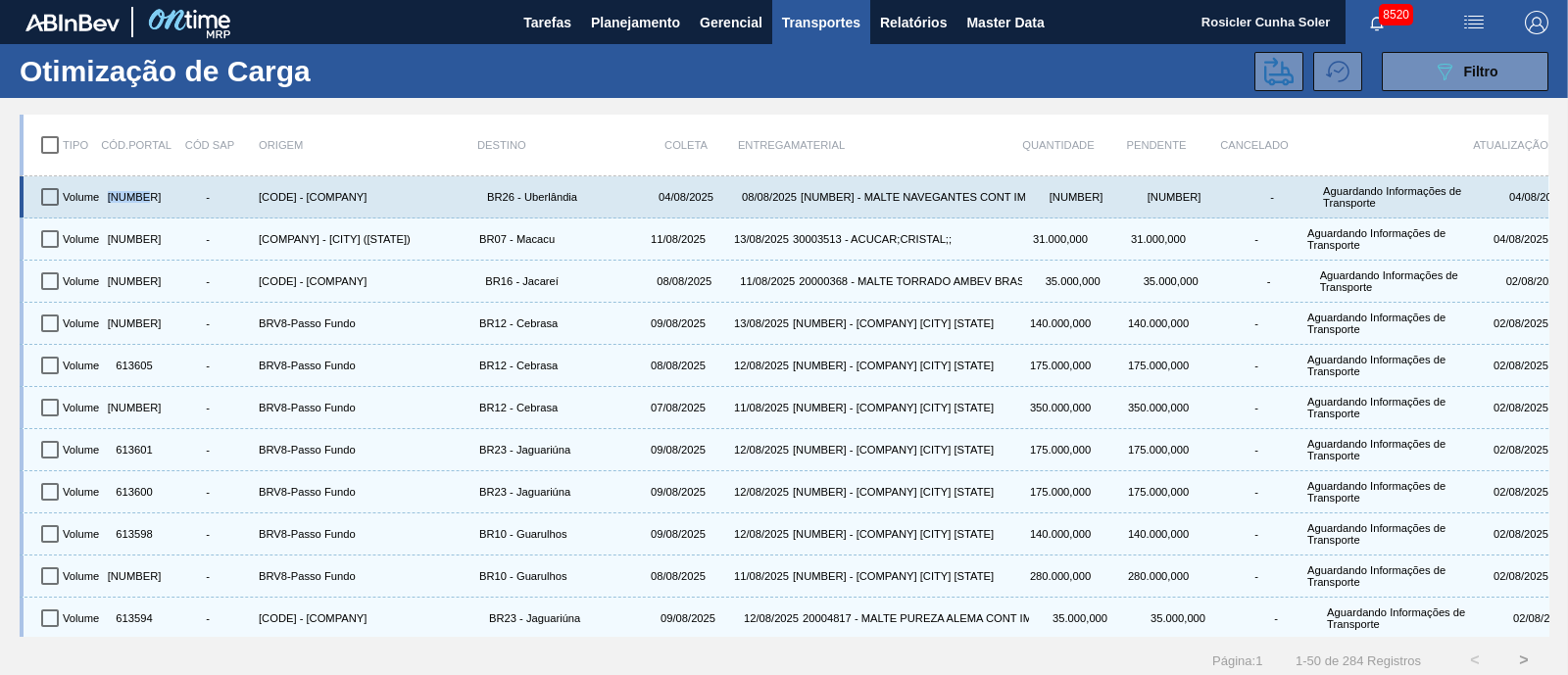 click on "[NUMBER]" at bounding box center (132, 197) 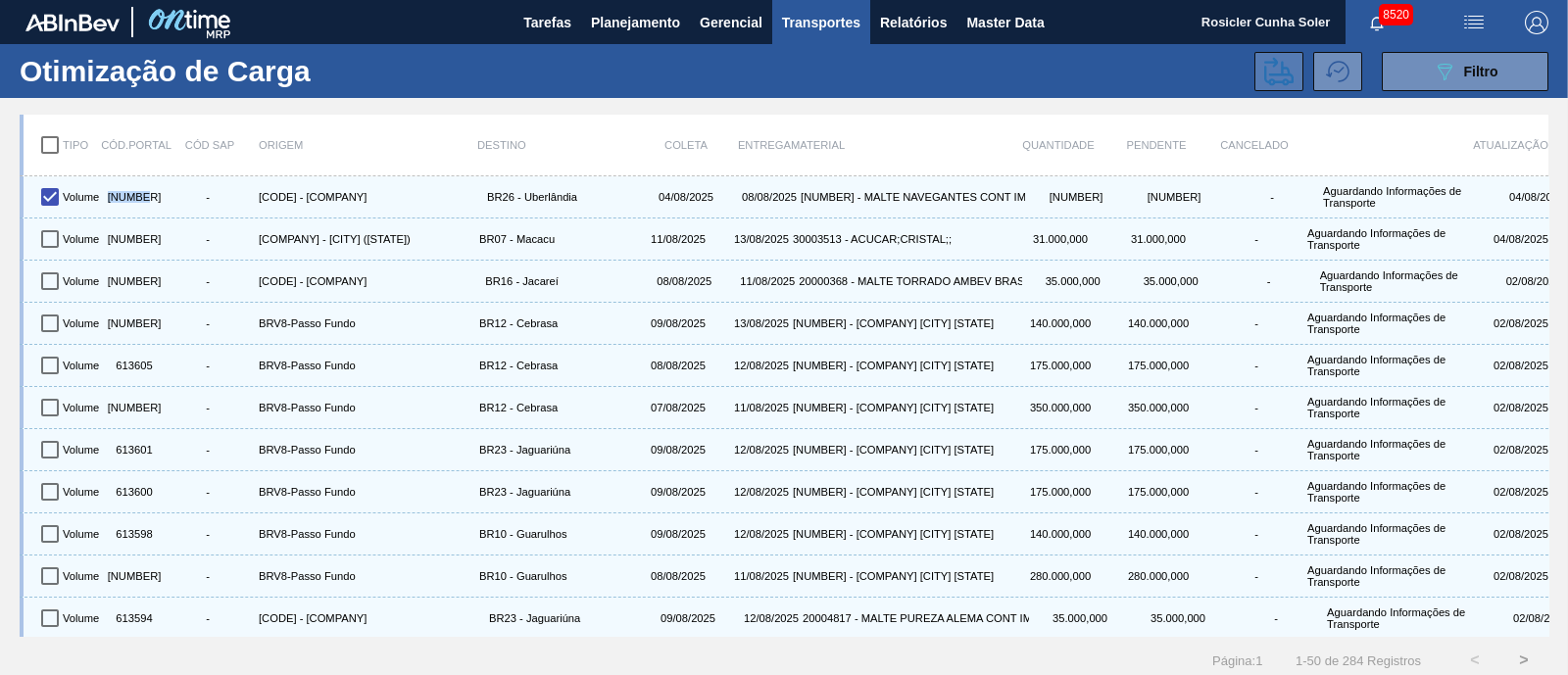 click 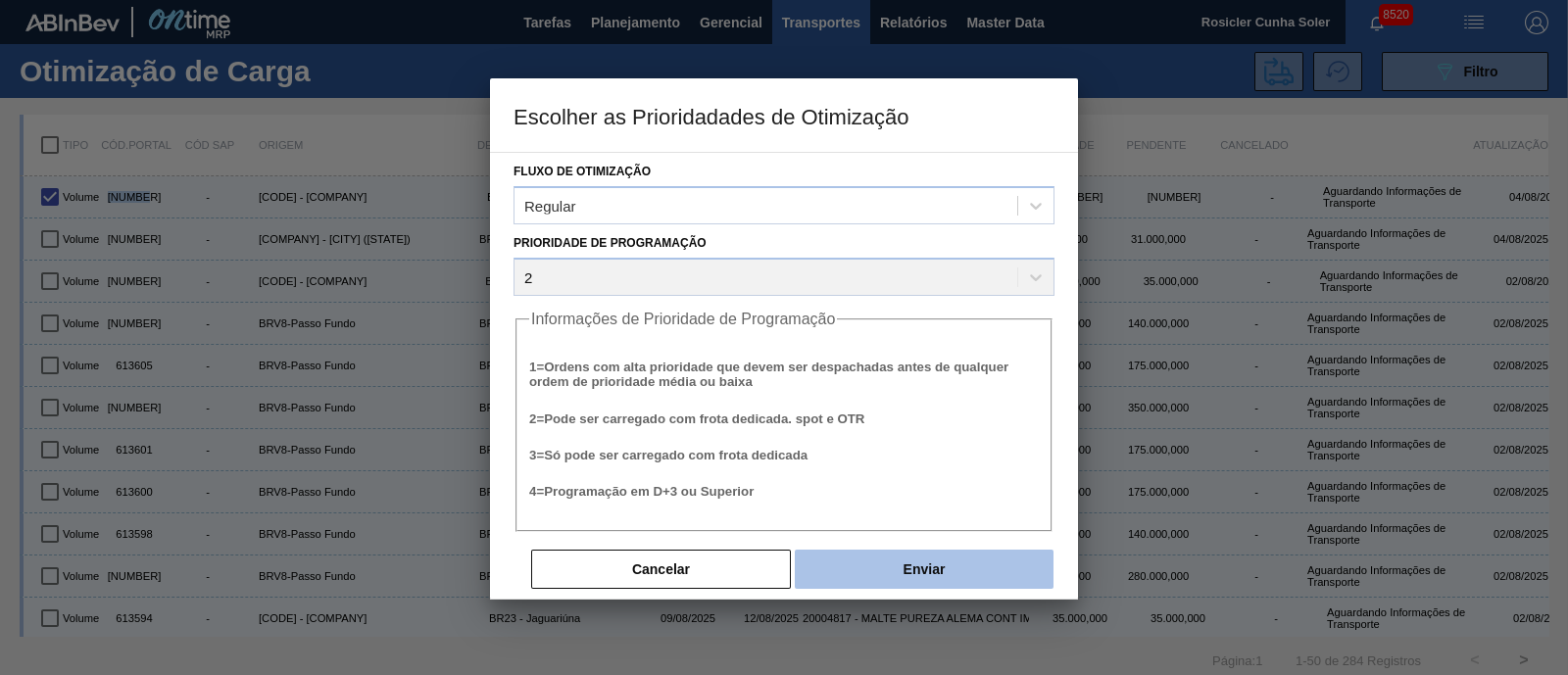 click on "Enviar" at bounding box center (924, 569) 